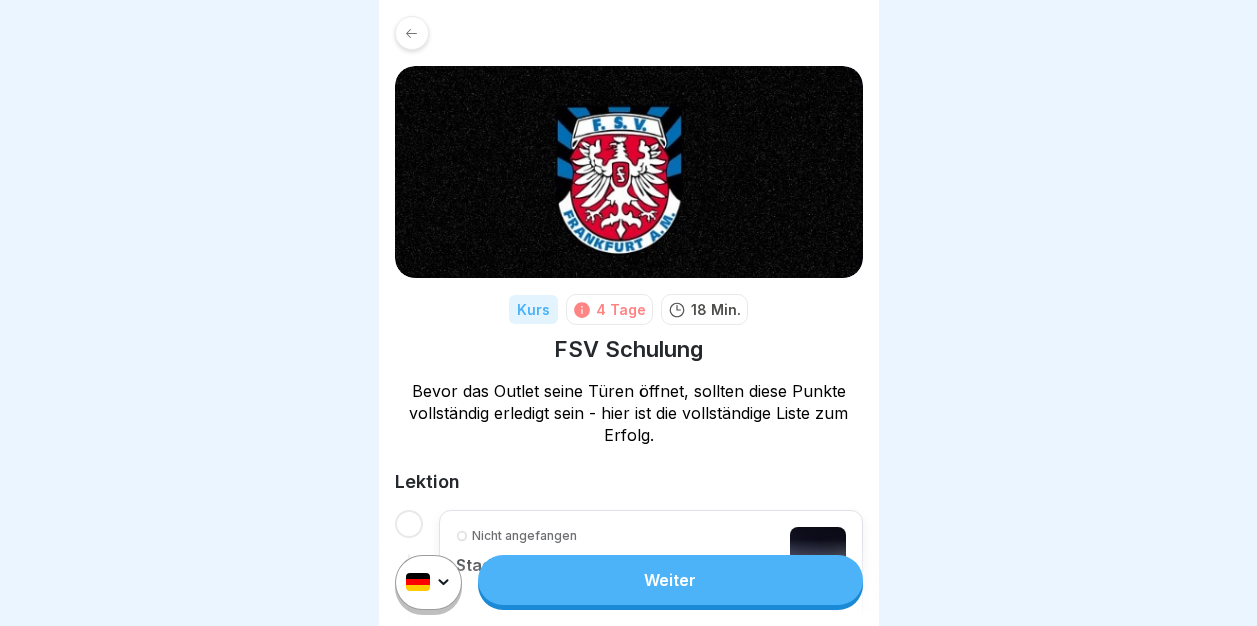 scroll, scrollTop: 0, scrollLeft: 0, axis: both 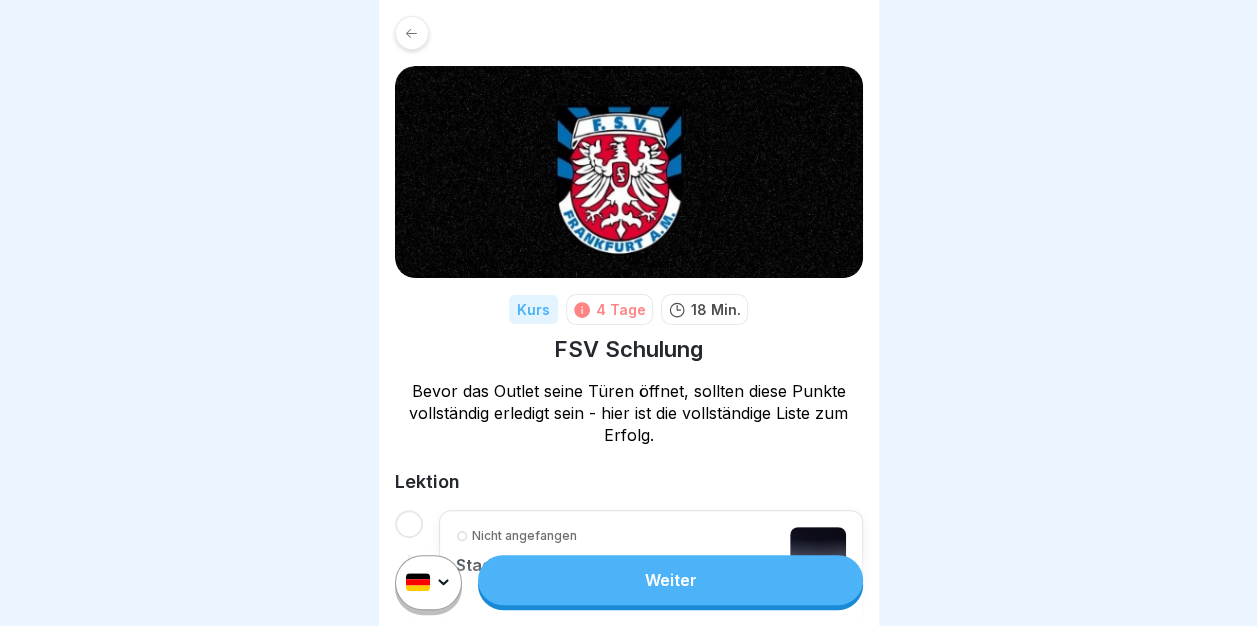 click on "Weiter" at bounding box center [670, 580] 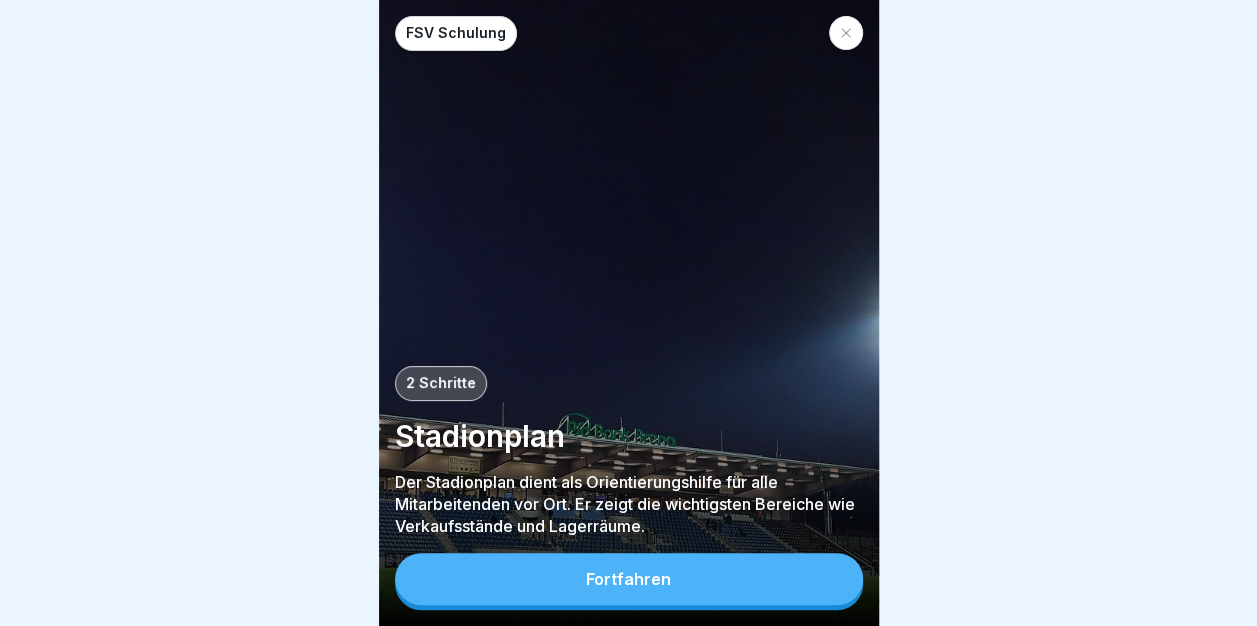 scroll, scrollTop: 15, scrollLeft: 0, axis: vertical 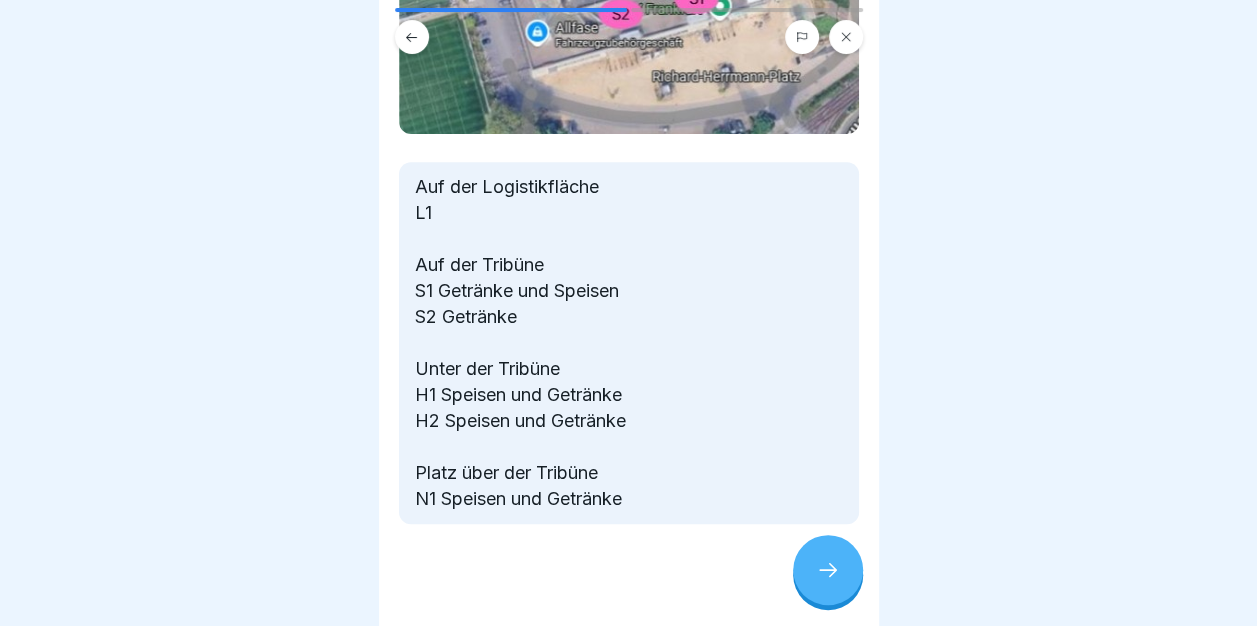 click at bounding box center [828, 570] 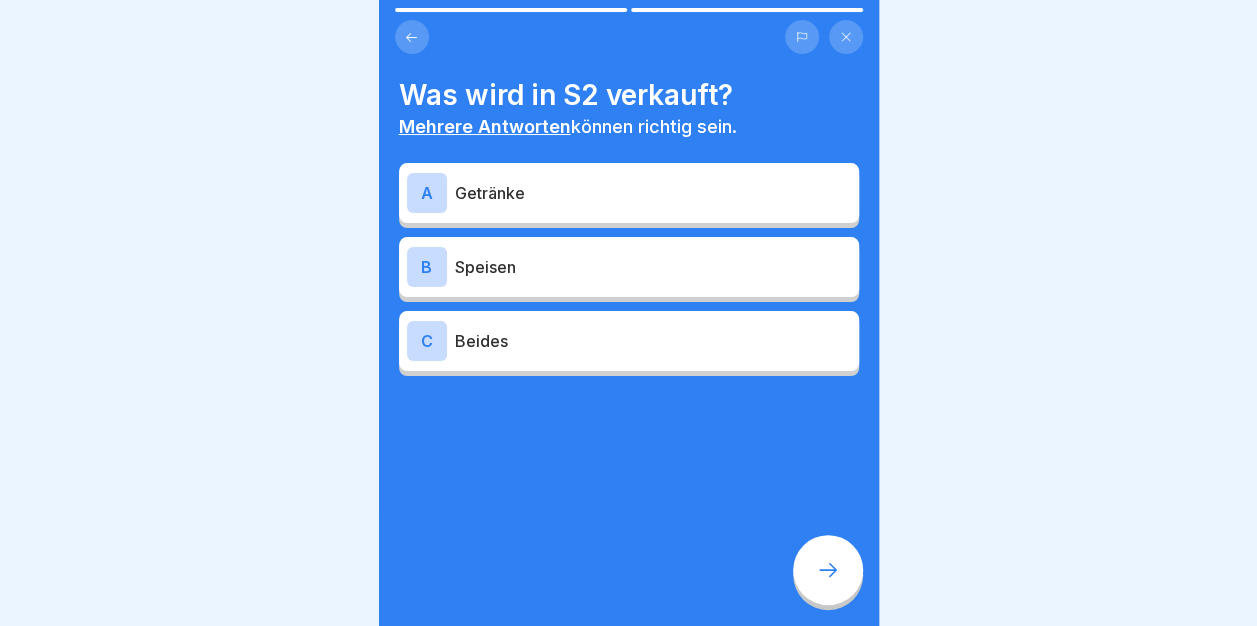 click on "Getränke" at bounding box center (653, 193) 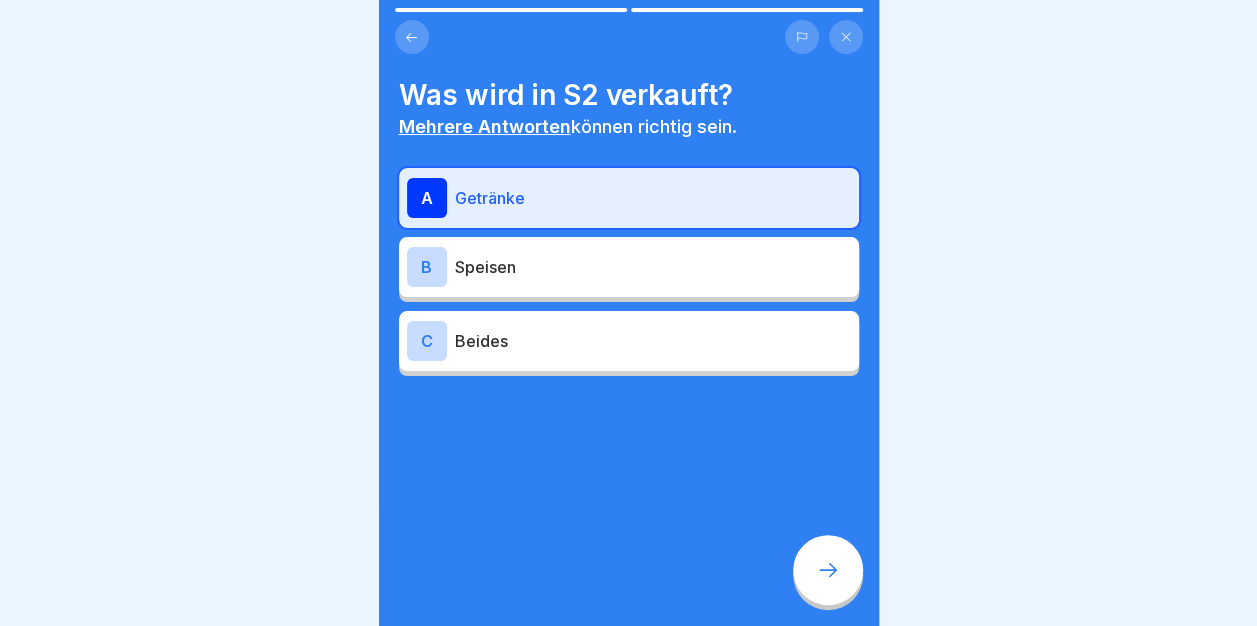 click at bounding box center (828, 570) 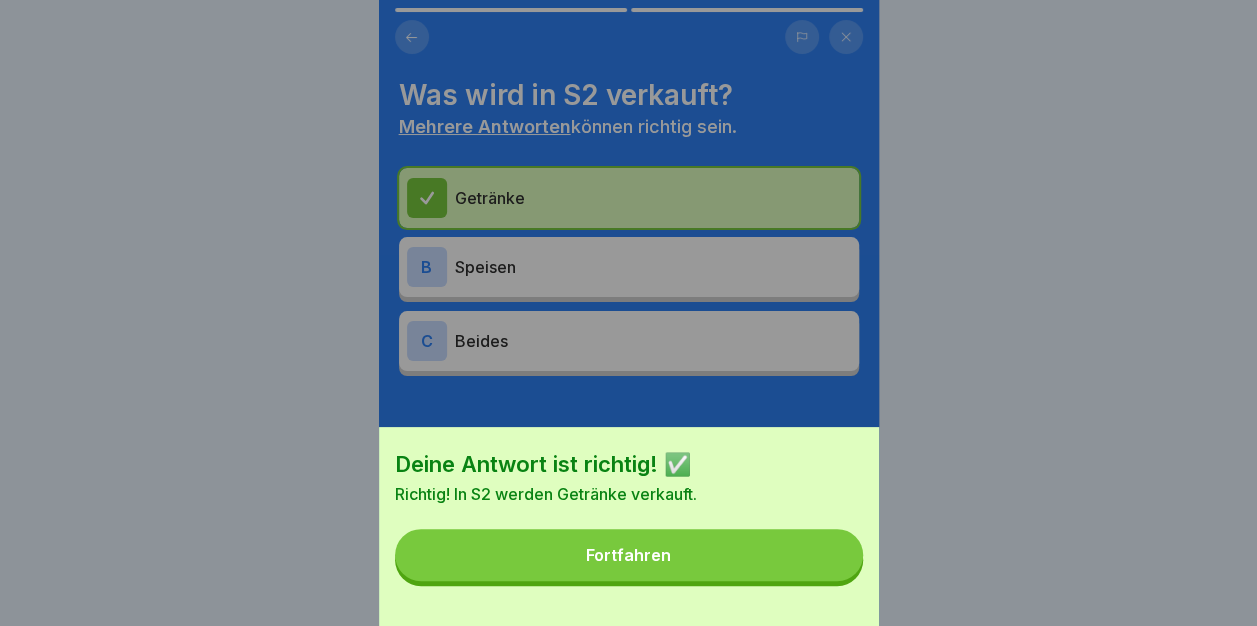 click on "Fortfahren" at bounding box center (629, 555) 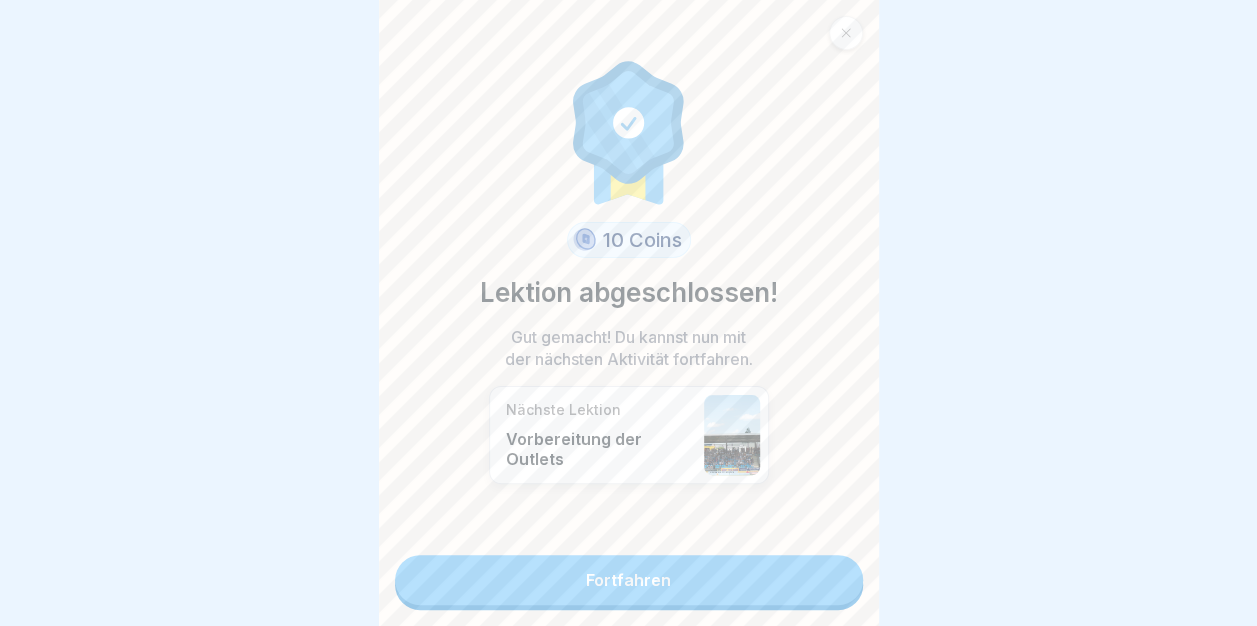 click on "Fortfahren" at bounding box center (629, 580) 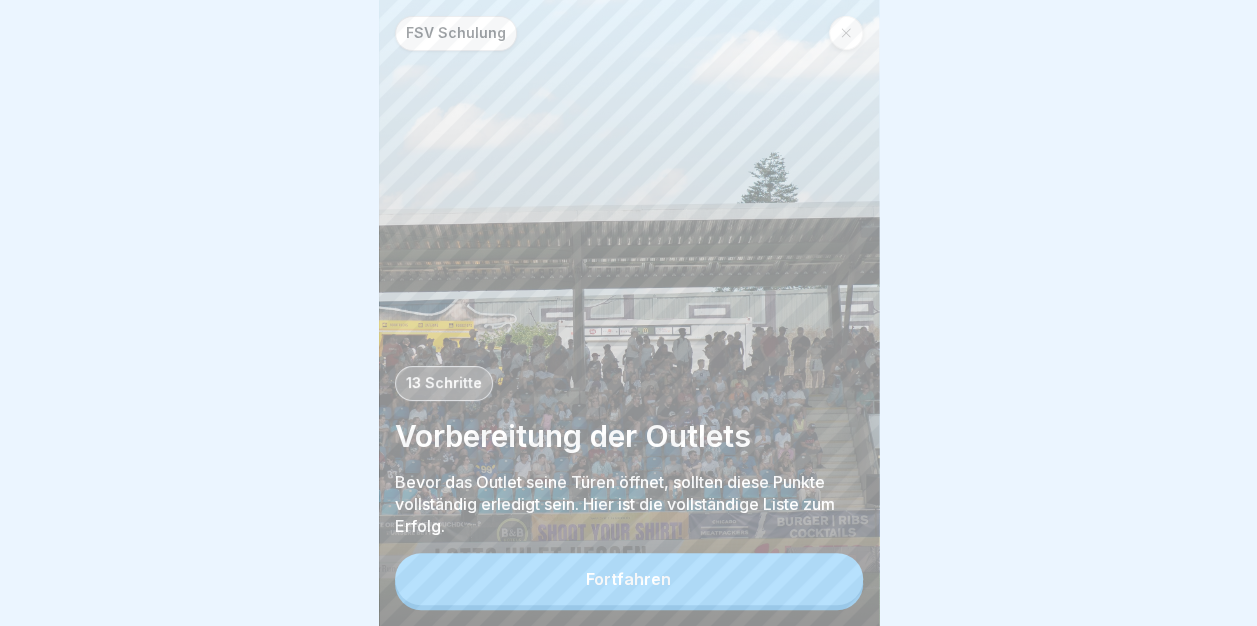 click on "Fortfahren" at bounding box center (628, 579) 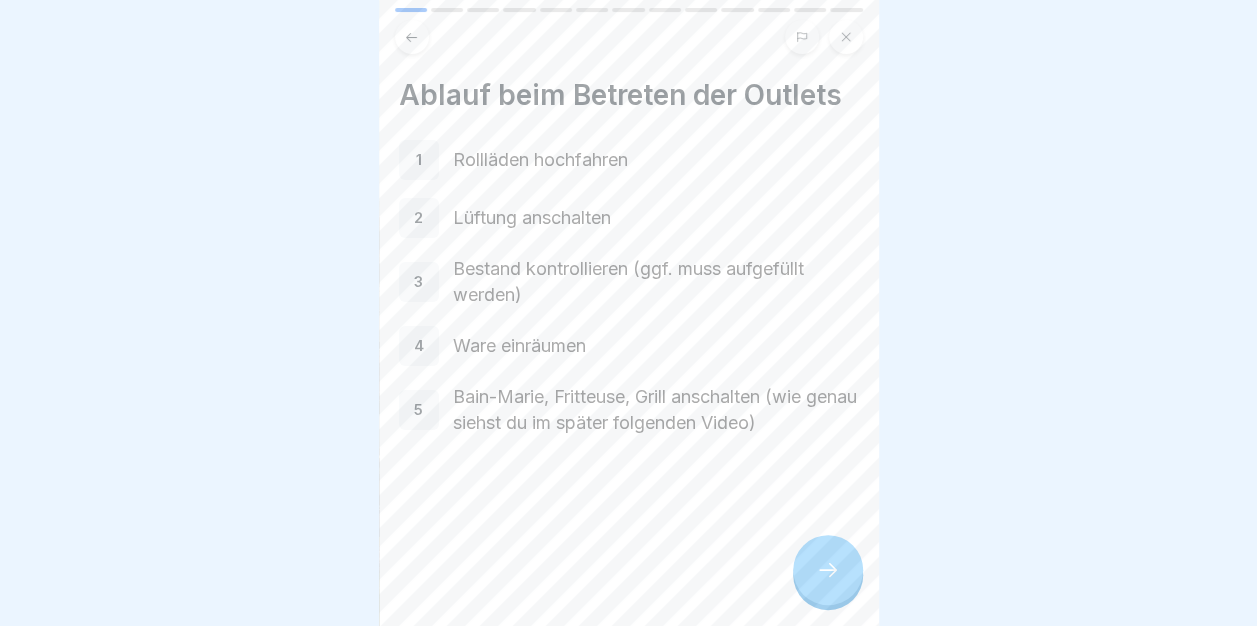 click 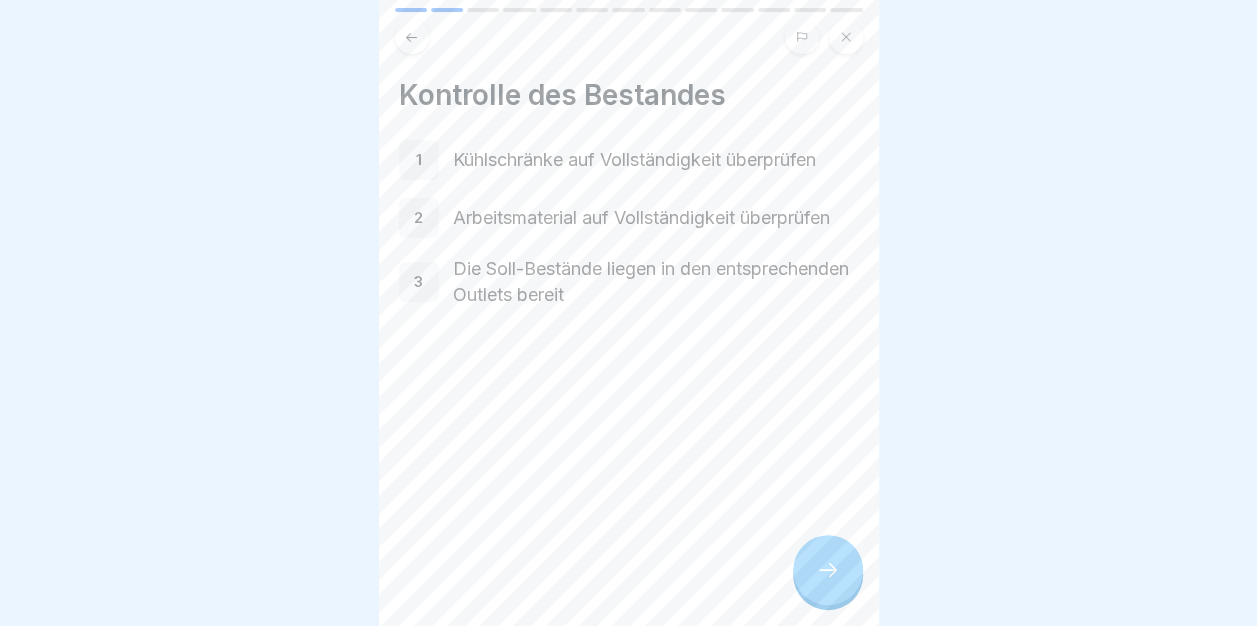 click 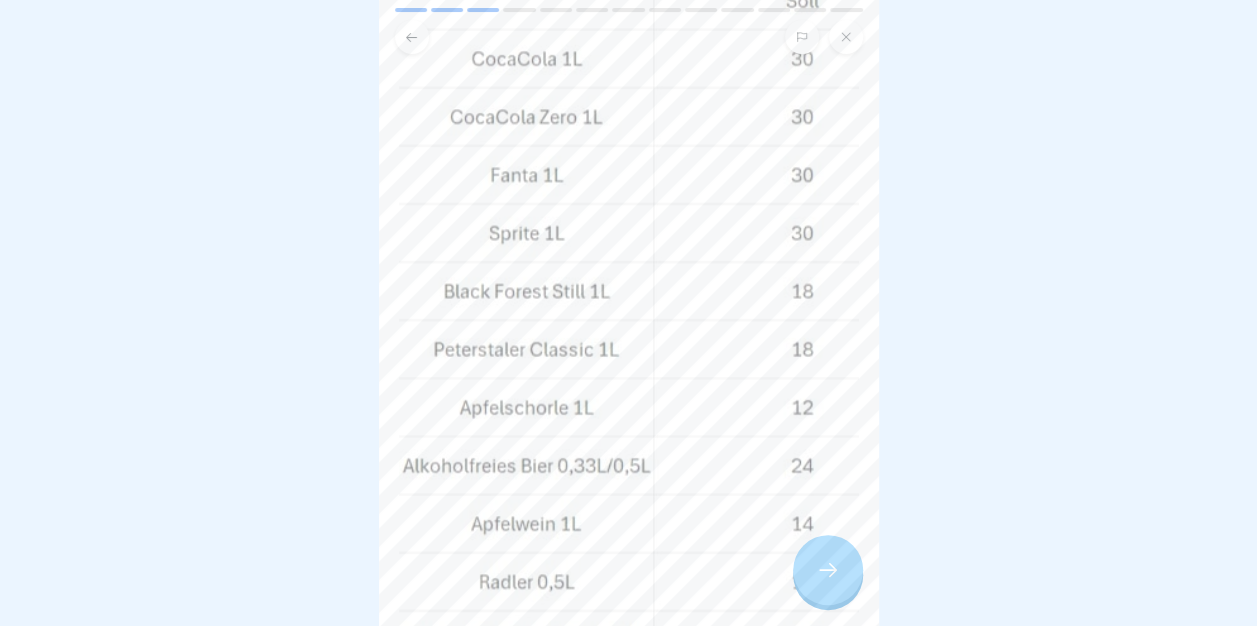 scroll, scrollTop: 300, scrollLeft: 0, axis: vertical 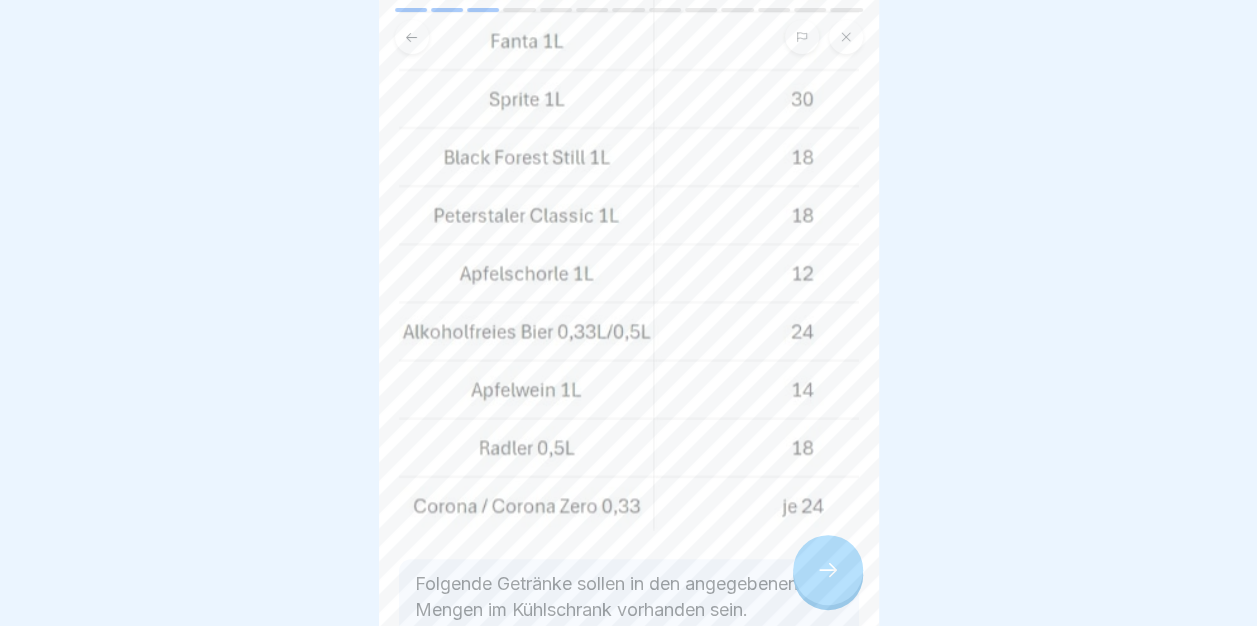 click at bounding box center [828, 570] 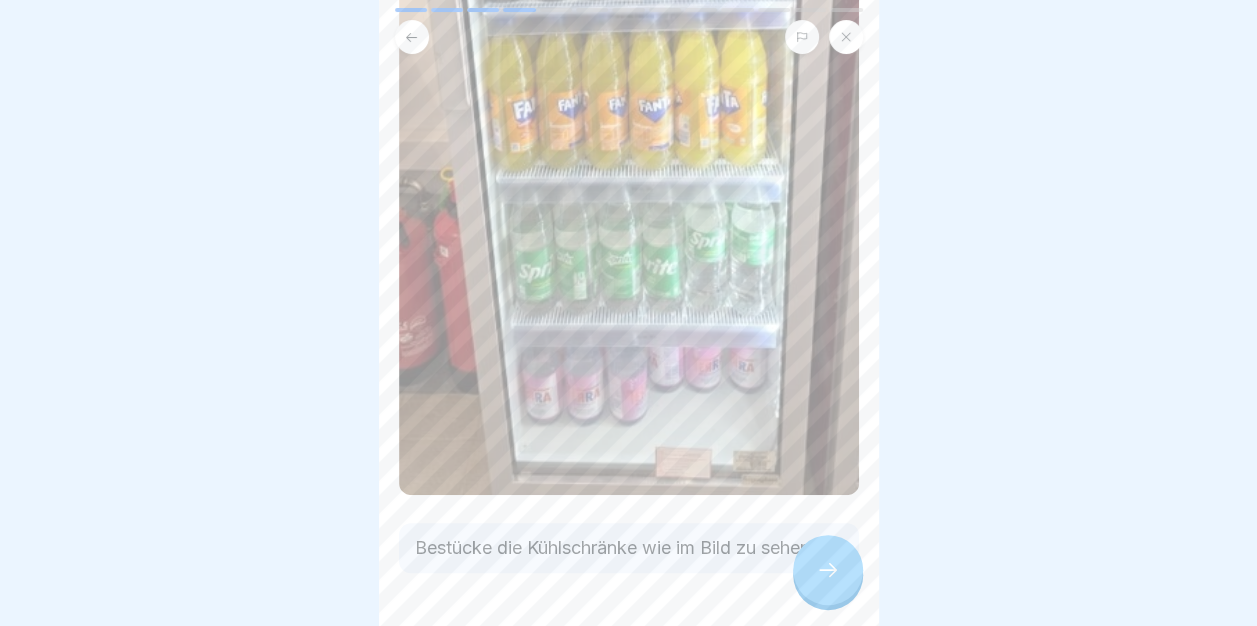 scroll, scrollTop: 702, scrollLeft: 0, axis: vertical 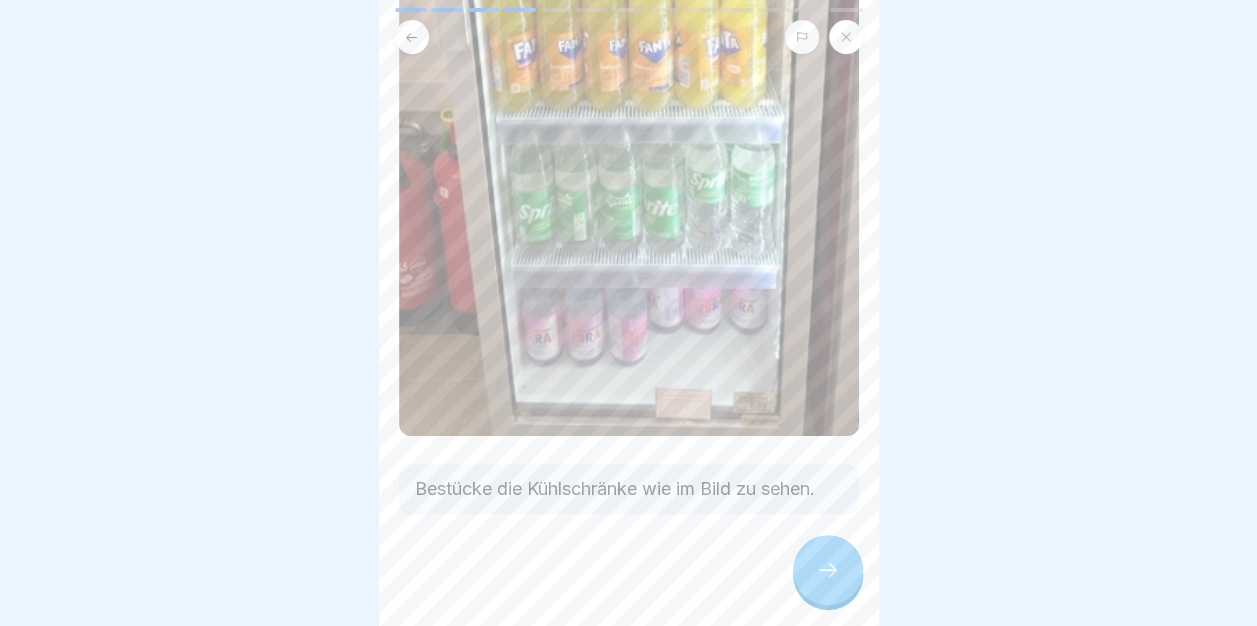 click 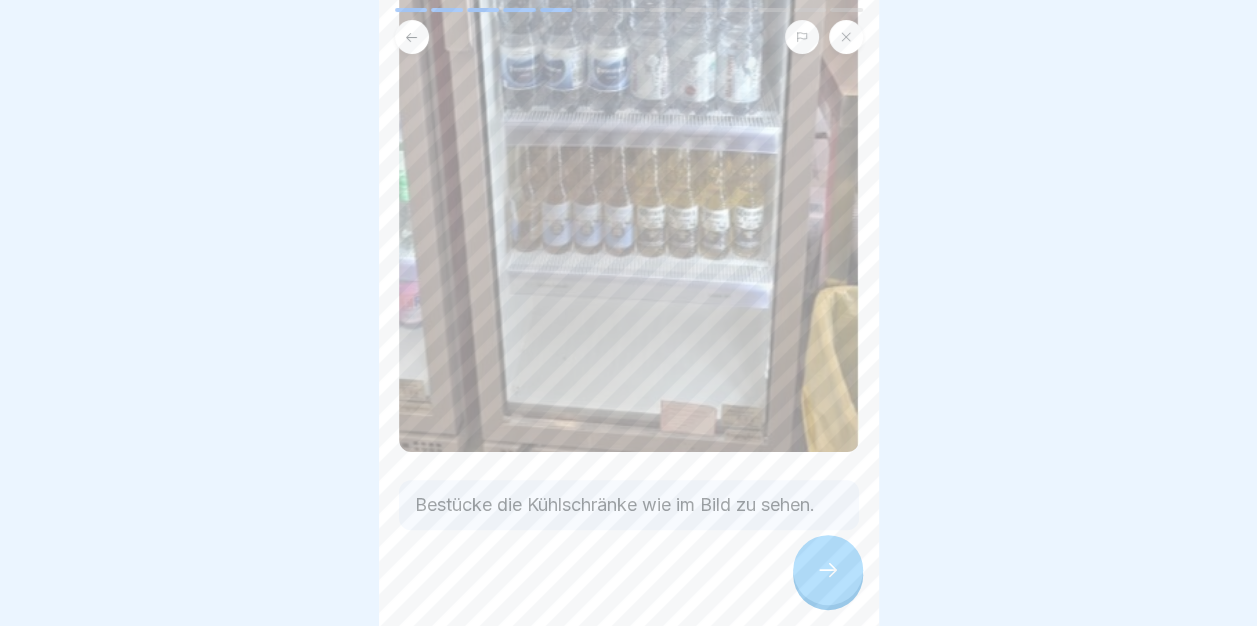 scroll, scrollTop: 699, scrollLeft: 0, axis: vertical 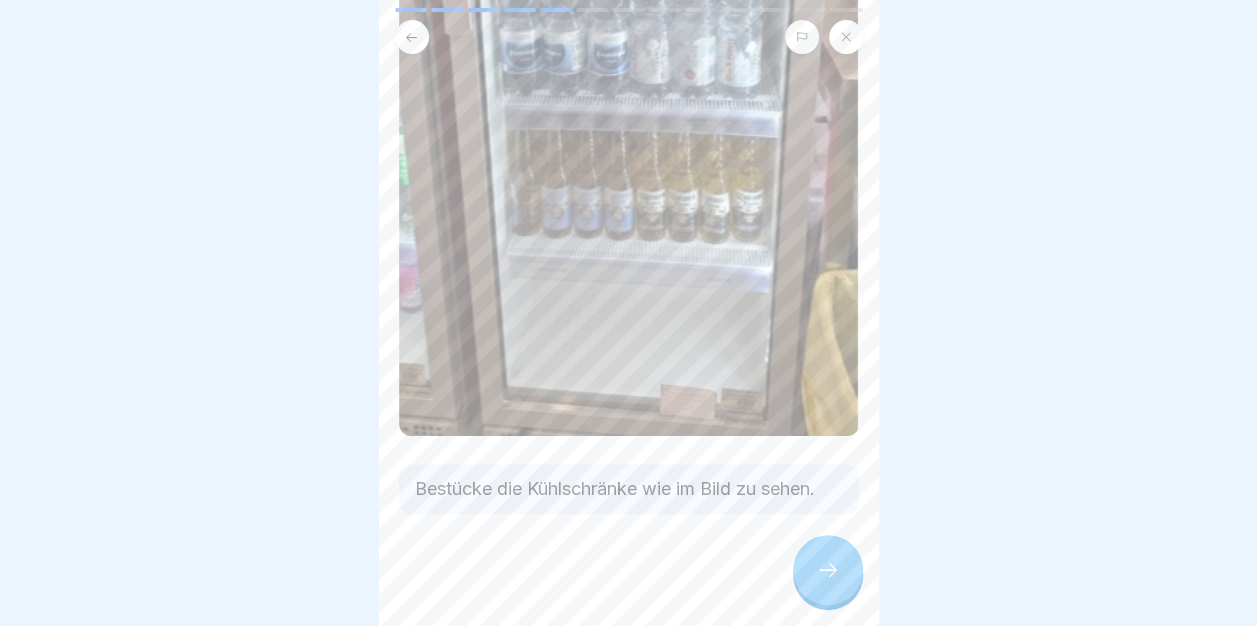 click at bounding box center [828, 570] 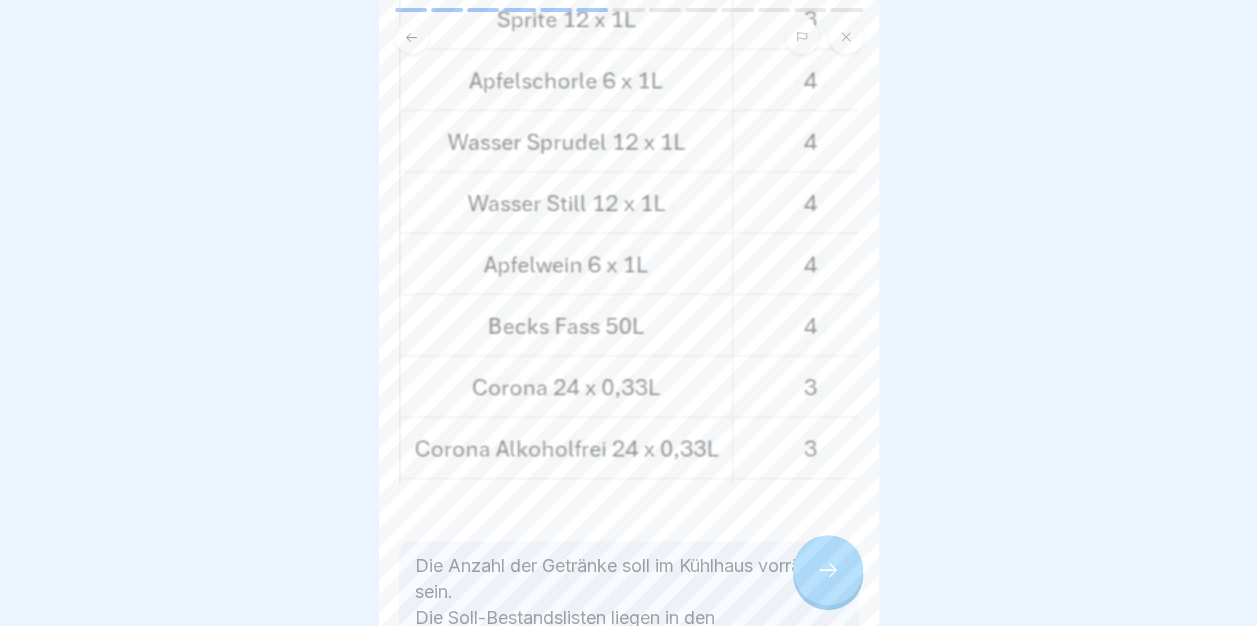 scroll, scrollTop: 400, scrollLeft: 0, axis: vertical 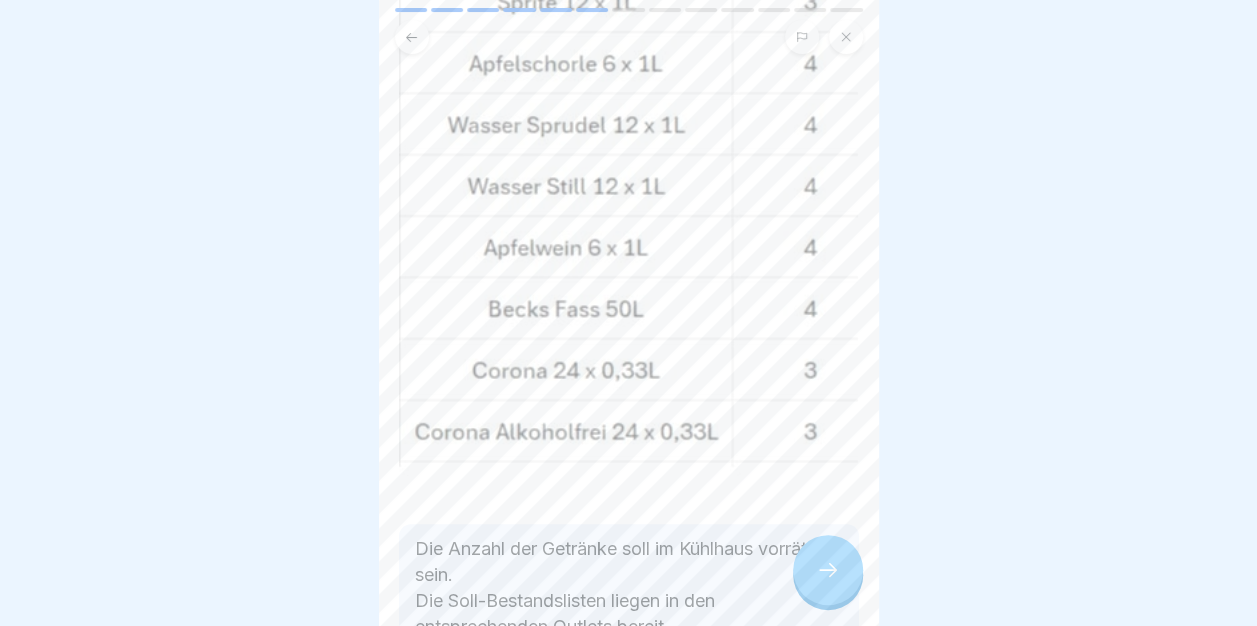 click 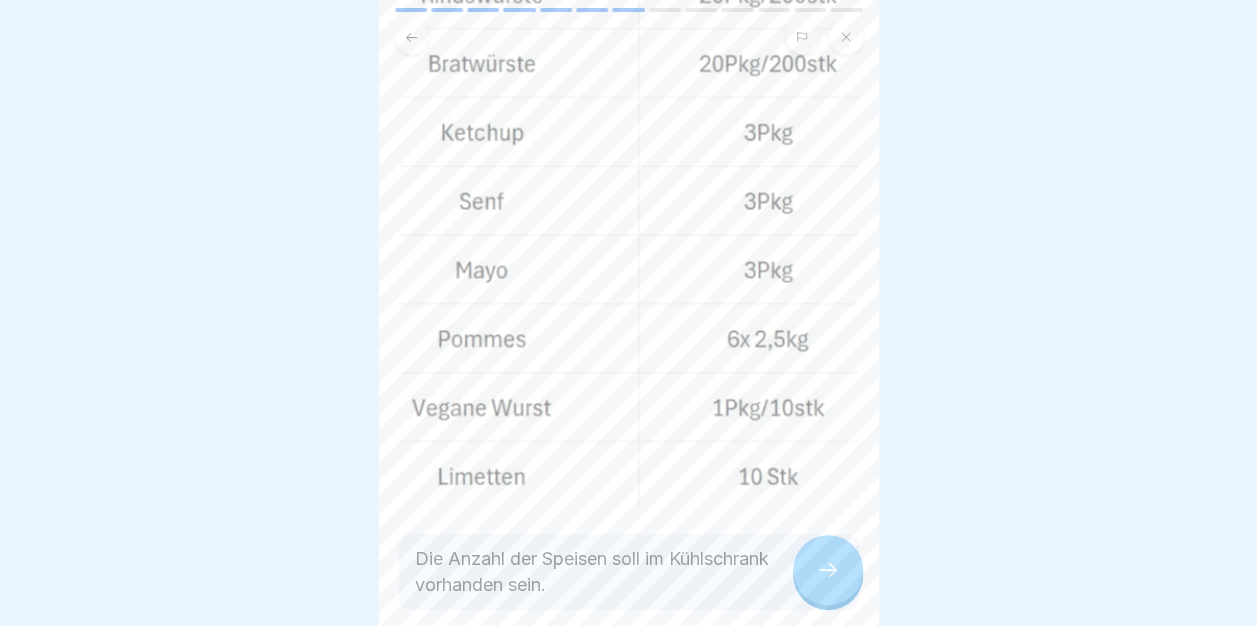 scroll, scrollTop: 332, scrollLeft: 0, axis: vertical 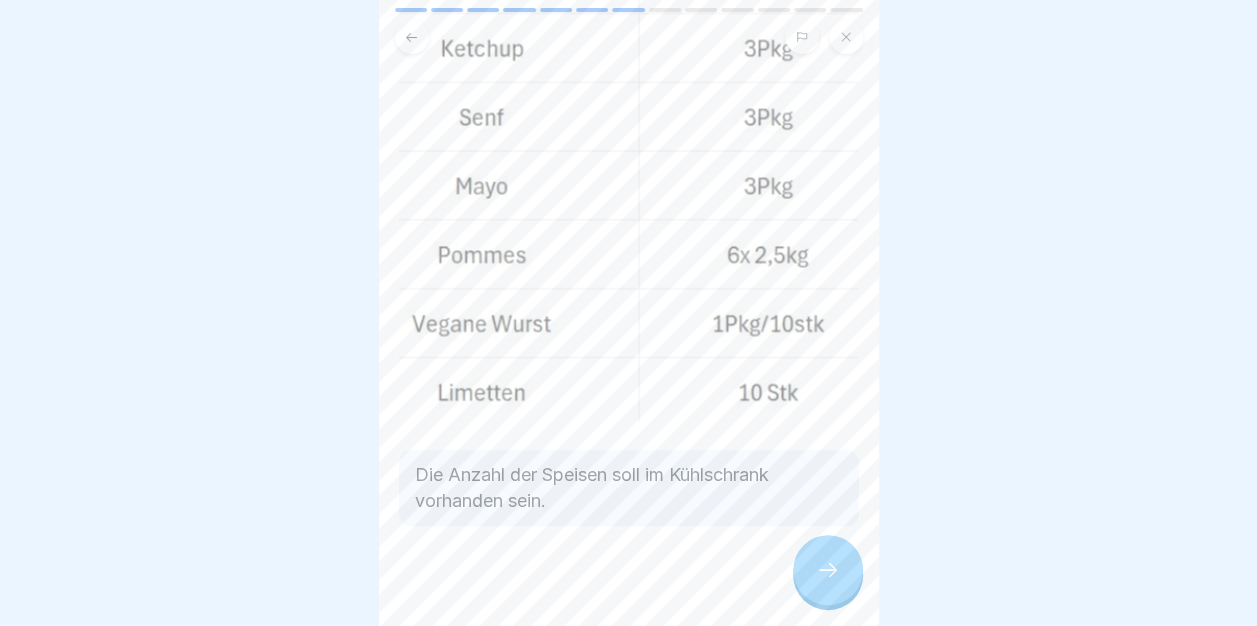 click at bounding box center [828, 570] 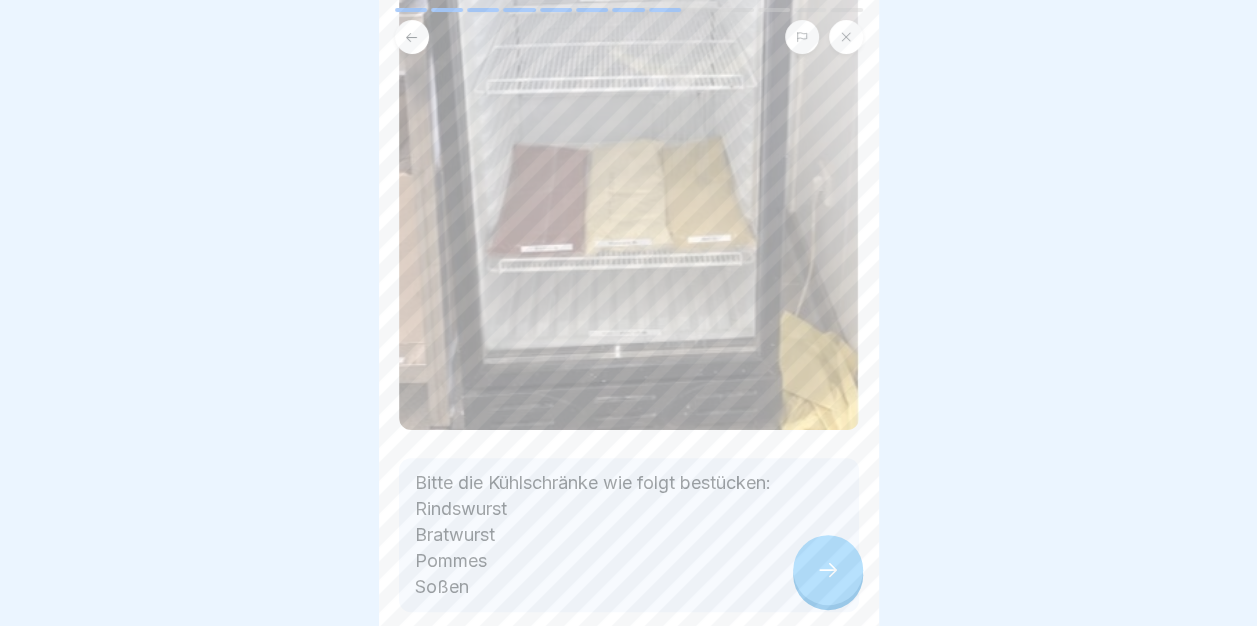 scroll, scrollTop: 777, scrollLeft: 0, axis: vertical 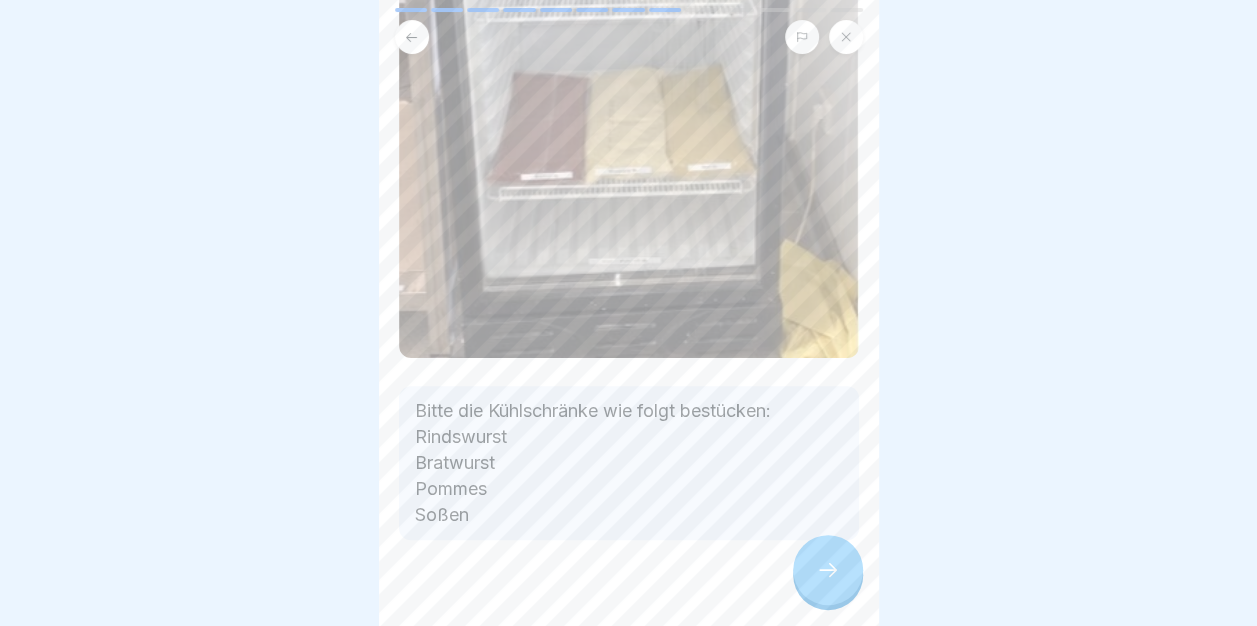 click at bounding box center (828, 570) 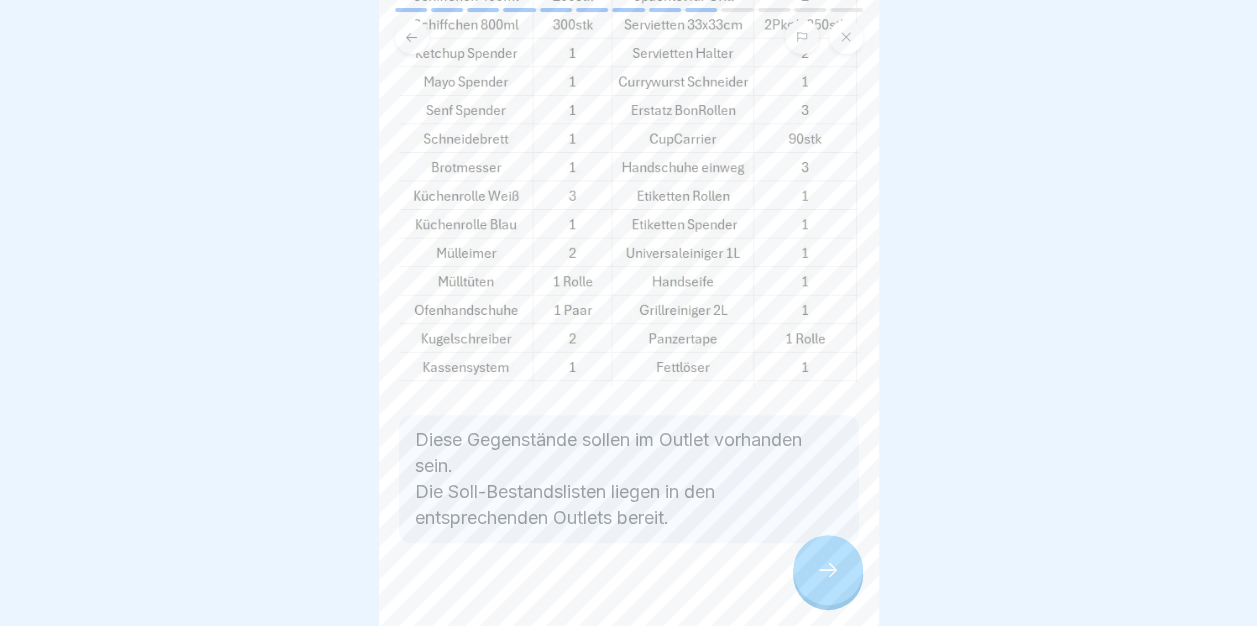 scroll, scrollTop: 354, scrollLeft: 0, axis: vertical 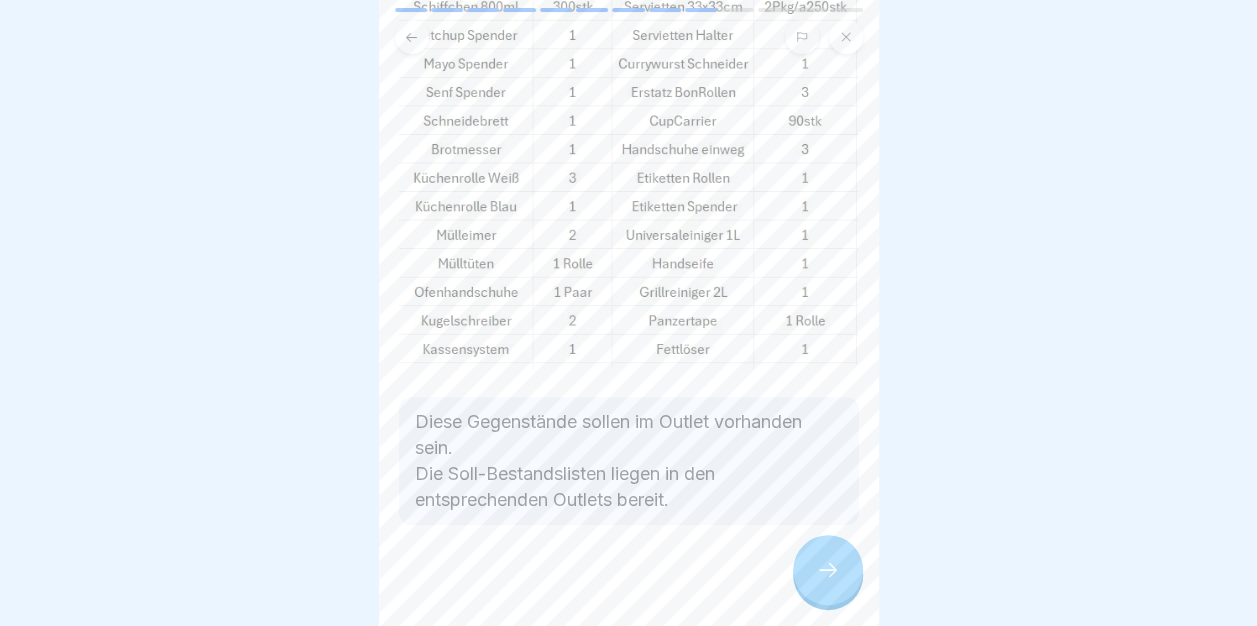 click at bounding box center (828, 570) 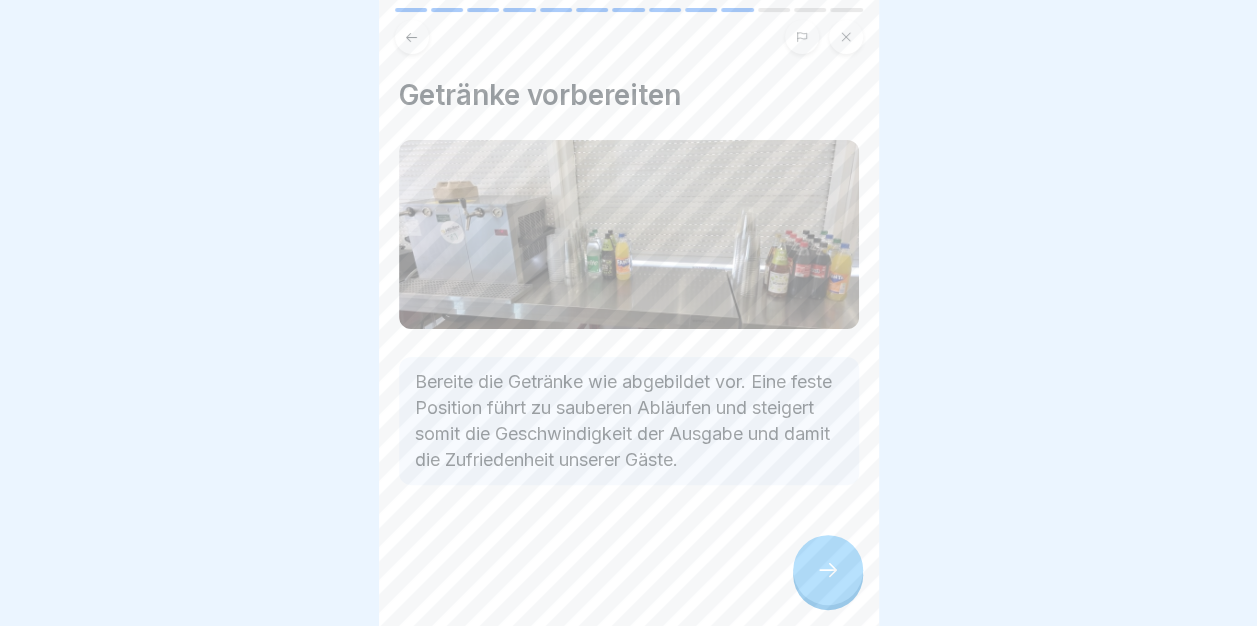 click at bounding box center [828, 570] 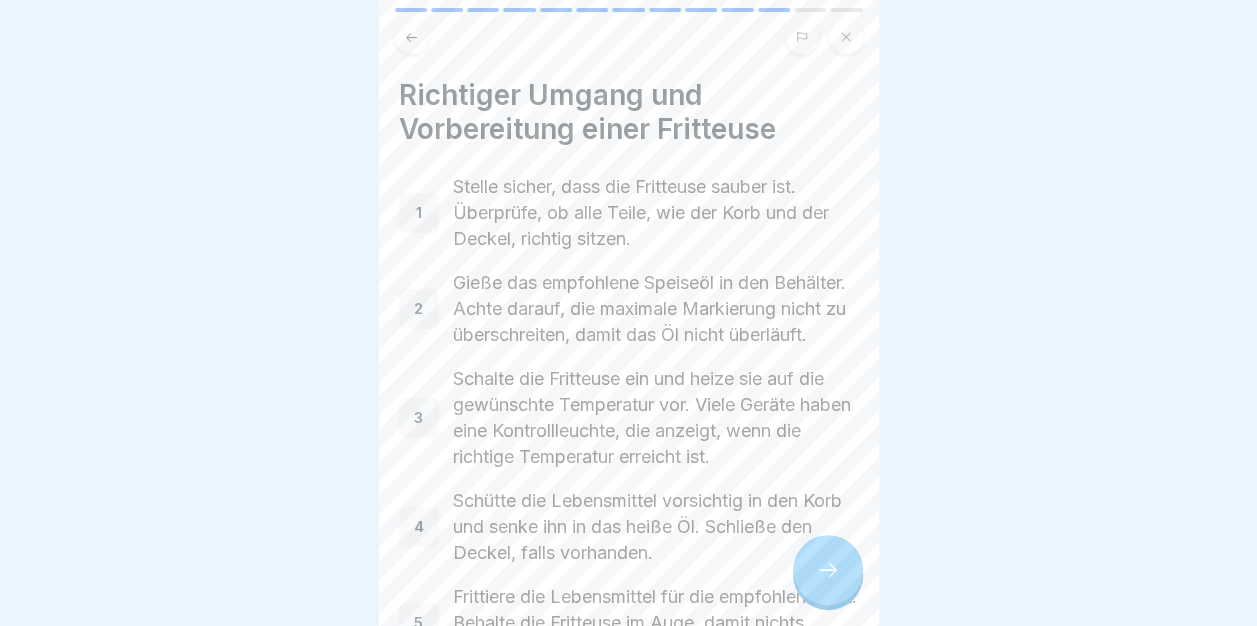 scroll, scrollTop: 278, scrollLeft: 0, axis: vertical 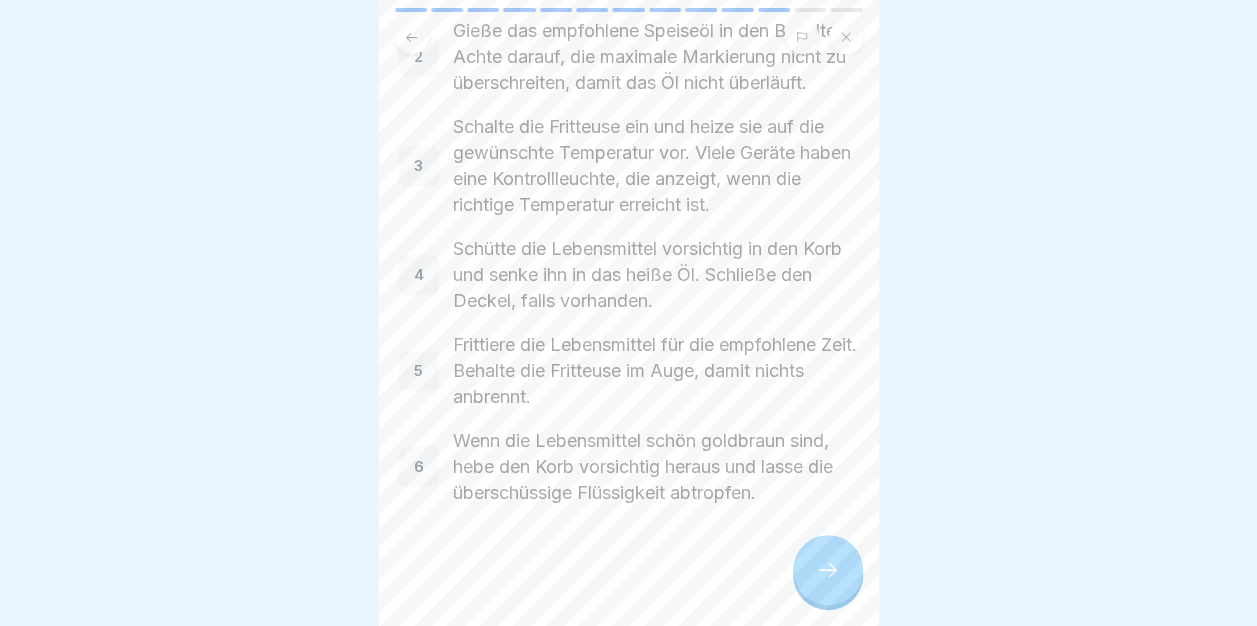 click 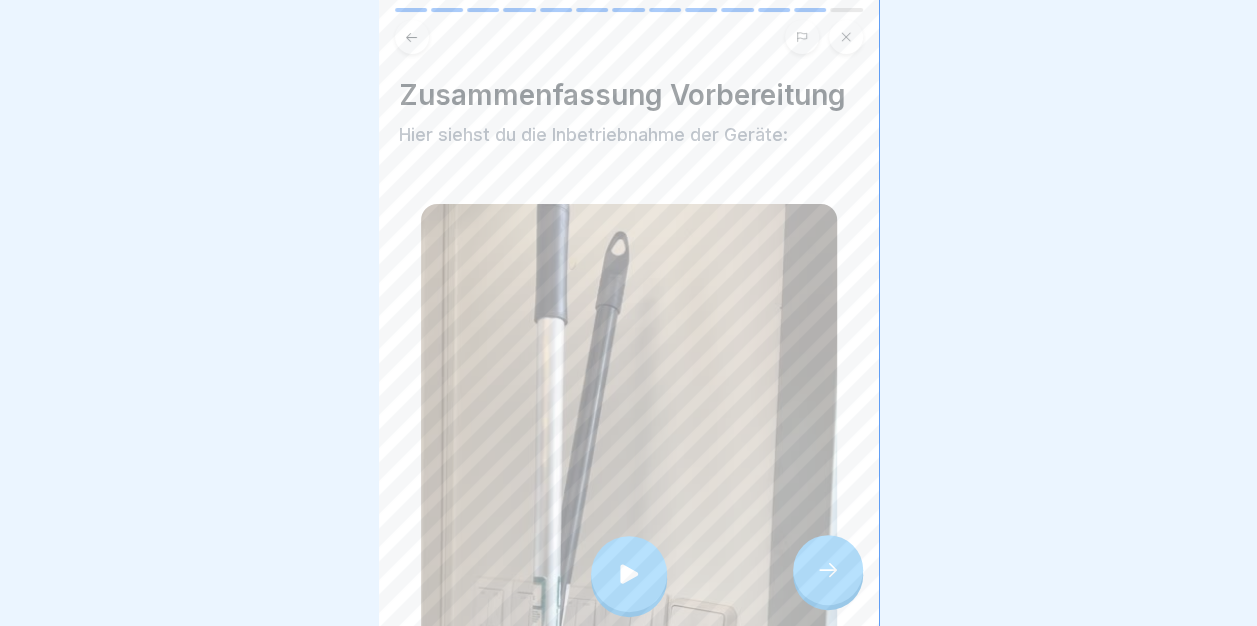 scroll, scrollTop: 200, scrollLeft: 0, axis: vertical 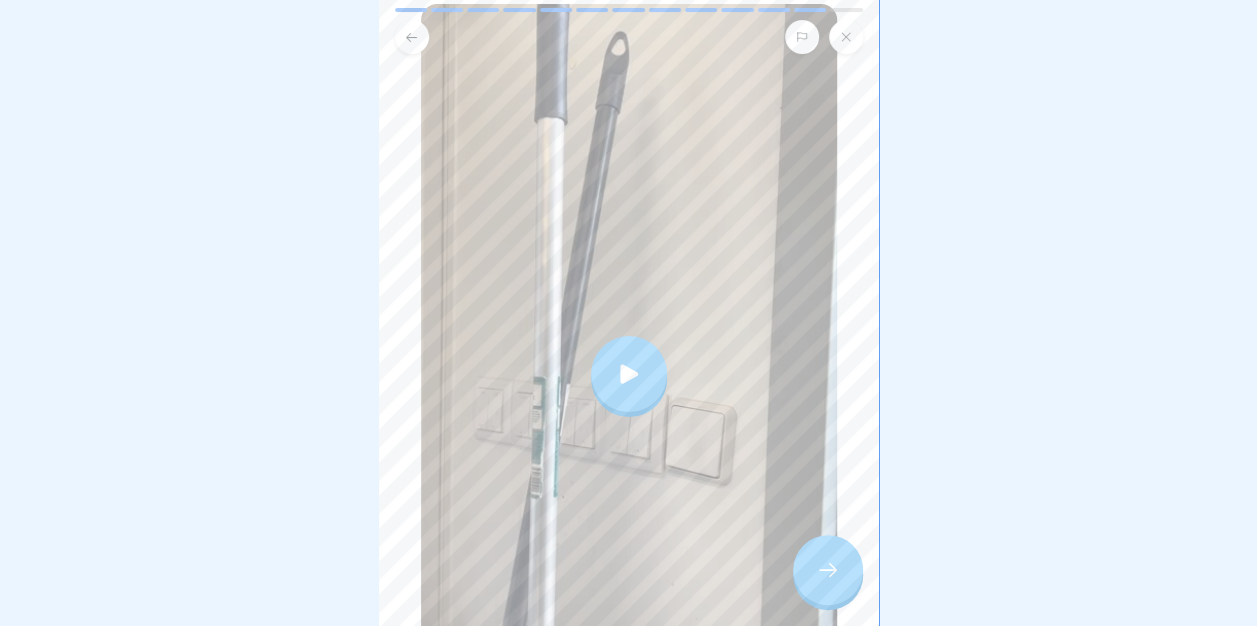 click 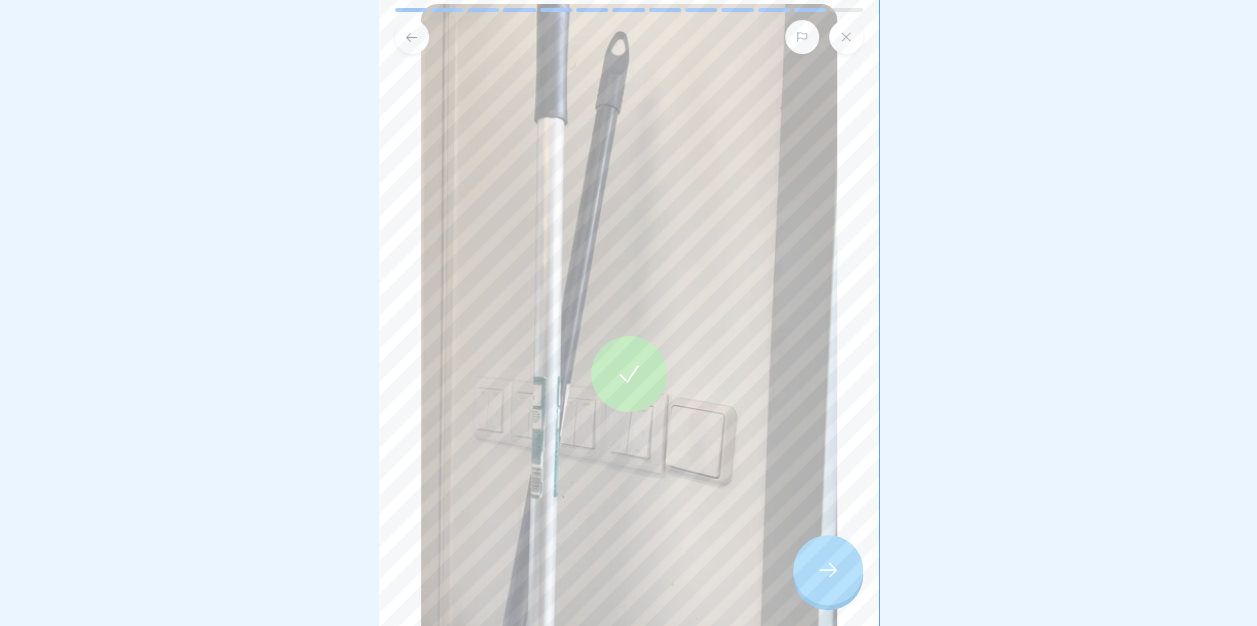 click at bounding box center (828, 570) 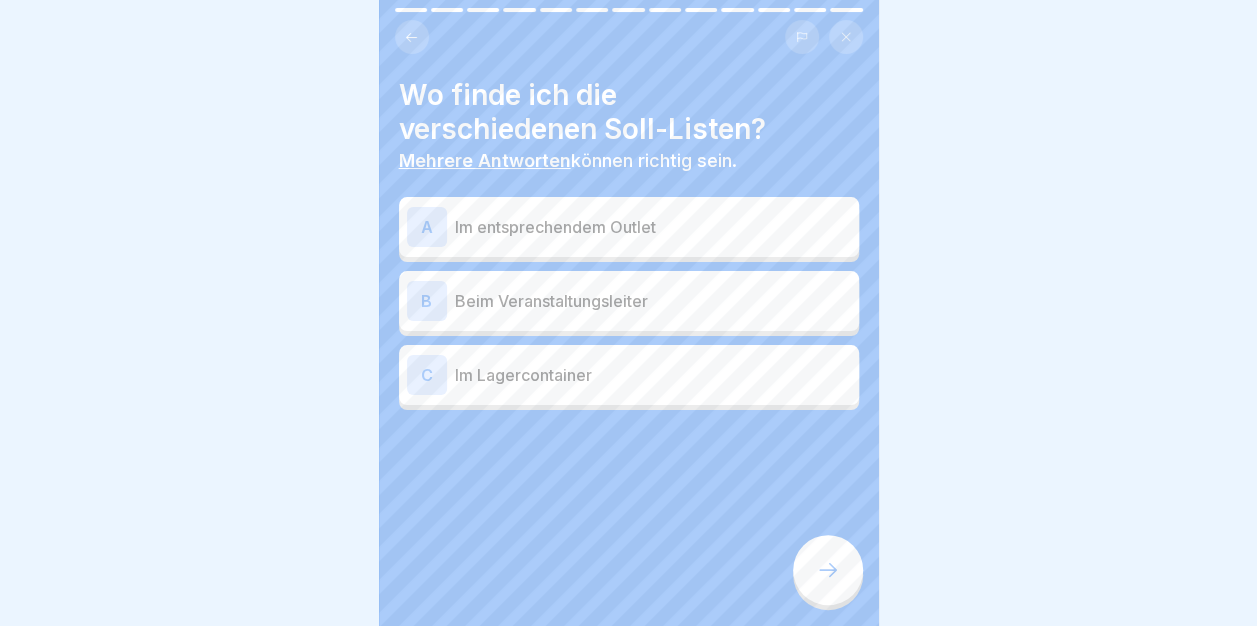 click on "Im entsprechendem Outlet" at bounding box center [653, 227] 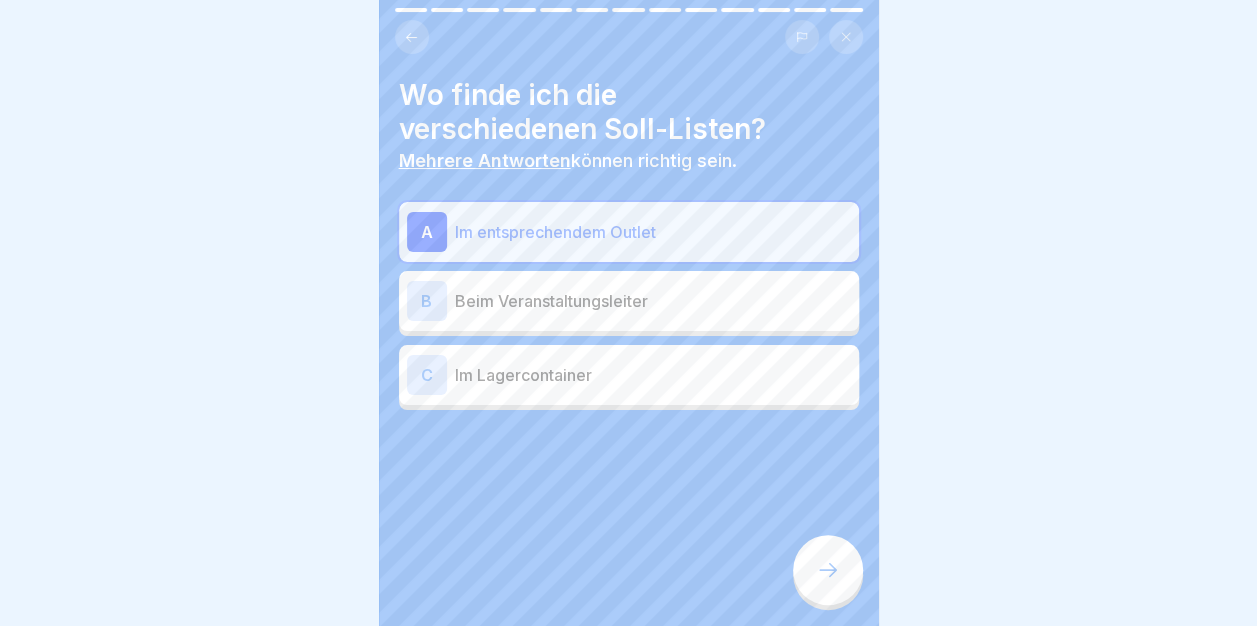 click 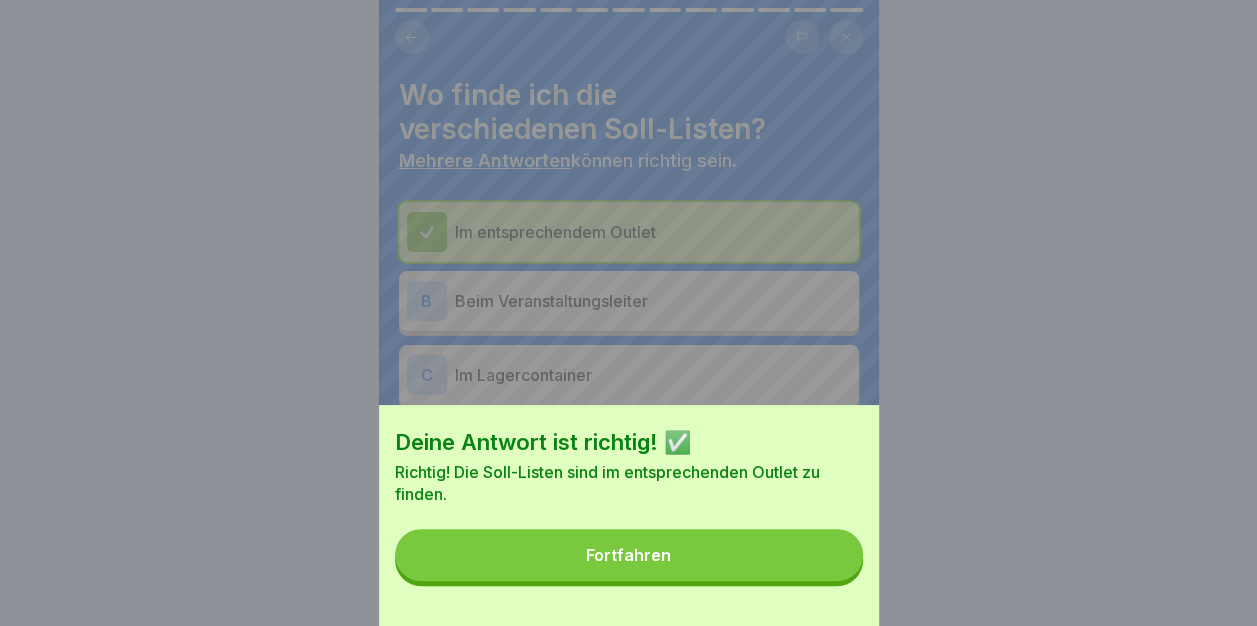 click on "Fortfahren" at bounding box center [629, 555] 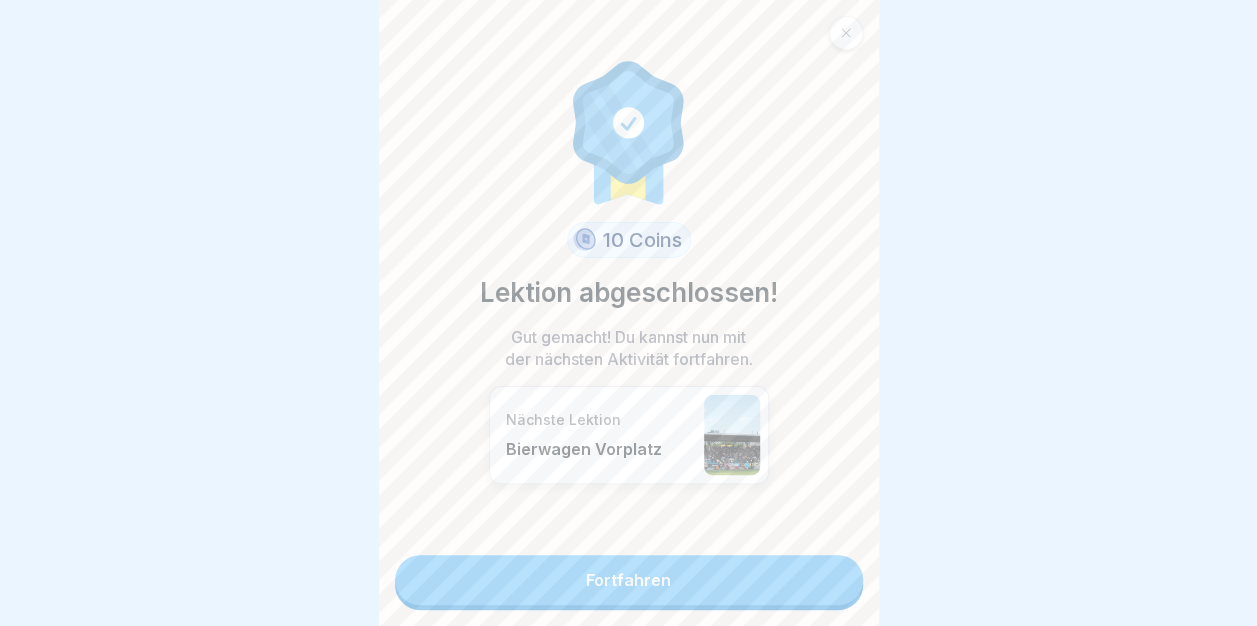 click on "Fortfahren" at bounding box center [629, 580] 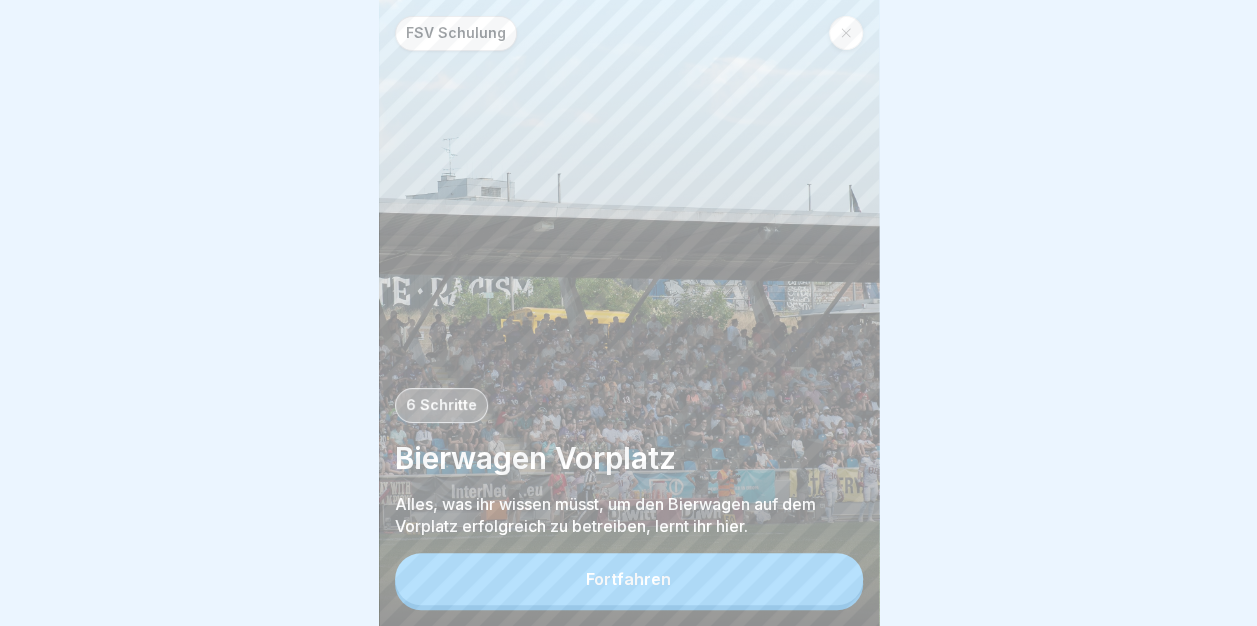scroll, scrollTop: 0, scrollLeft: 0, axis: both 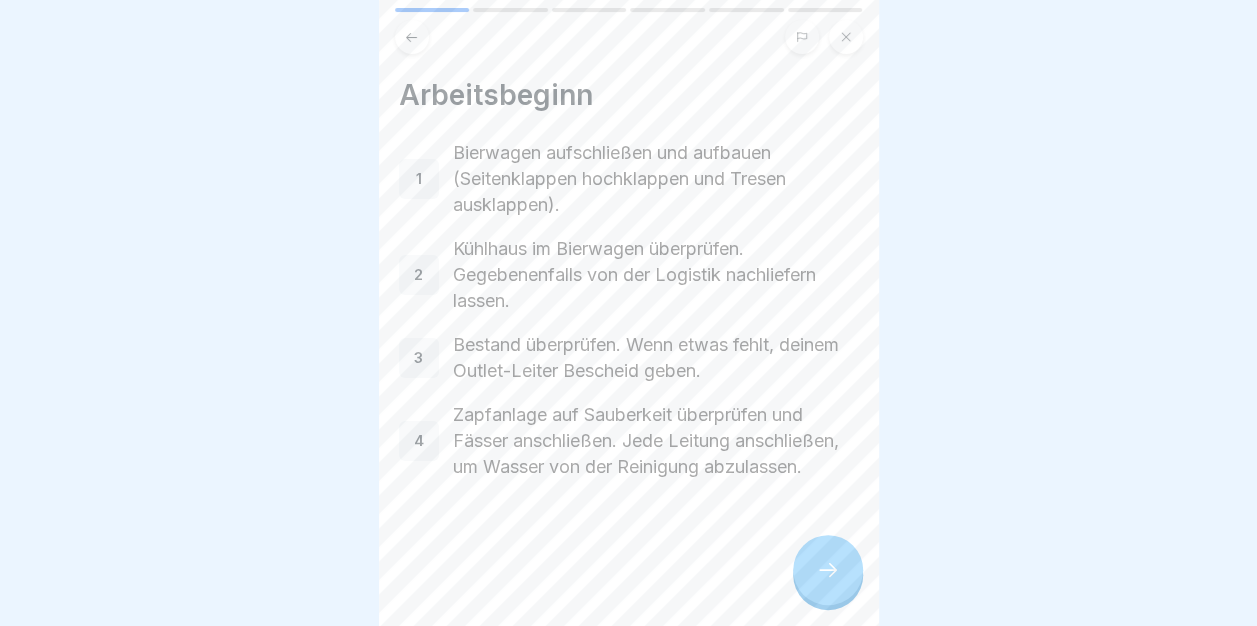 click on "FSV Schulung 6 Schritte Bierwagen Vorplatz Alles, was ihr wissen müsst, um den Bierwagen auf dem Vorplatz erfolgreich zu betreiben, lernt ihr hier. Fortfahren Arbeitsbeginn 1 Bierwagen aufschließen und aufbauen (Seitenklappen hochklappen und Tresen ausklappen). 2 Kühlhaus im Bierwagen überprüfen. Gegebenenfalls von der Logistik nachliefern lassen. 3 Bestand überprüfen. Wenn etwas fehlt, deinem Outlet-Leiter Bescheid geben. 4 Zapfanlage auf Sauberkeit überprüfen und Fässer anschließen. Jede Leitung anschließen, um Wasser von der Reinigung abzulassen. Mise en place 1 Becher an die Zapfanlagen verteilen. An jeder Zapfanlage, die in Betrieb ist, werden Cola und Sprite für Mischgetränke benötigt. 2 Station für Softgetränke aufbauen (Cola, Fanta, Sprite, Wasser, Apfelschorle). 3 4 Bei Problemen mit der Kasse umgehend Bescheid geben, sodass die Probleme vor Einlass behoben werden können. Bierwagen Grundbestand Verkaufsbeginn / Ablauf 1 2 3 4 5 Abbau / Schichtende 1 2 3 4 5 6 7 8 Mehrere Antworten A" at bounding box center [629, 313] 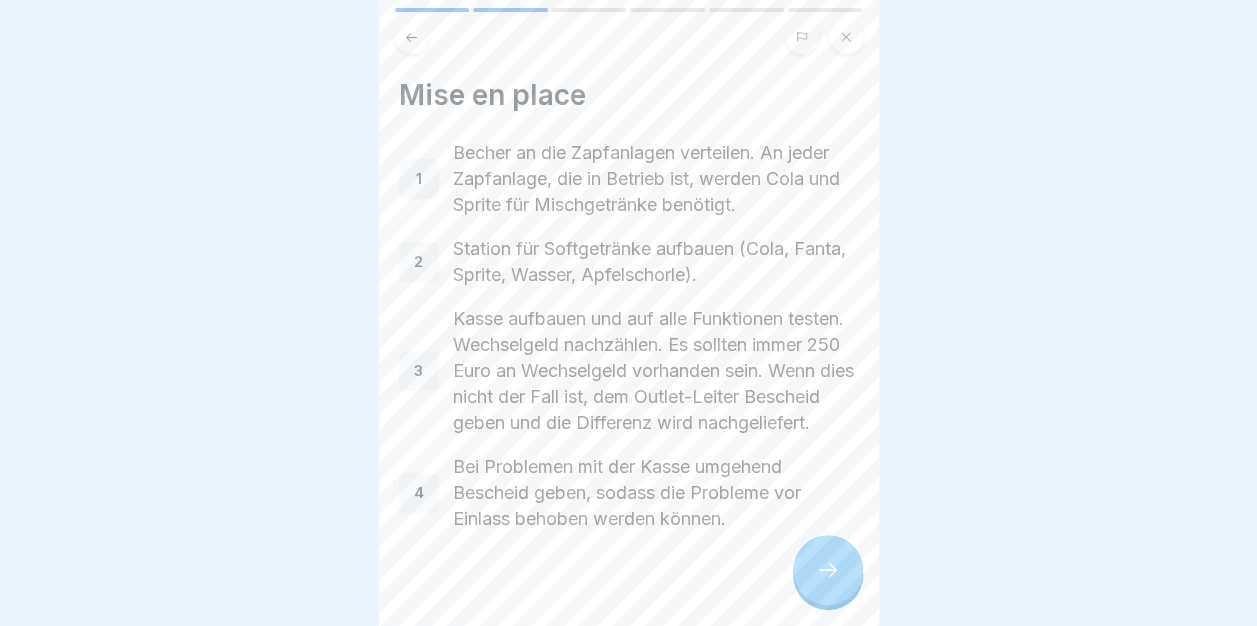 click 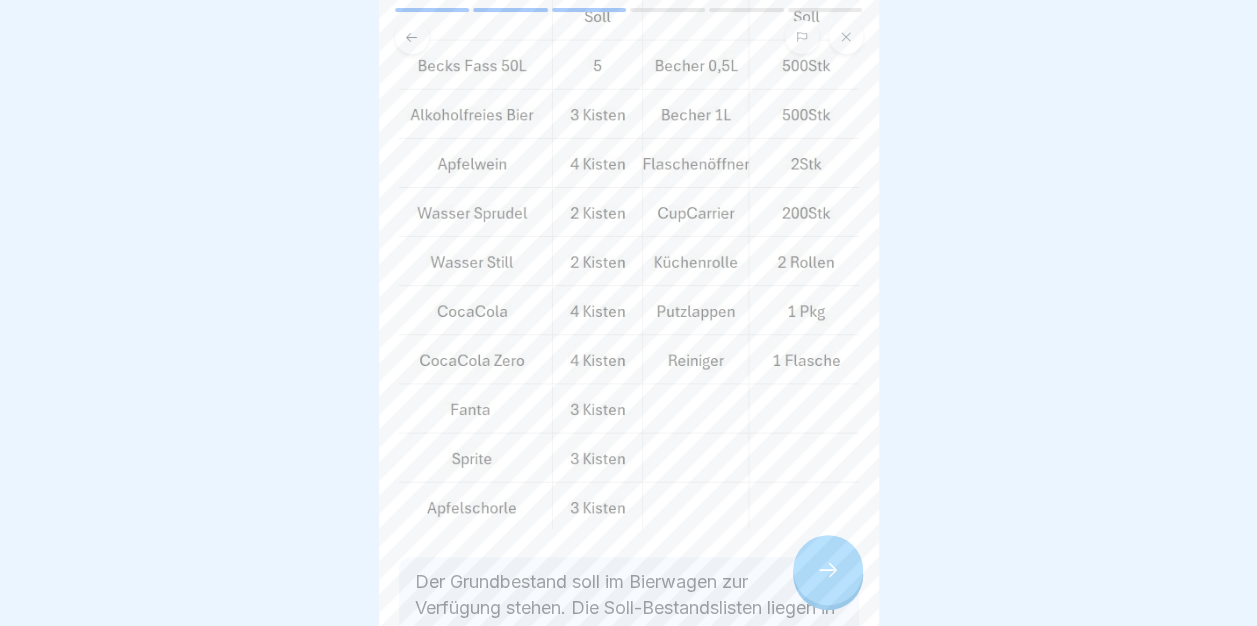 scroll, scrollTop: 148, scrollLeft: 0, axis: vertical 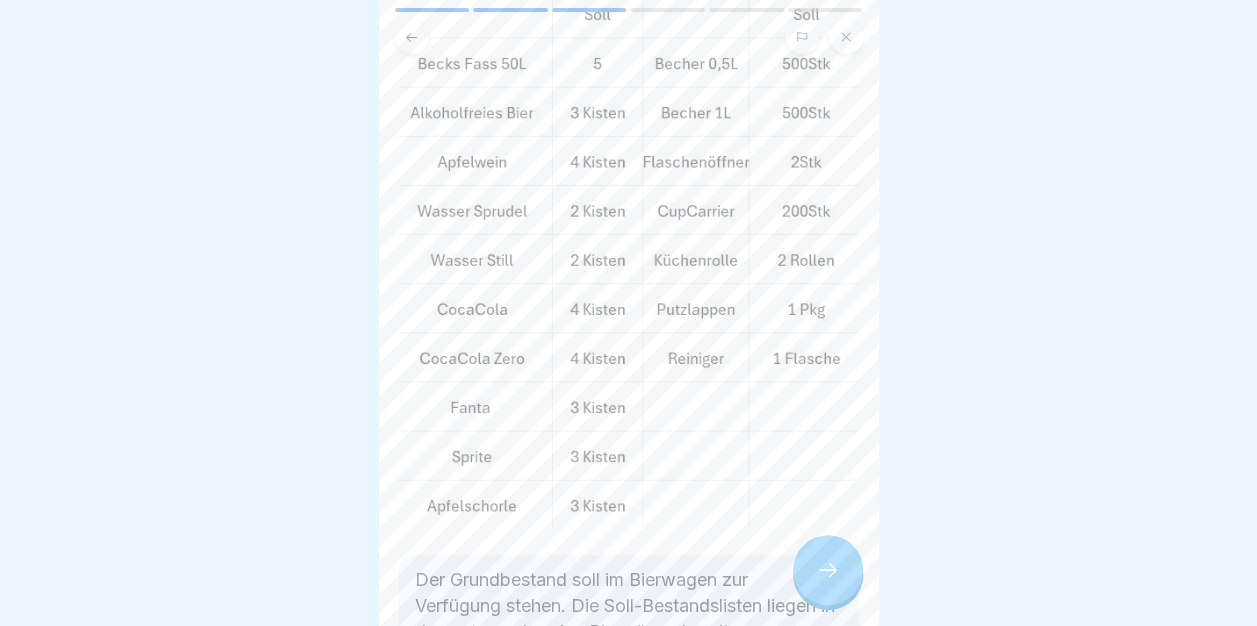 click at bounding box center [828, 570] 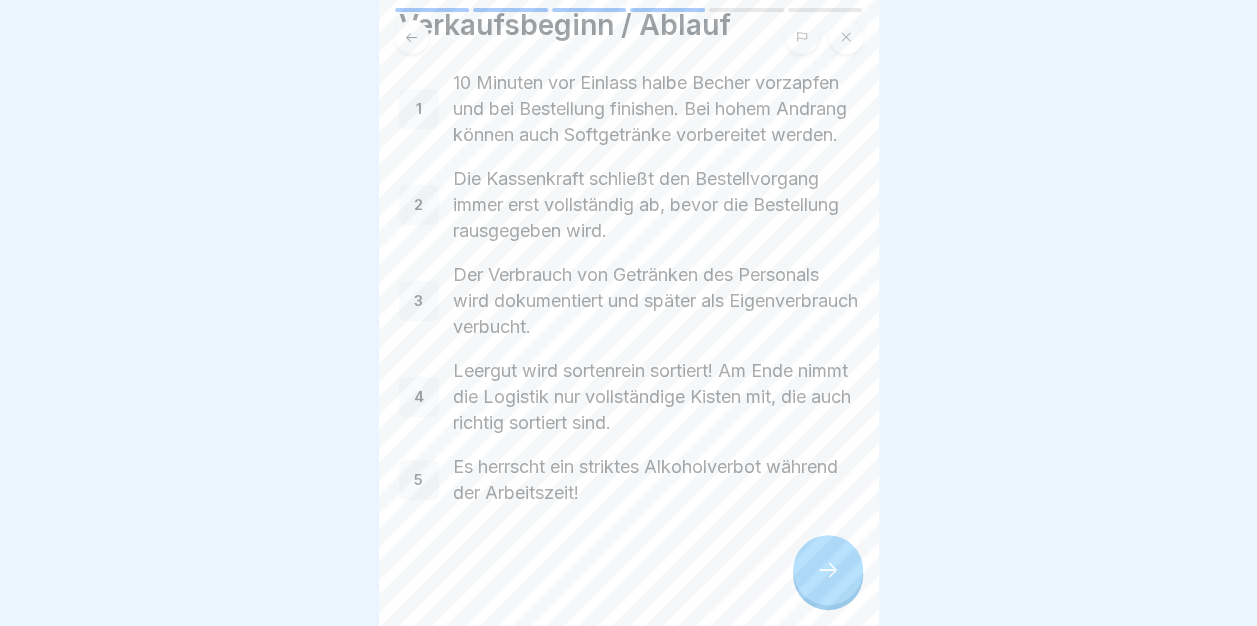 scroll, scrollTop: 78, scrollLeft: 0, axis: vertical 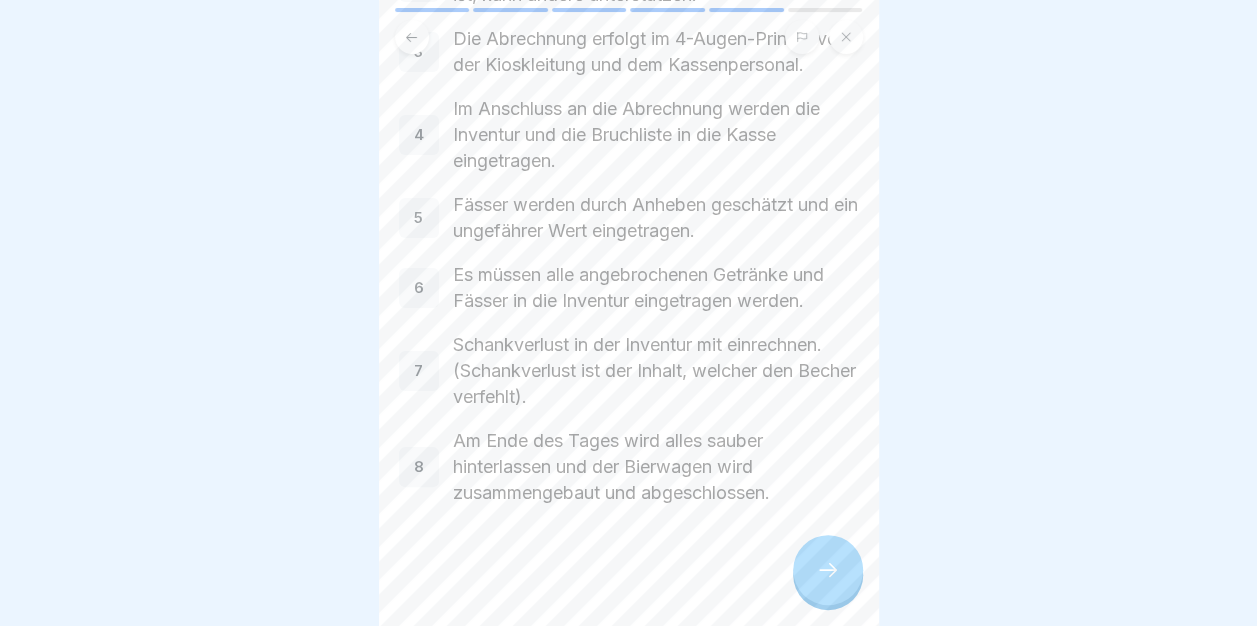 click at bounding box center (828, 570) 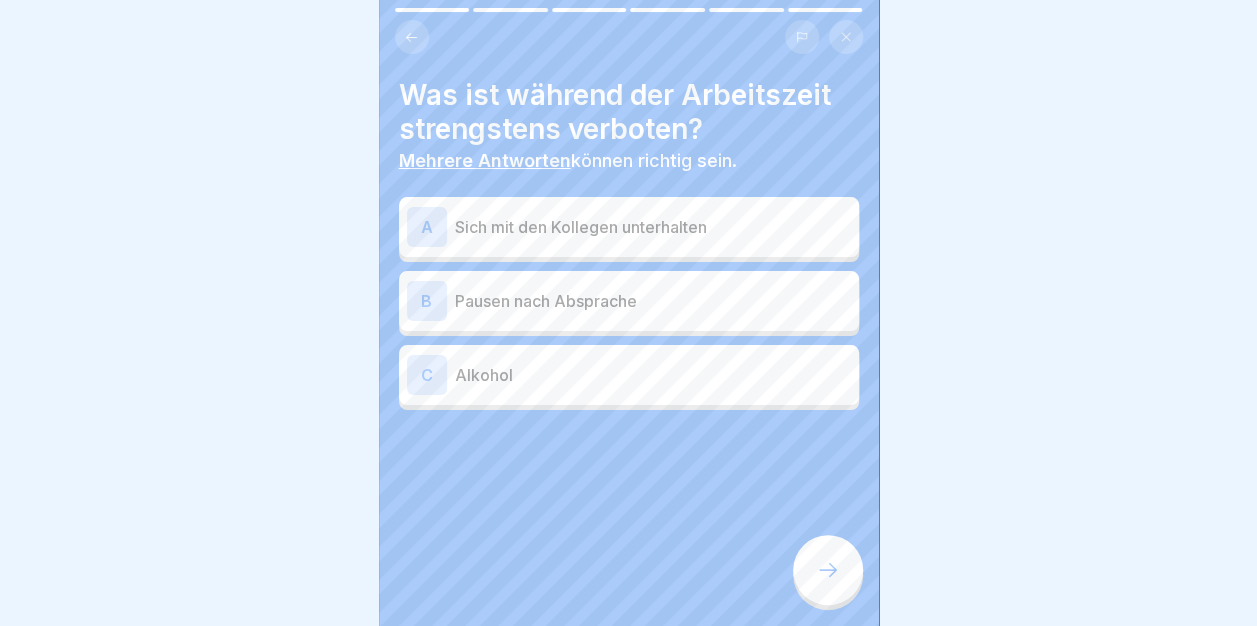 click on "Alkohol" at bounding box center [653, 375] 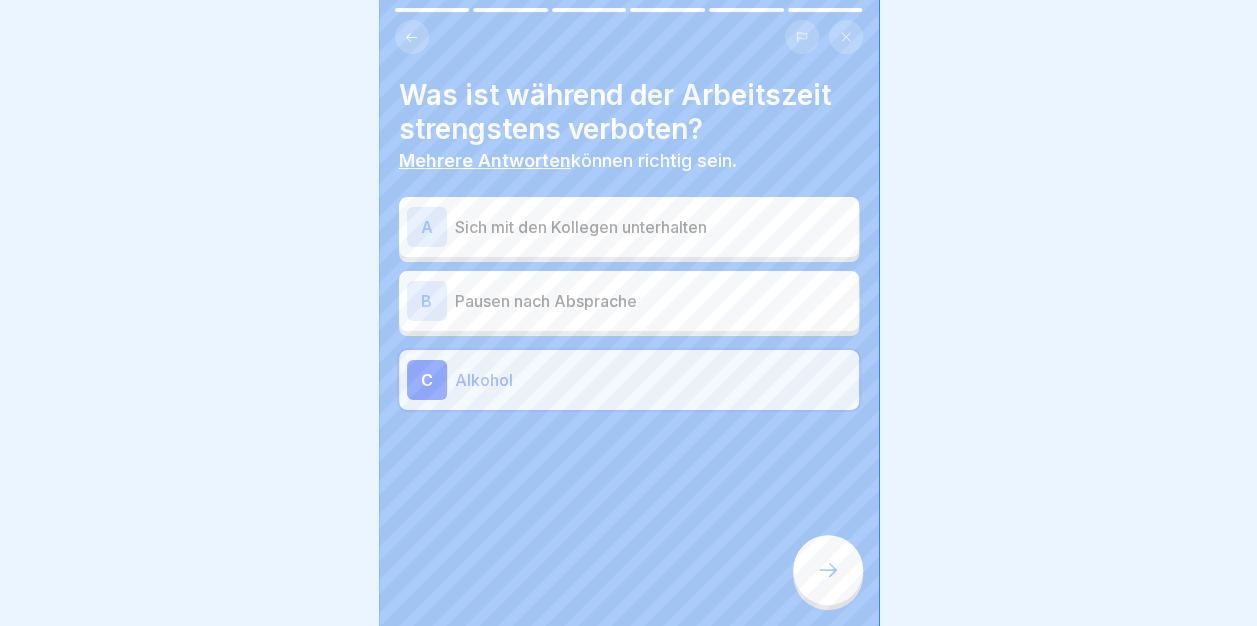 click 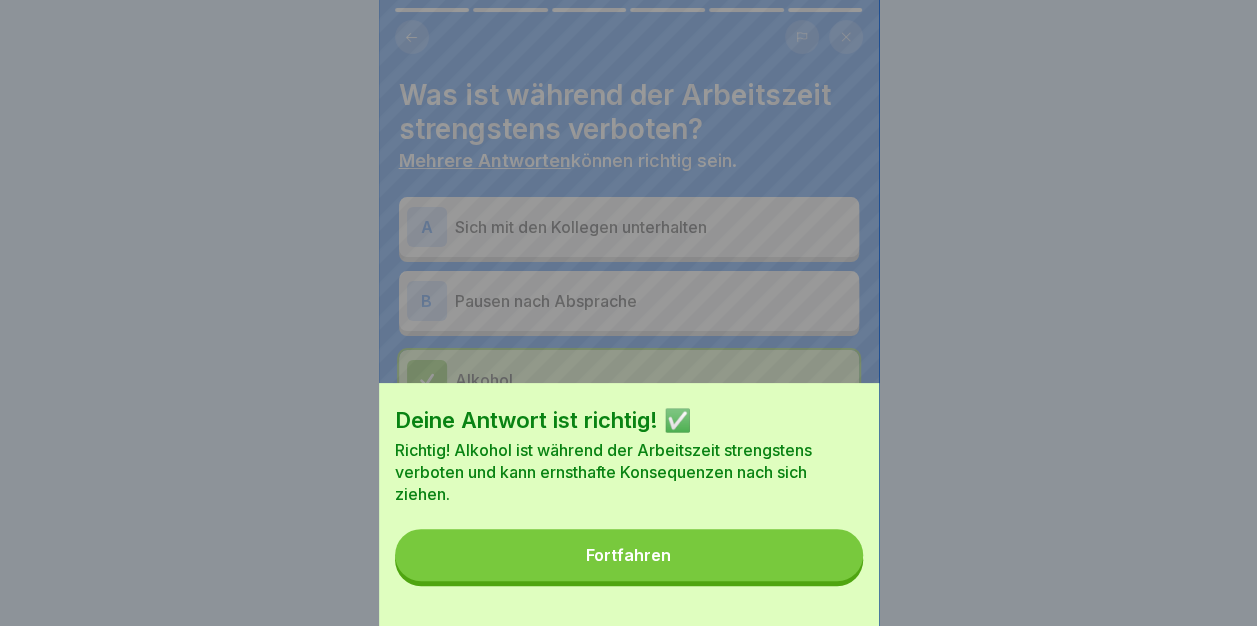 click on "Fortfahren" at bounding box center [629, 555] 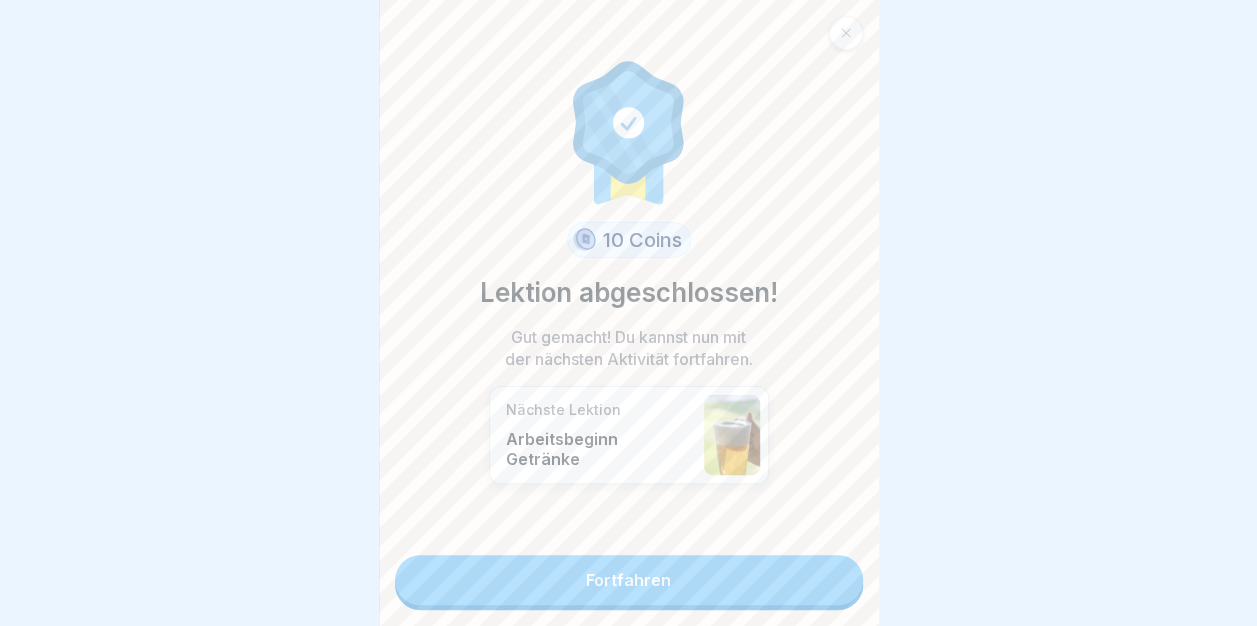 click on "Fortfahren" at bounding box center (629, 580) 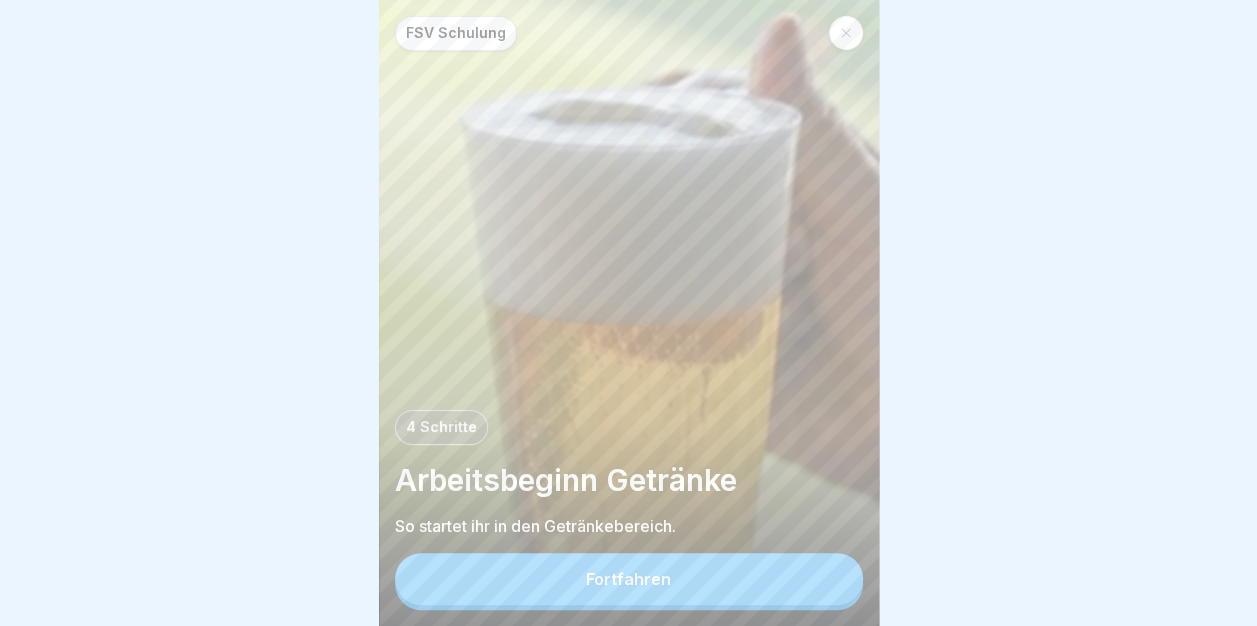 click on "Fortfahren" at bounding box center [629, 579] 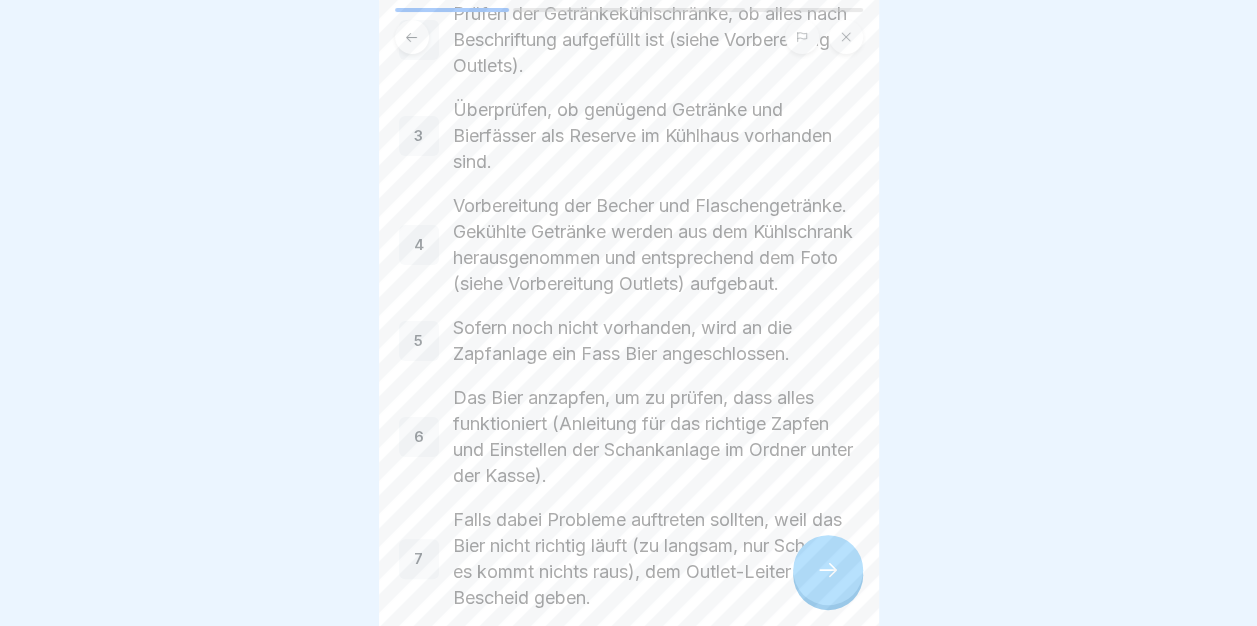 scroll, scrollTop: 340, scrollLeft: 0, axis: vertical 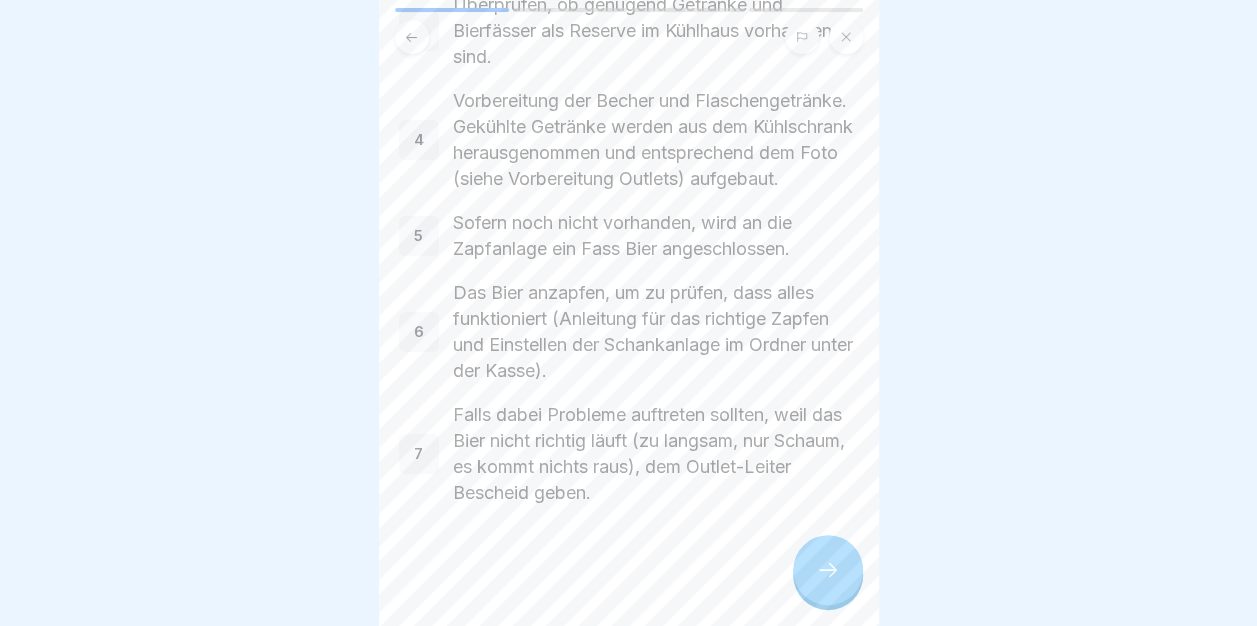 click 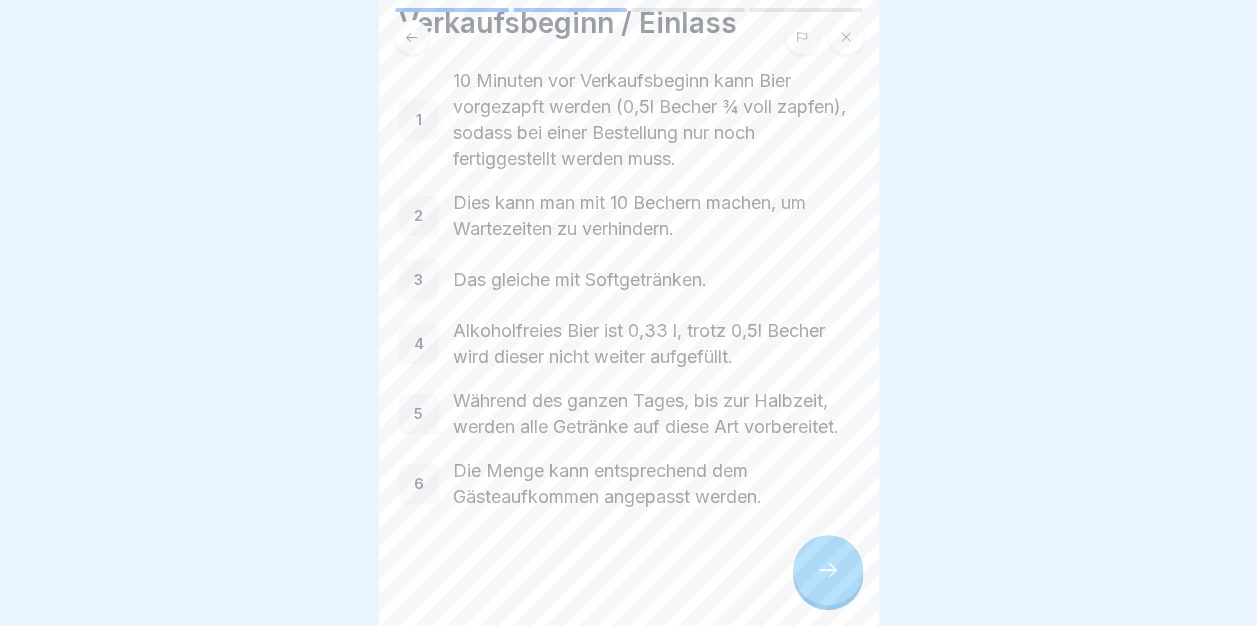 scroll, scrollTop: 136, scrollLeft: 0, axis: vertical 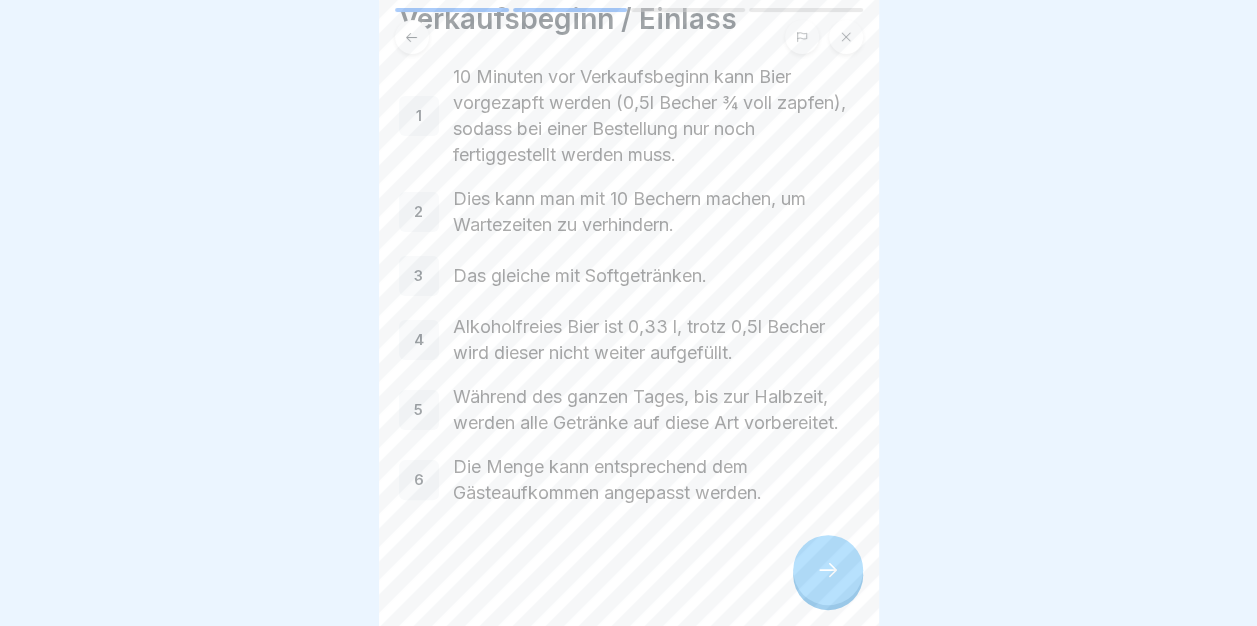 click 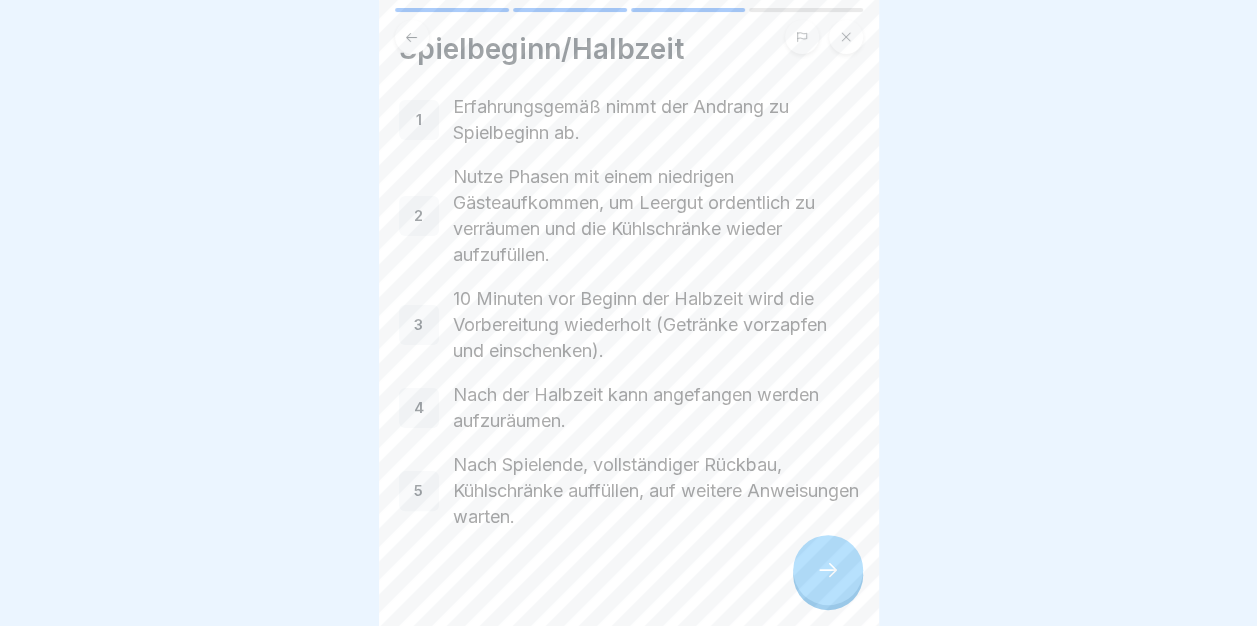 scroll, scrollTop: 70, scrollLeft: 0, axis: vertical 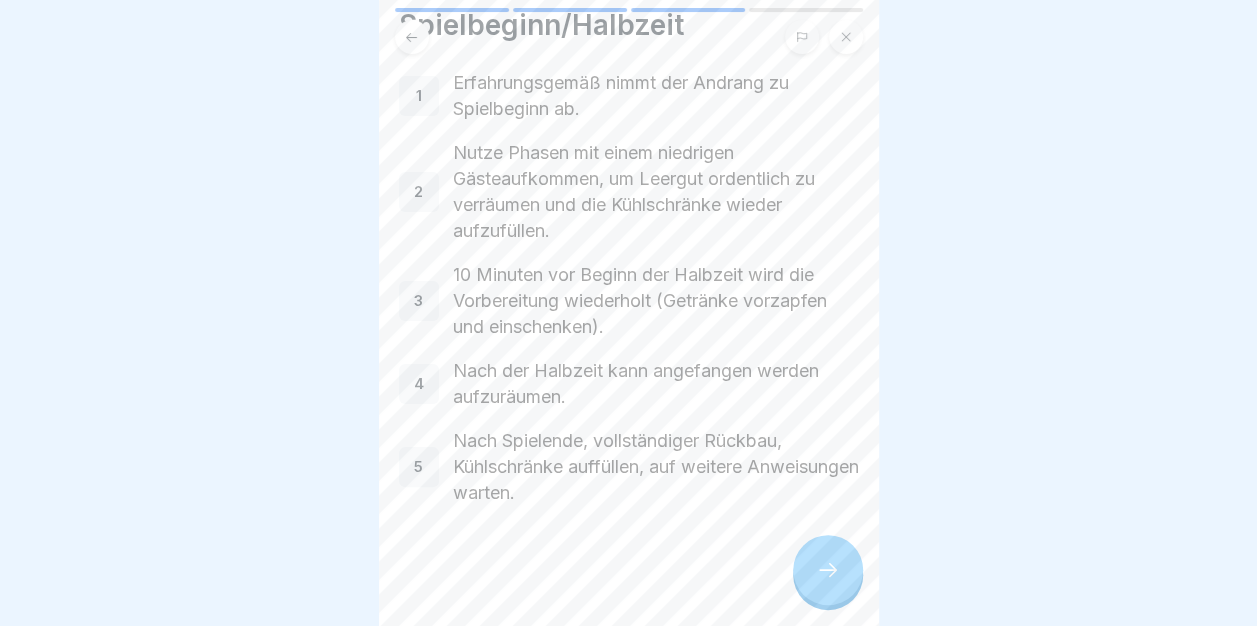 click at bounding box center [828, 570] 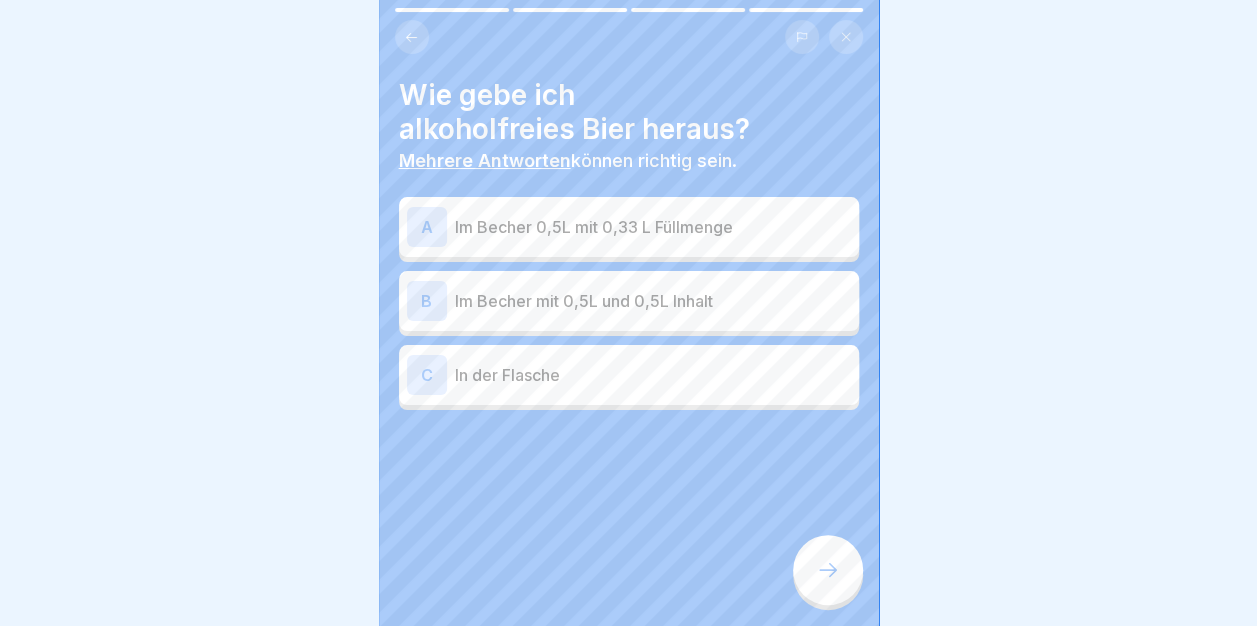 click on "B Im Becher mit 0,5L und 0,5L Inhalt" at bounding box center [629, 301] 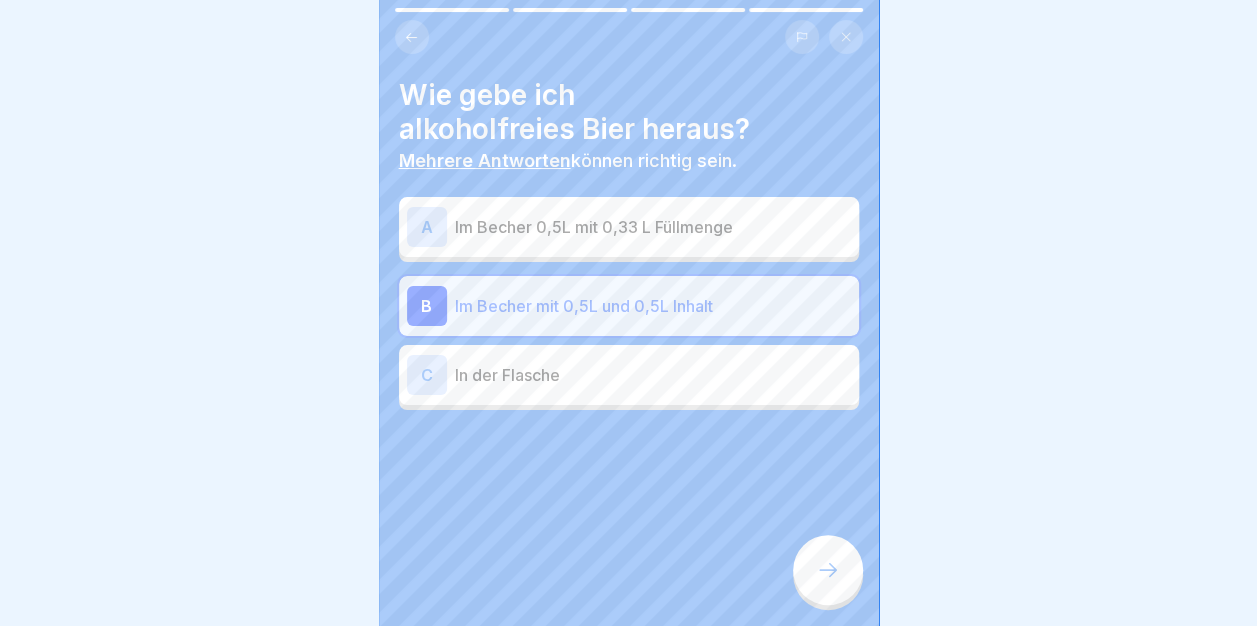 click at bounding box center (828, 570) 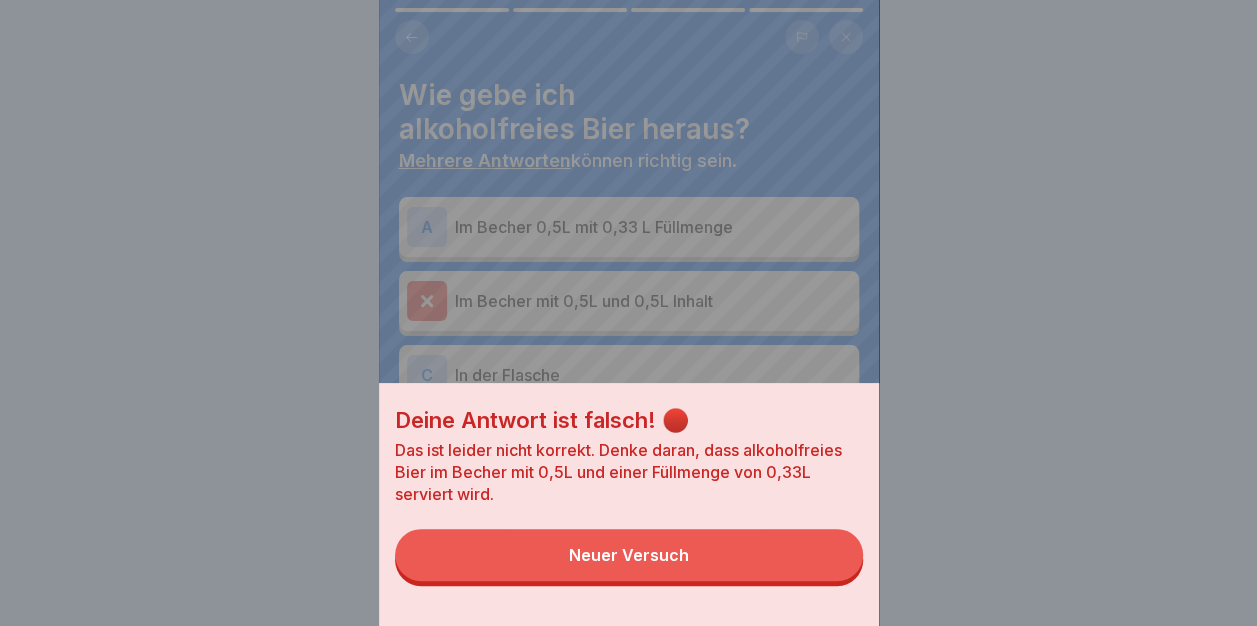 click on "Neuer Versuch" at bounding box center (629, 555) 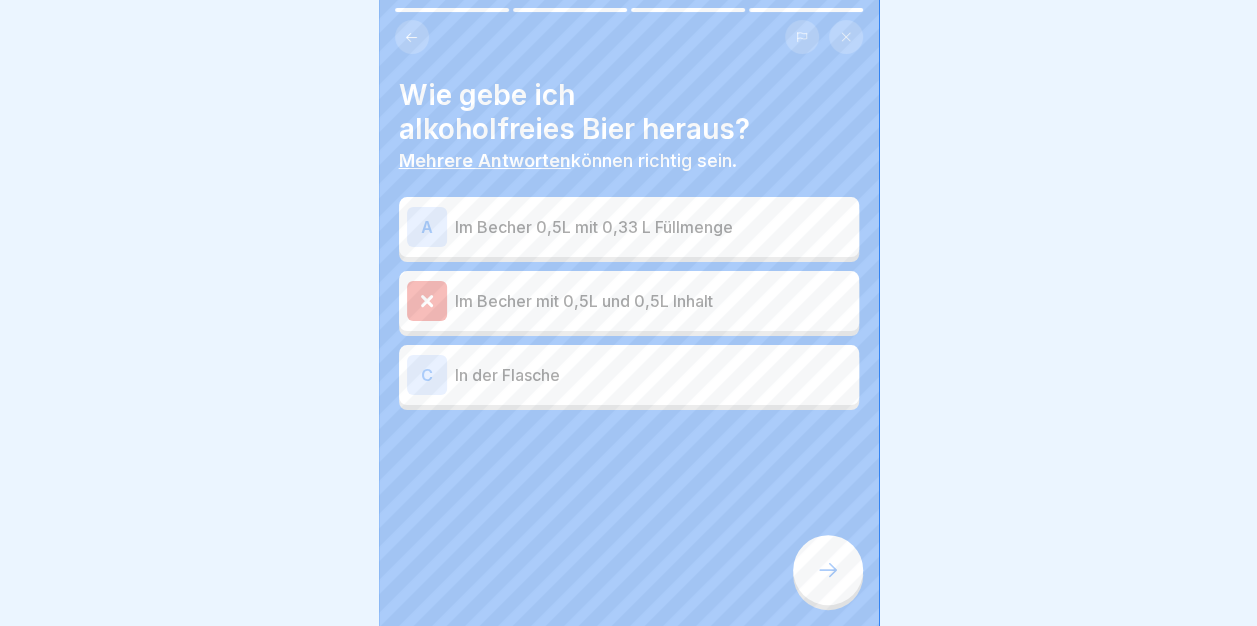 click on "Im Becher 0,5L mit 0,33 L Füllmenge" at bounding box center (653, 227) 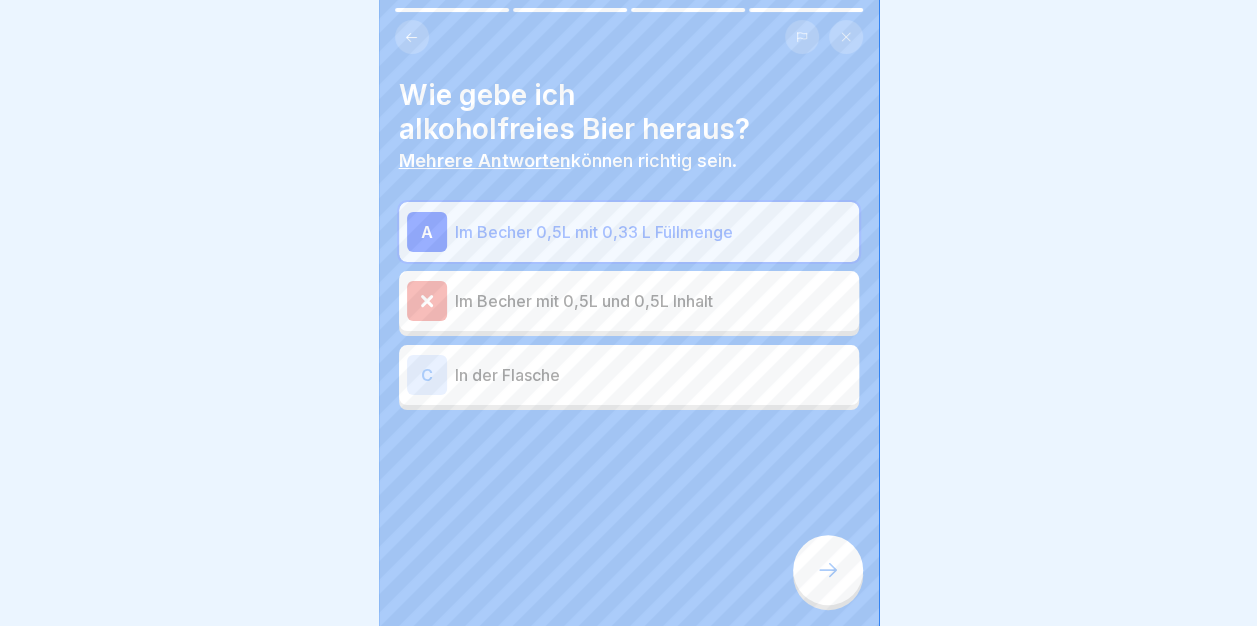 click at bounding box center (828, 570) 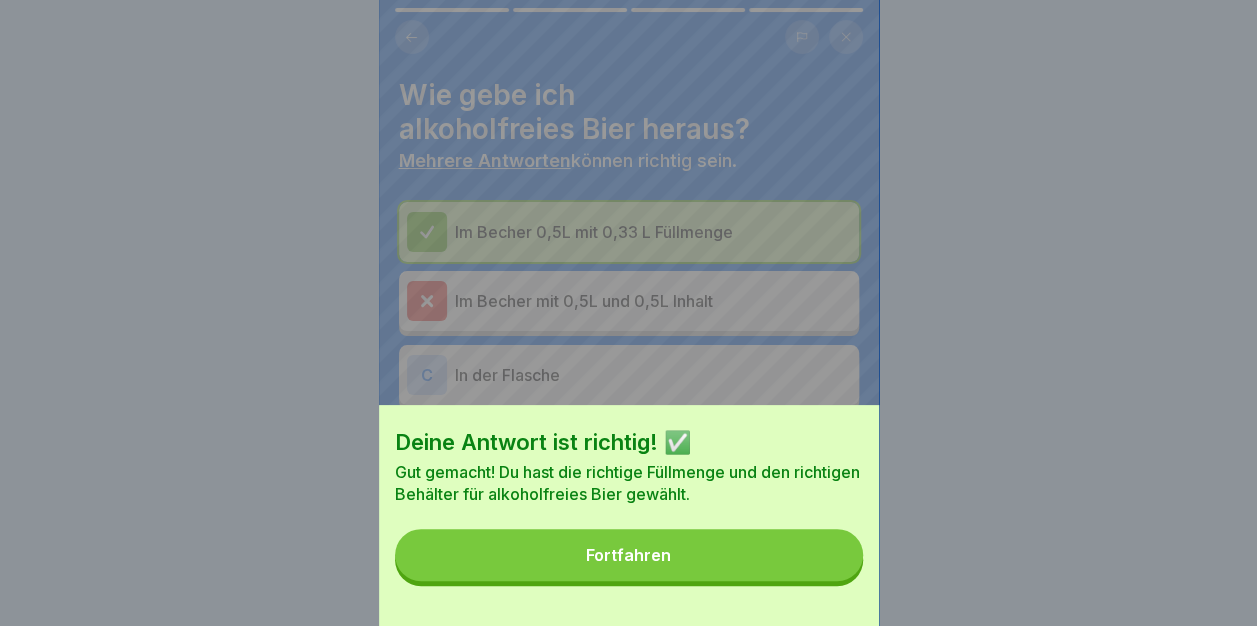 click on "Fortfahren" at bounding box center (629, 555) 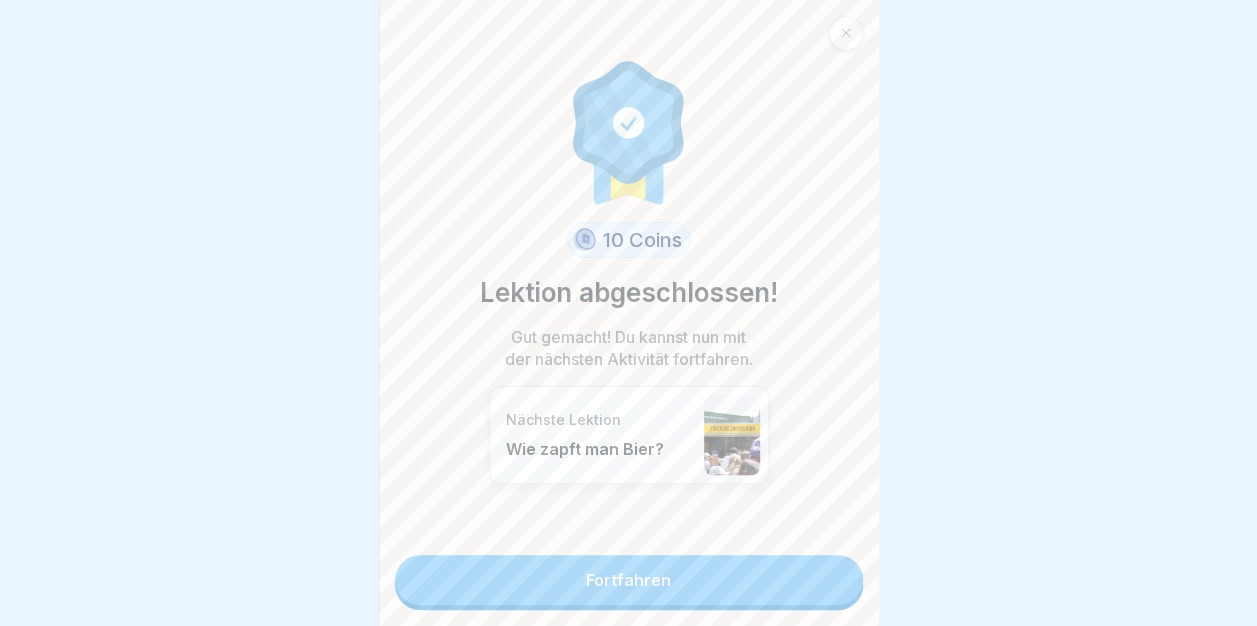 click on "Fortfahren" at bounding box center (629, 580) 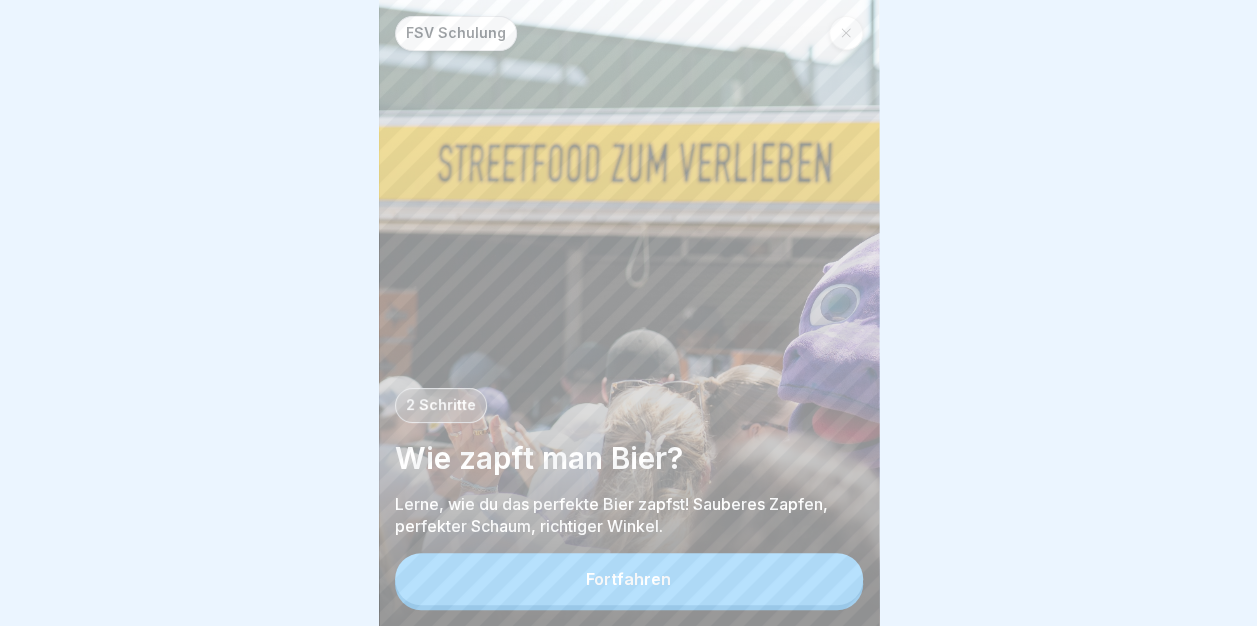 scroll, scrollTop: 15, scrollLeft: 0, axis: vertical 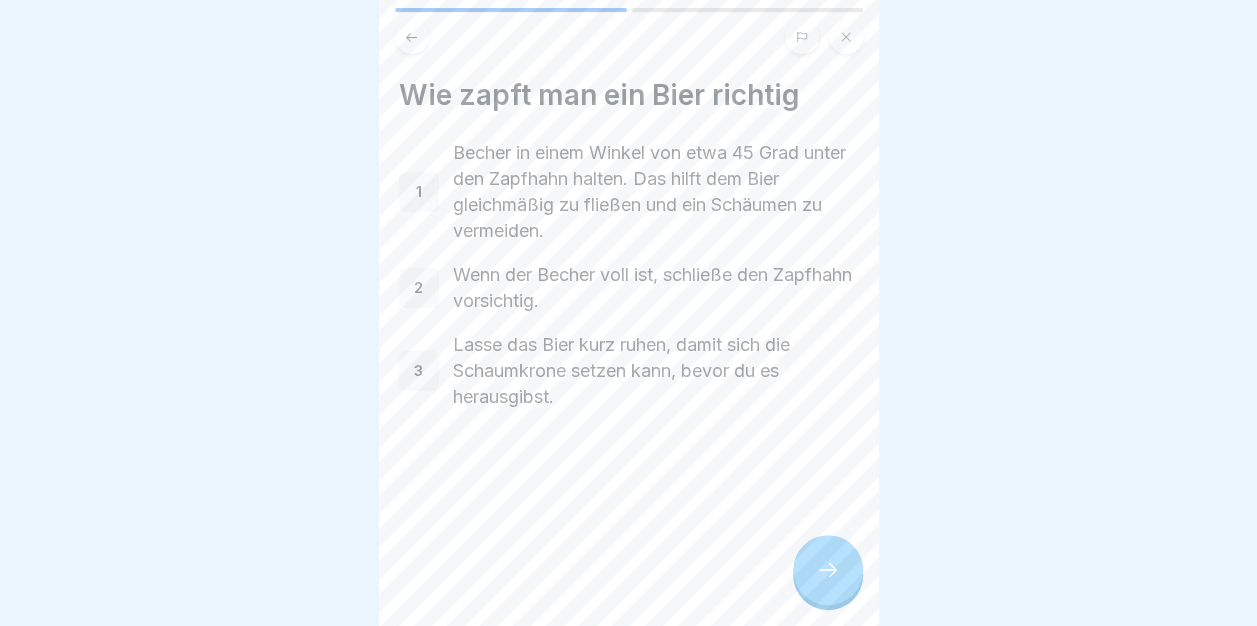 click 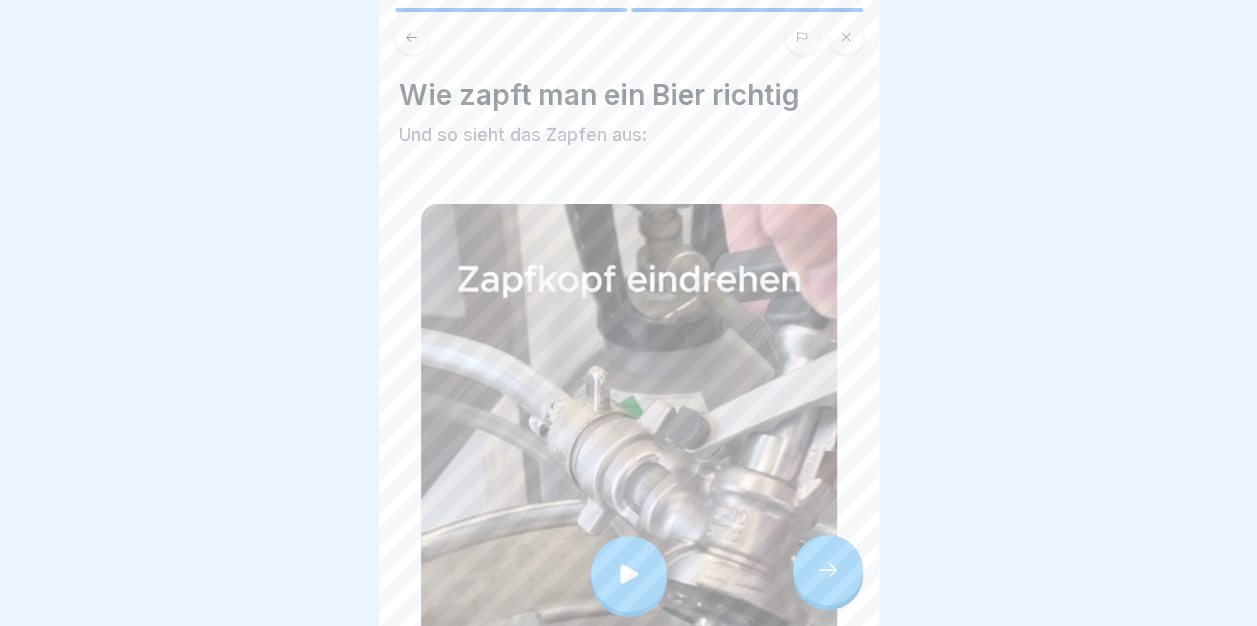 click 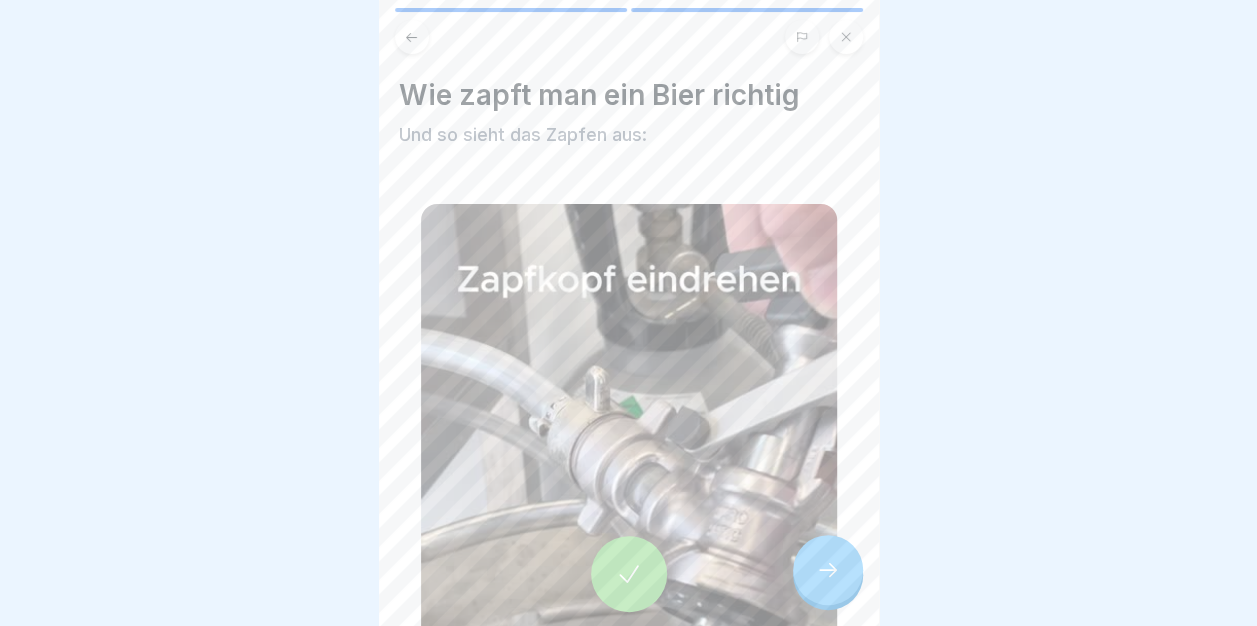 click 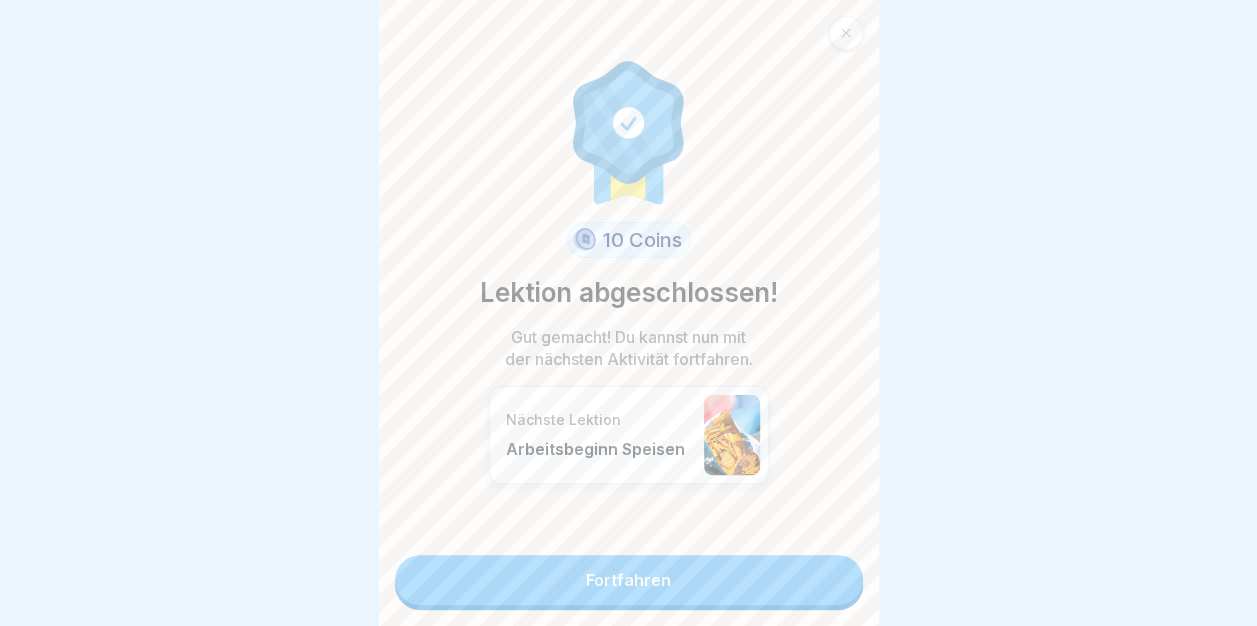 click on "Fortfahren" at bounding box center [629, 580] 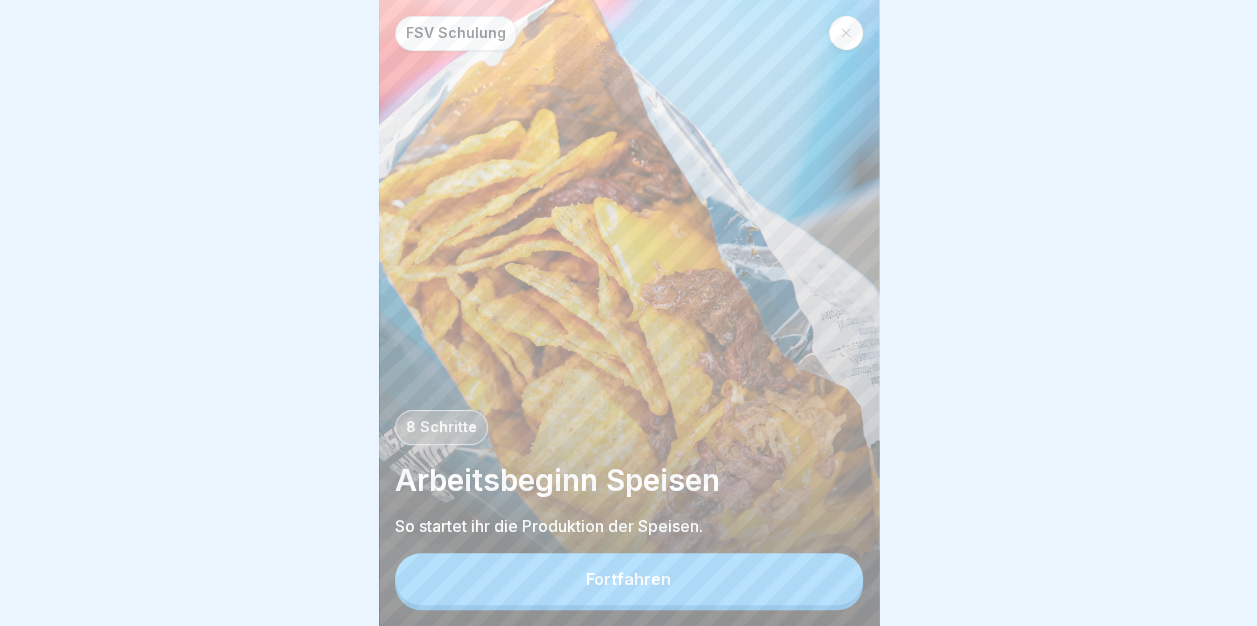 scroll, scrollTop: 0, scrollLeft: 0, axis: both 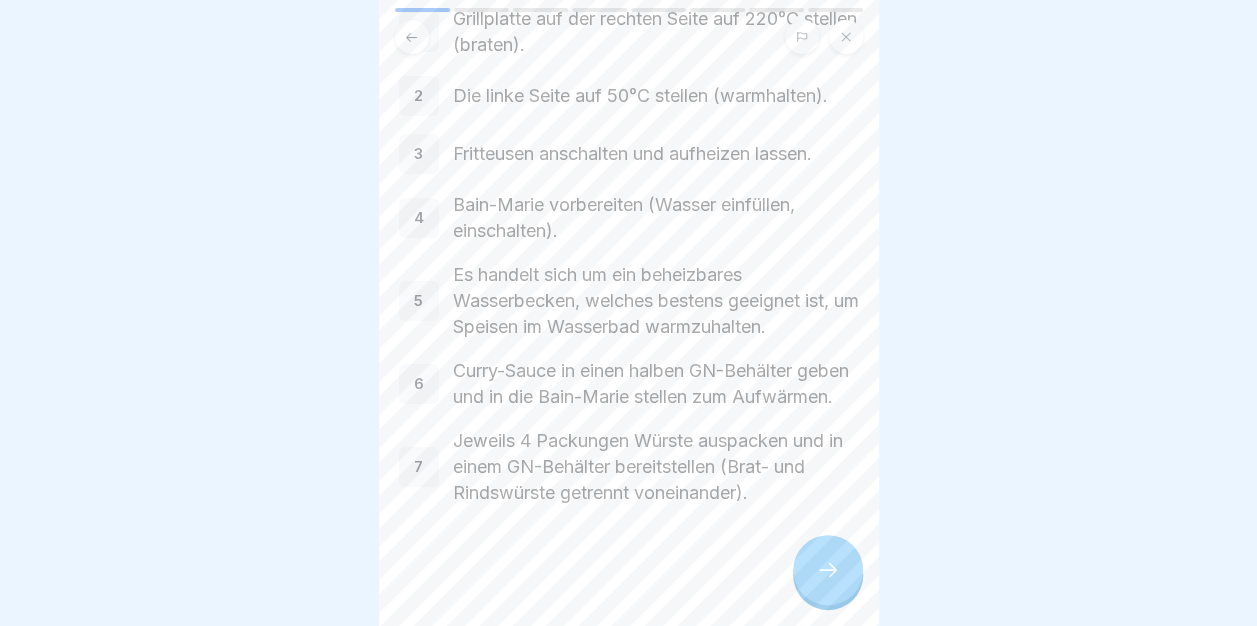 click at bounding box center (828, 570) 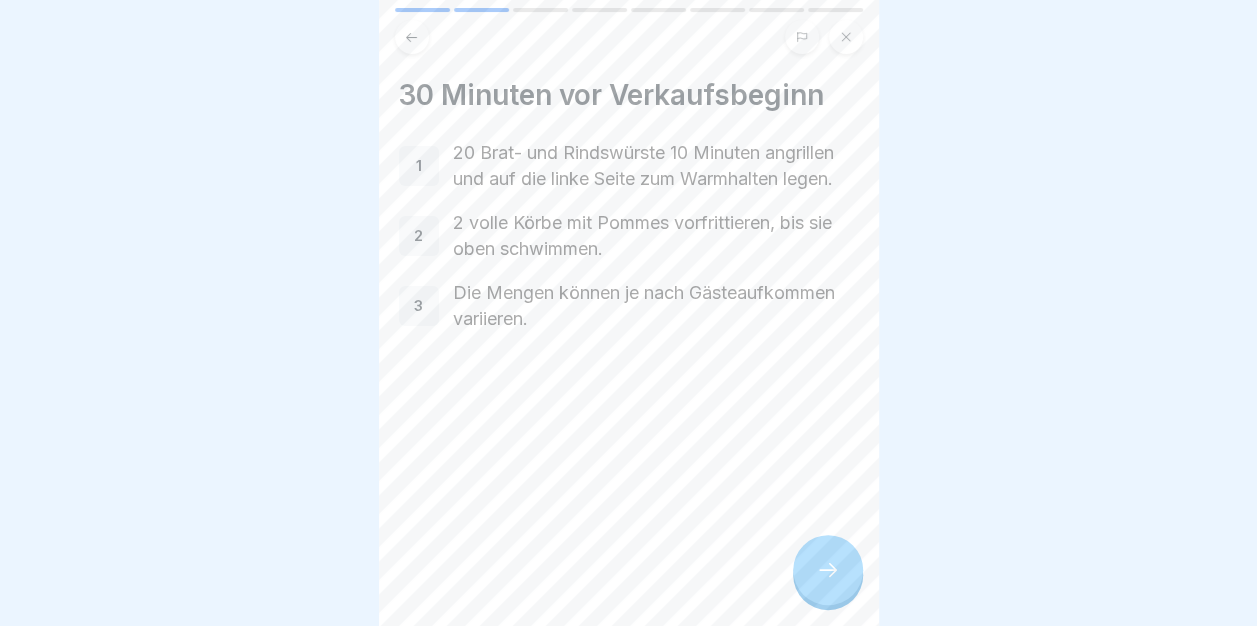 click 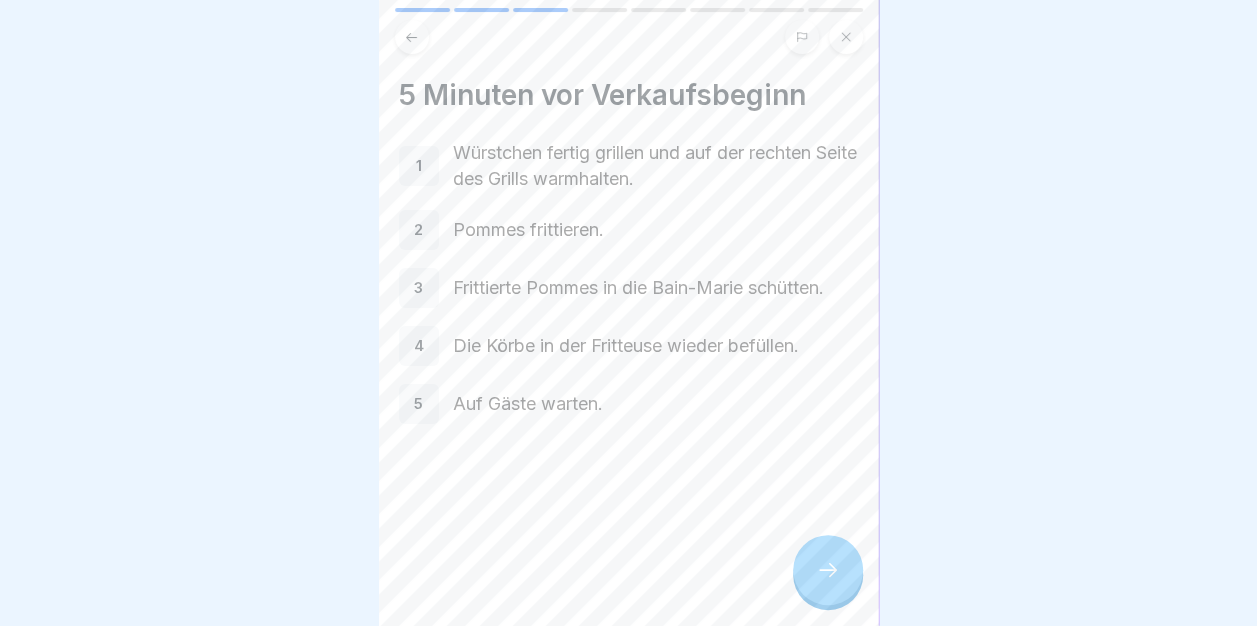 click 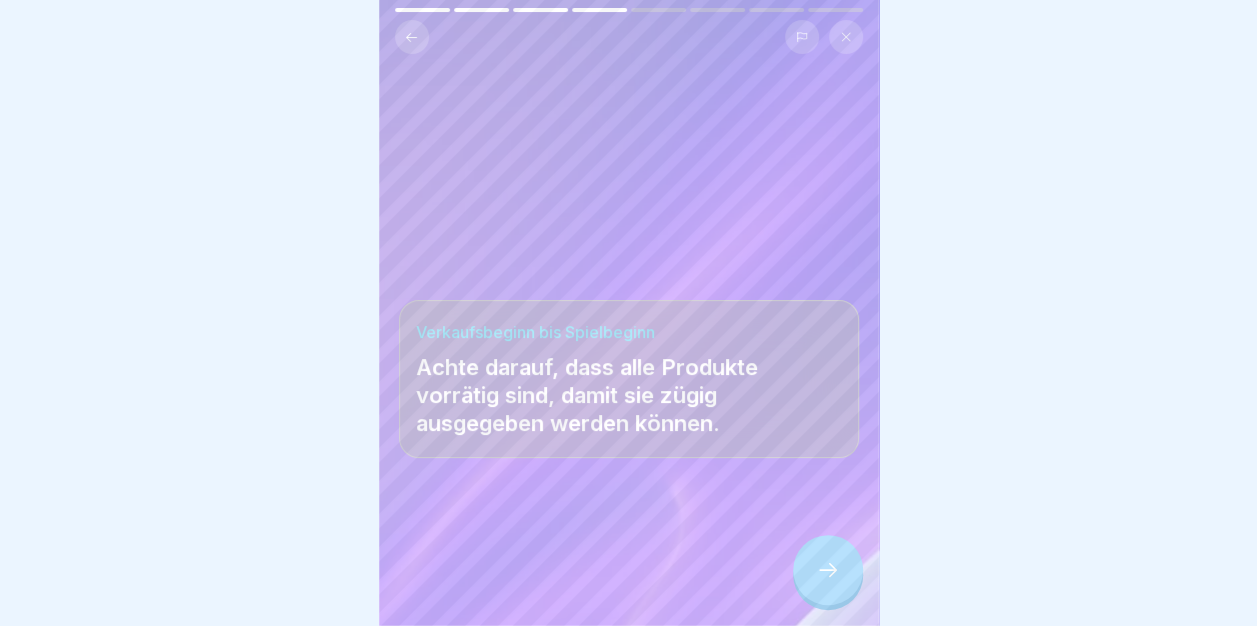 scroll, scrollTop: 15, scrollLeft: 0, axis: vertical 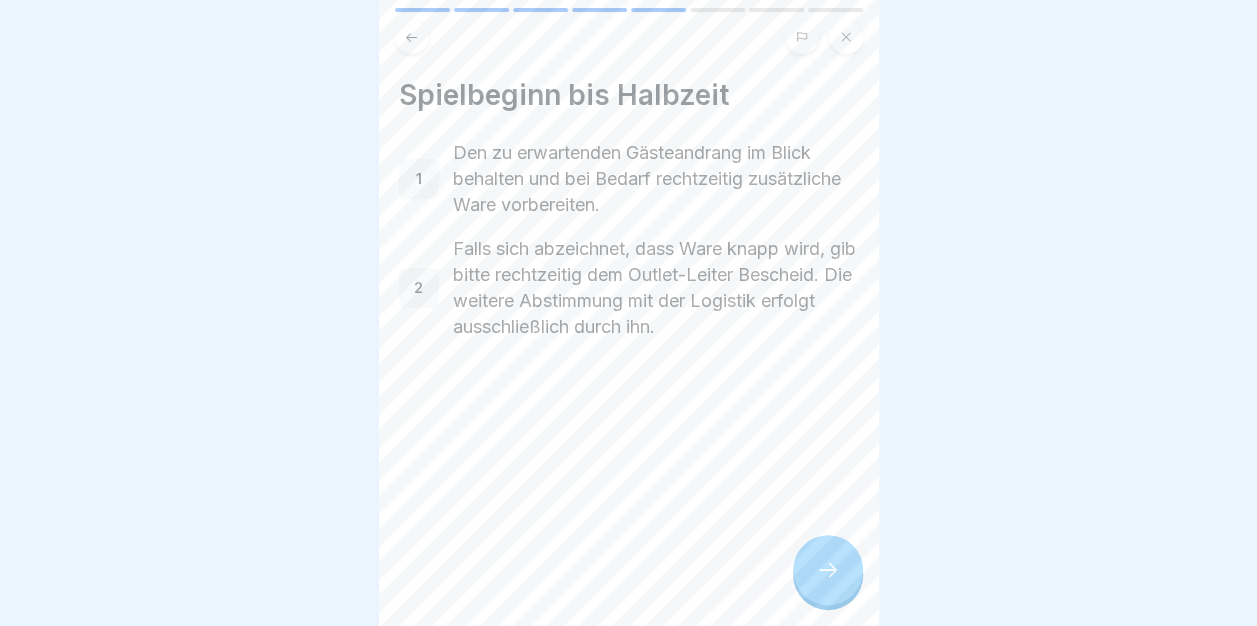 click 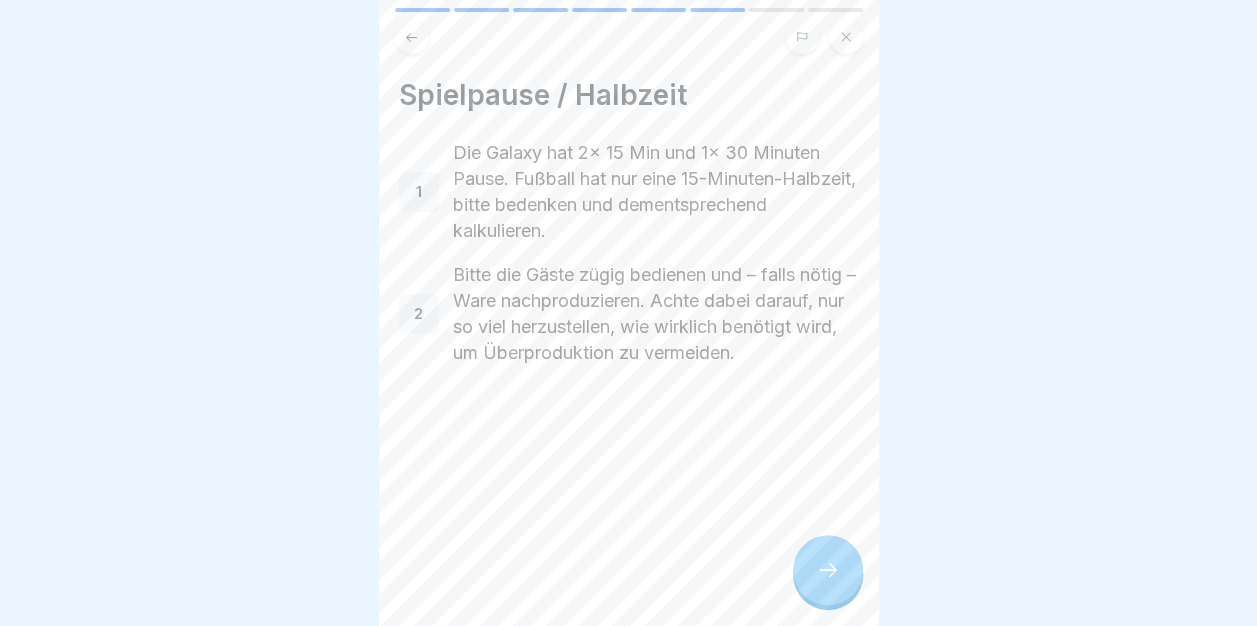 click 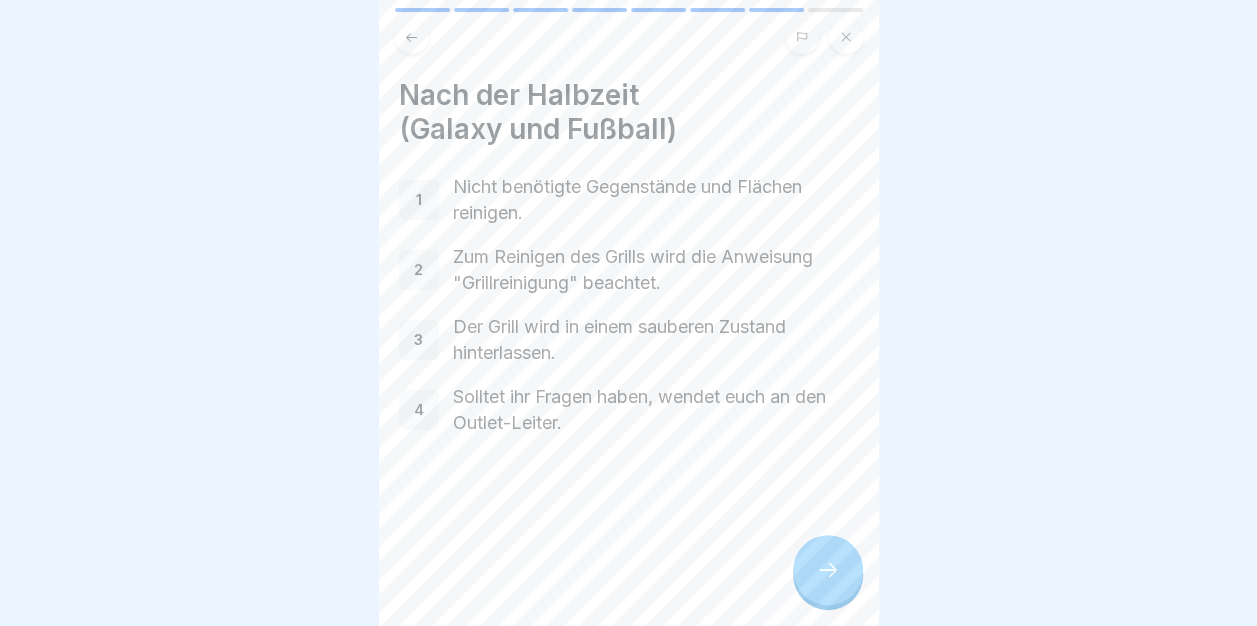 click 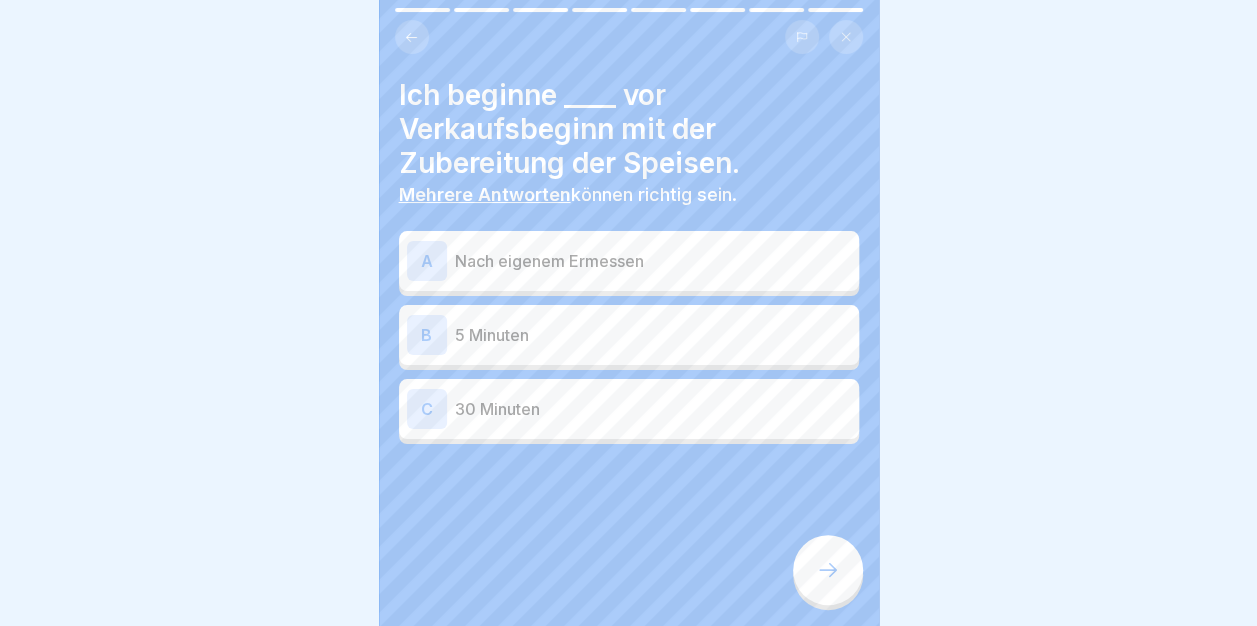 click on "30 Minuten" at bounding box center [653, 409] 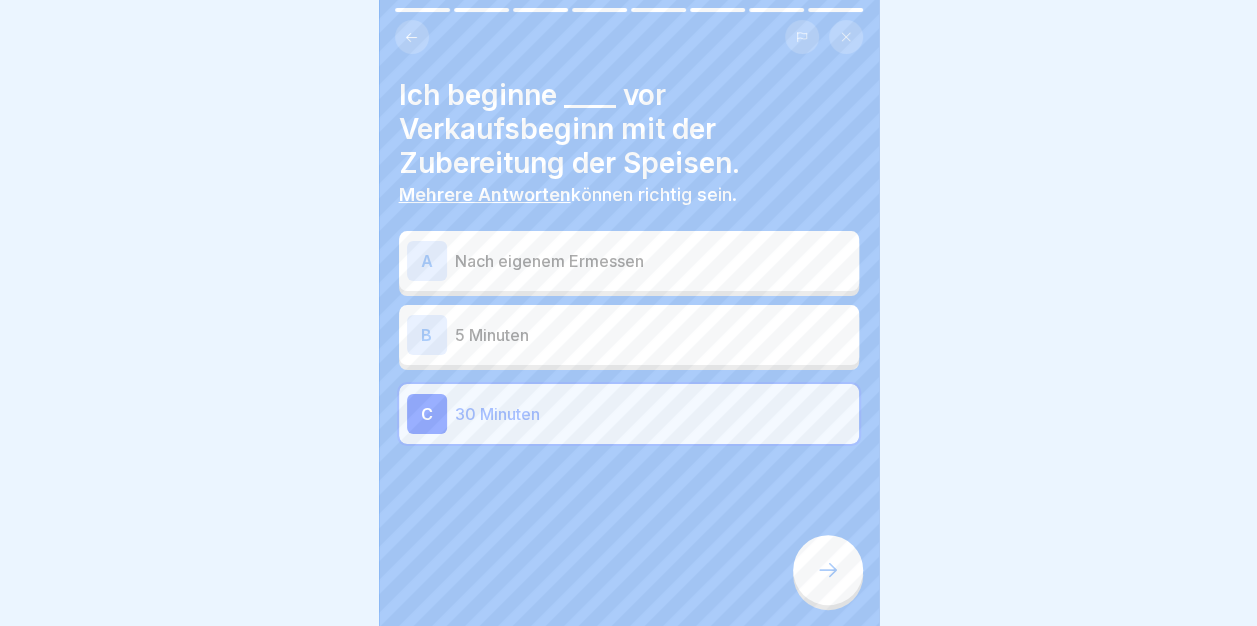 click 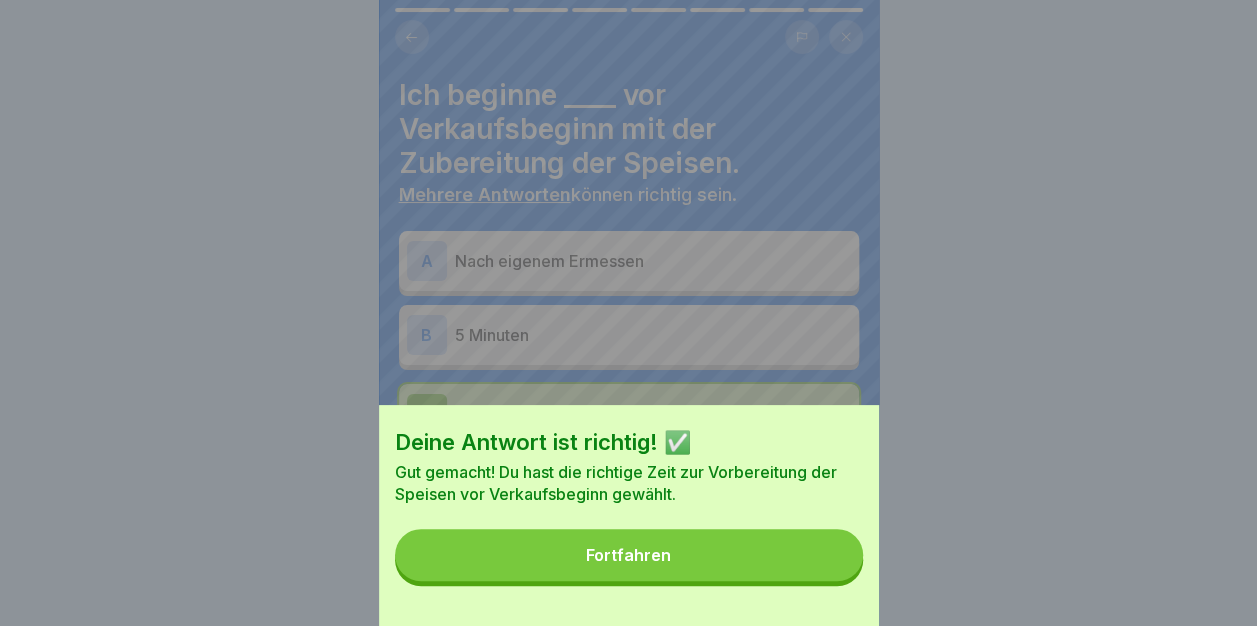 click on "Fortfahren" at bounding box center [629, 555] 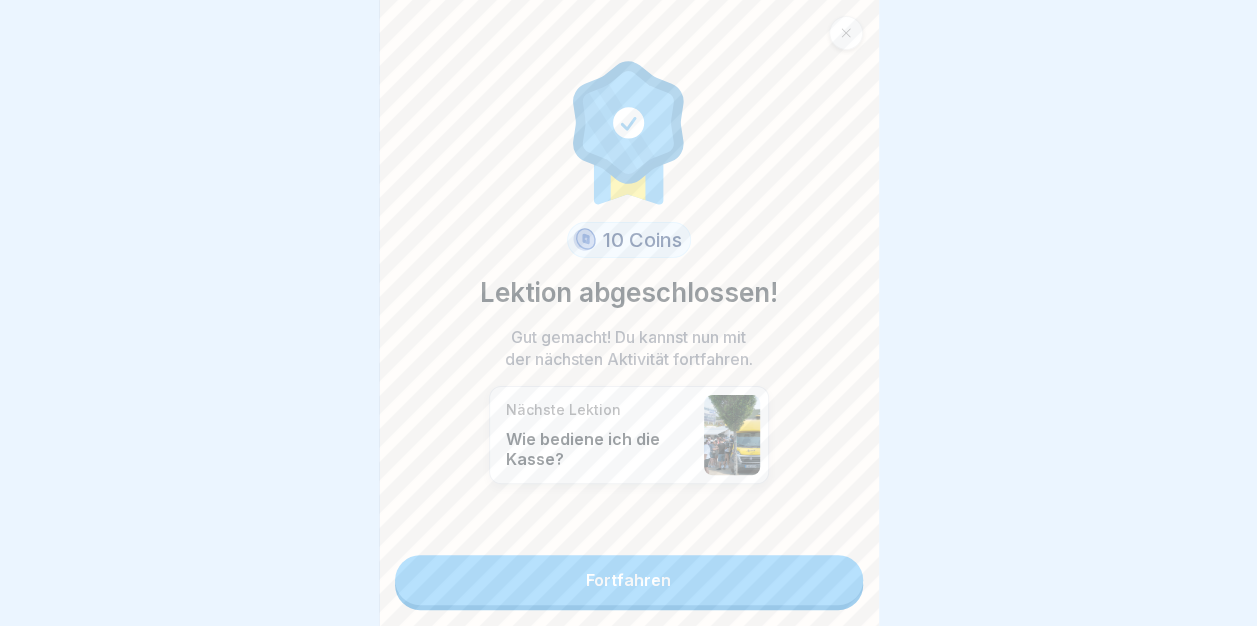 click on "Fortfahren" at bounding box center [629, 580] 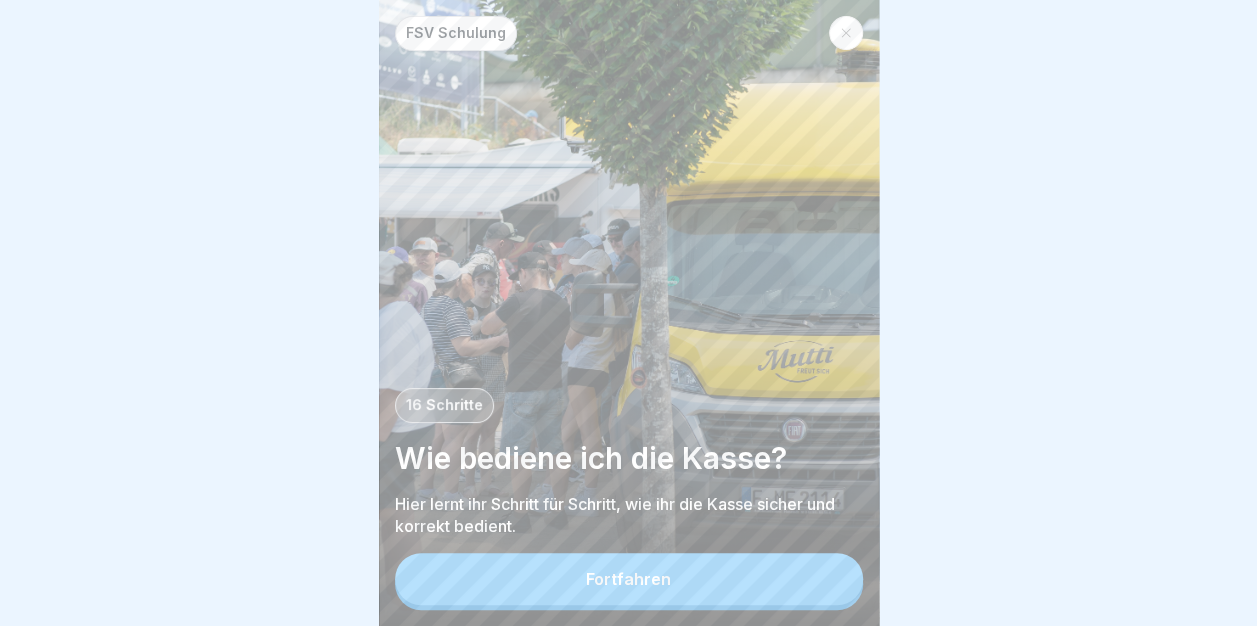 scroll, scrollTop: 0, scrollLeft: 0, axis: both 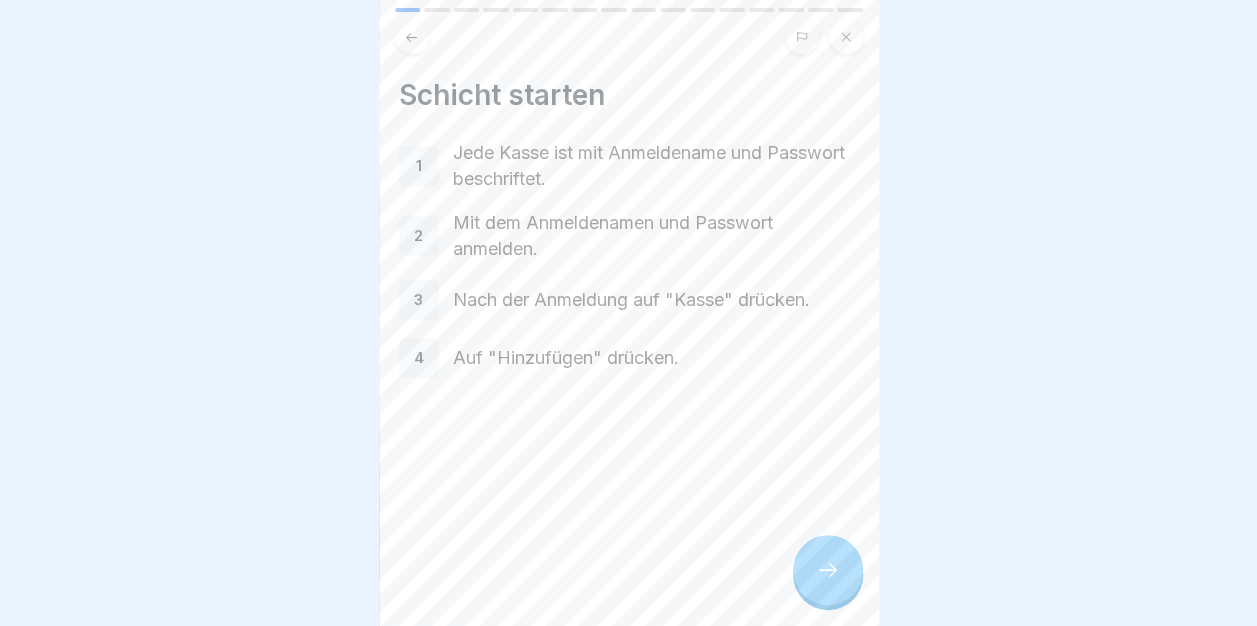 click at bounding box center (828, 570) 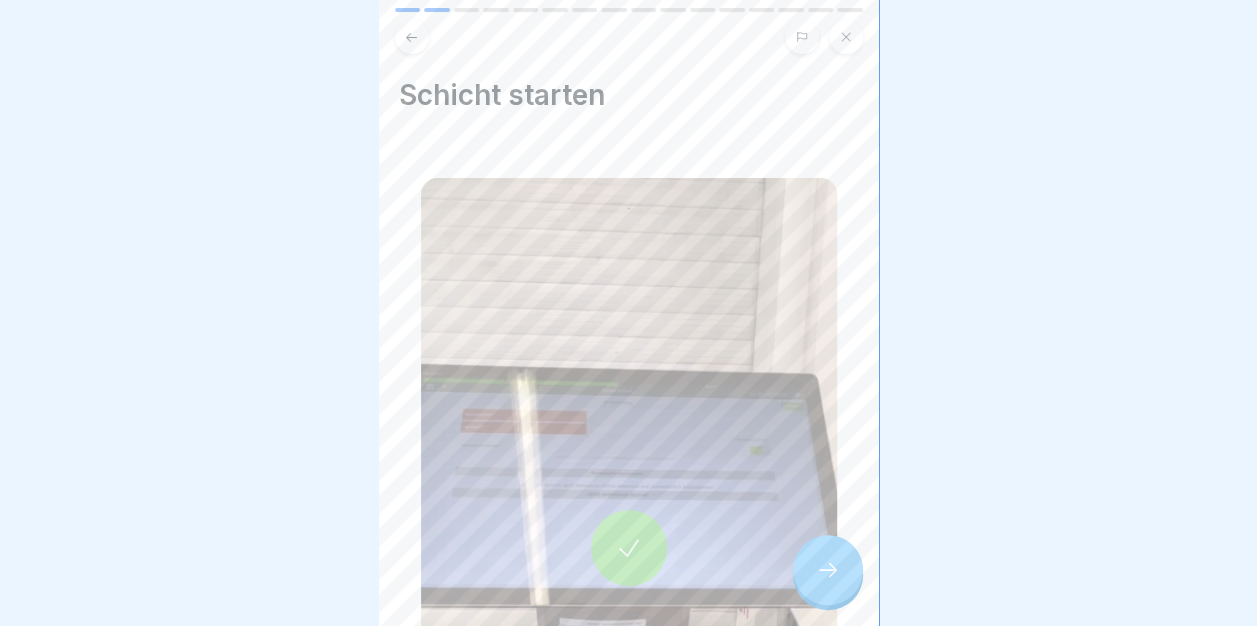 click 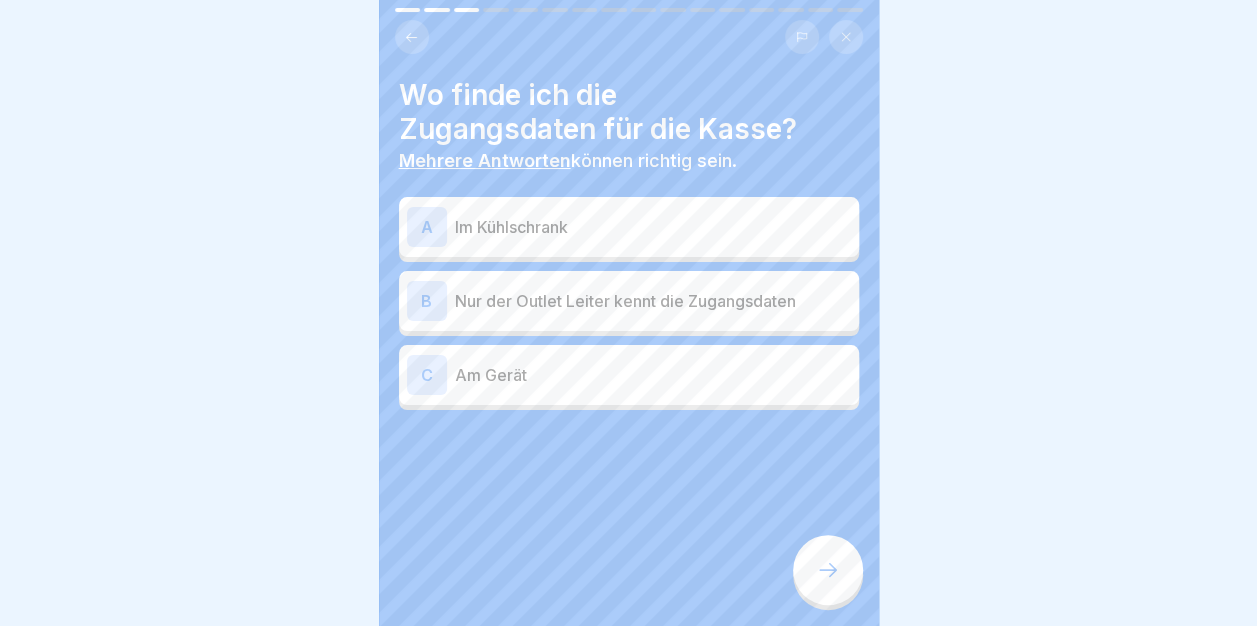 click on "Am Gerät" at bounding box center [653, 375] 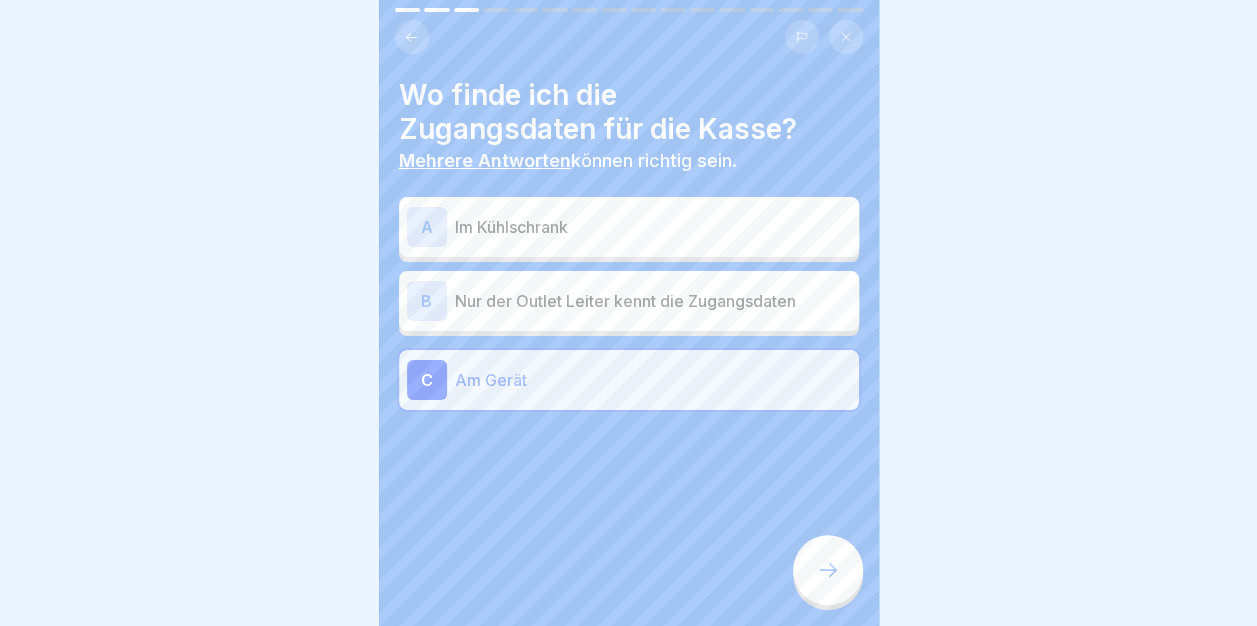 click at bounding box center (828, 570) 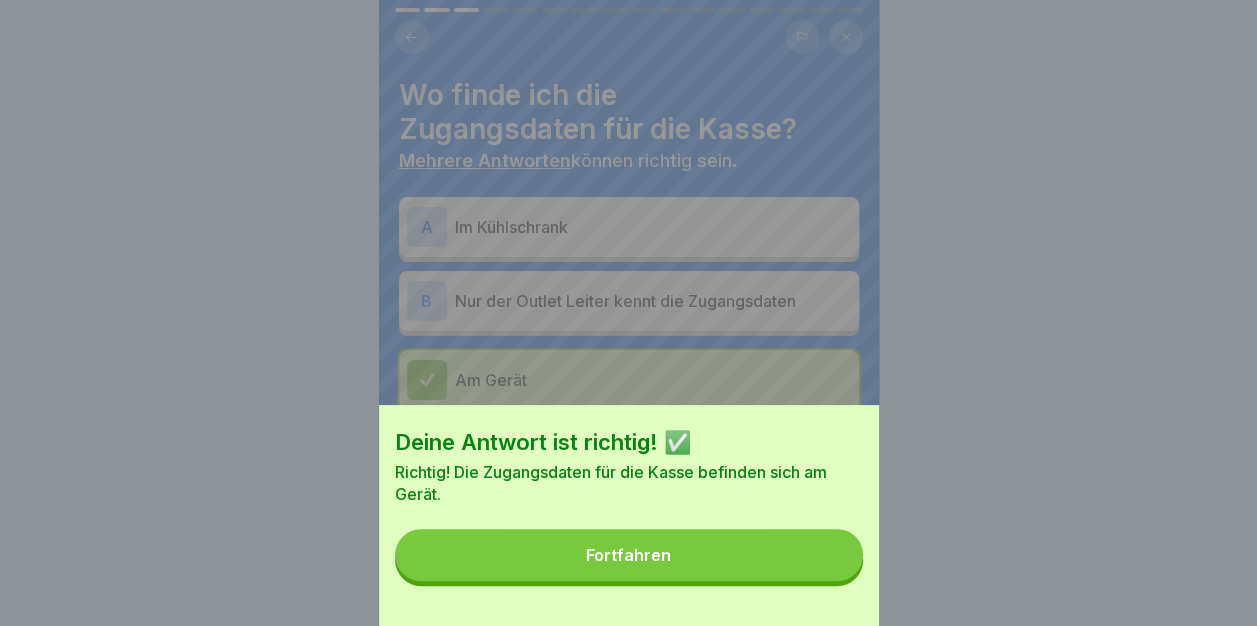 click on "Deine Antwort ist richtig!
✅ Richtig! Die Zugangsdaten für die Kasse befinden sich am Gerät.   Fortfahren" at bounding box center [629, 515] 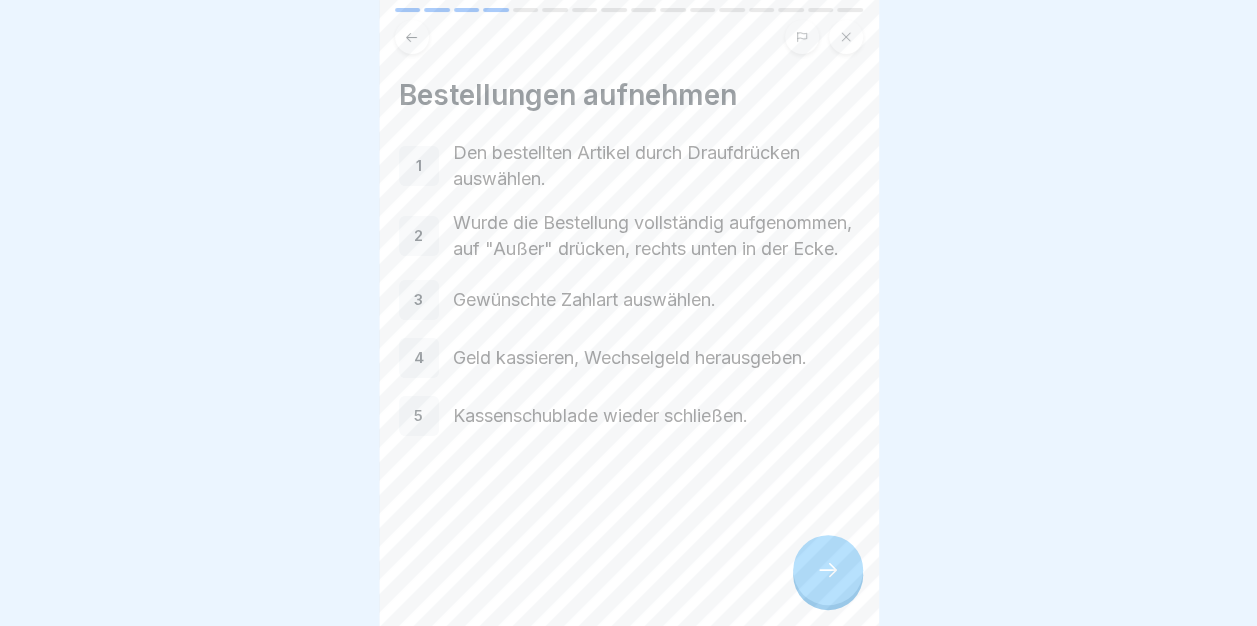 click 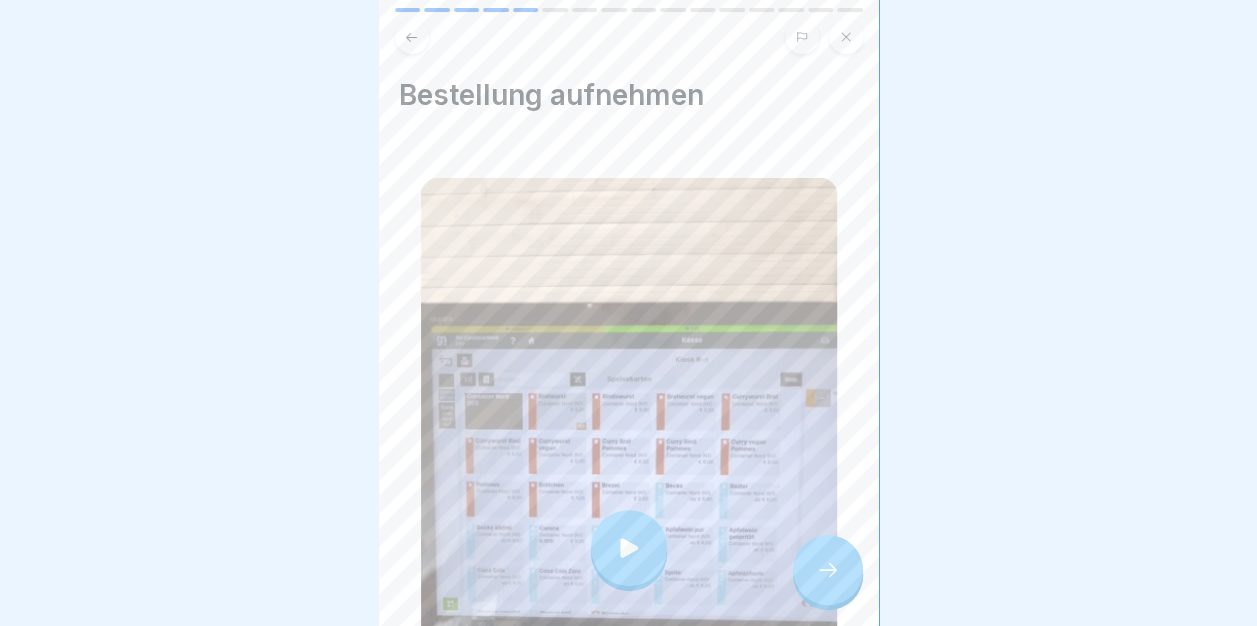 click at bounding box center (629, 548) 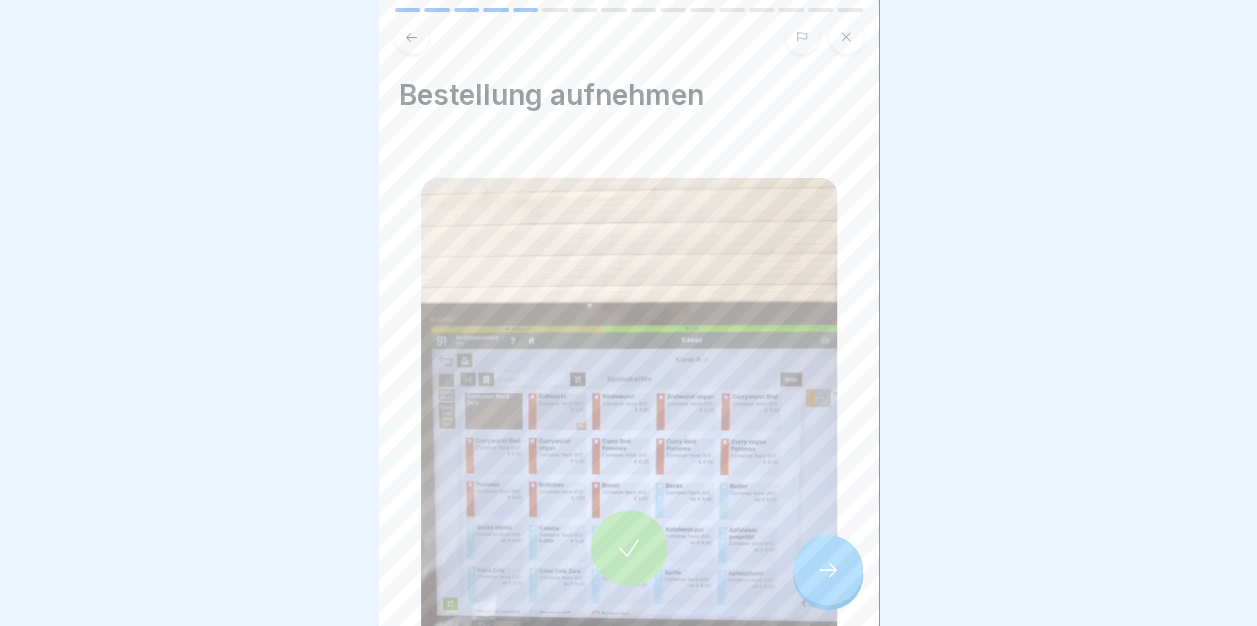 click at bounding box center [828, 570] 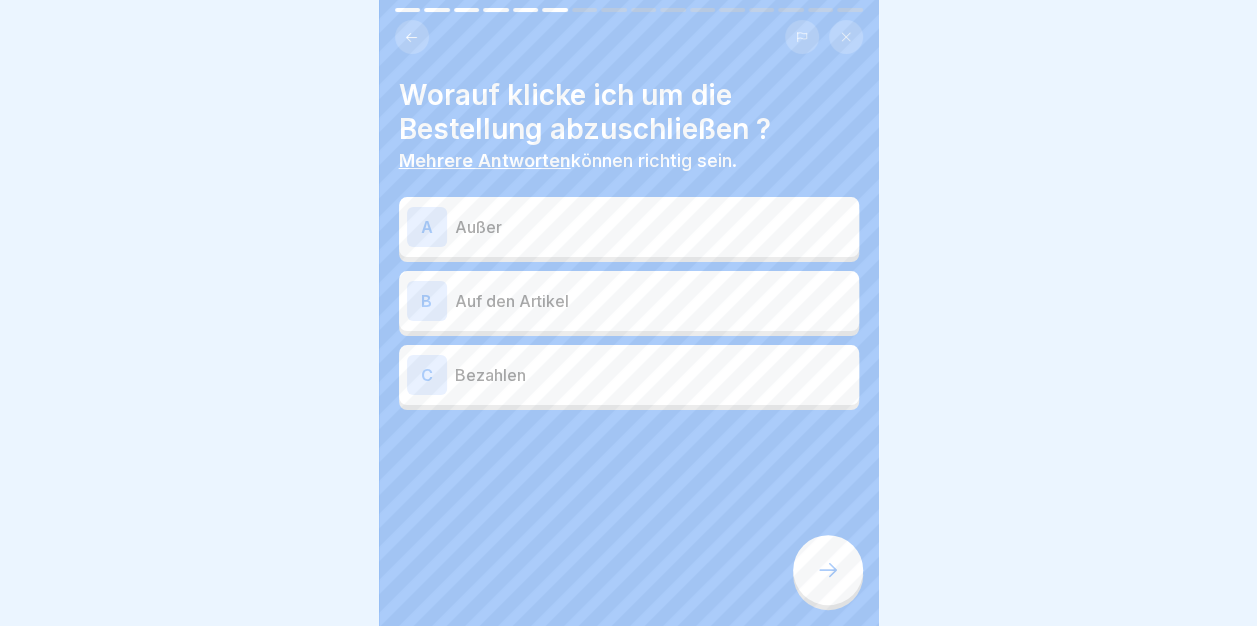 click on "Bezahlen" at bounding box center [653, 375] 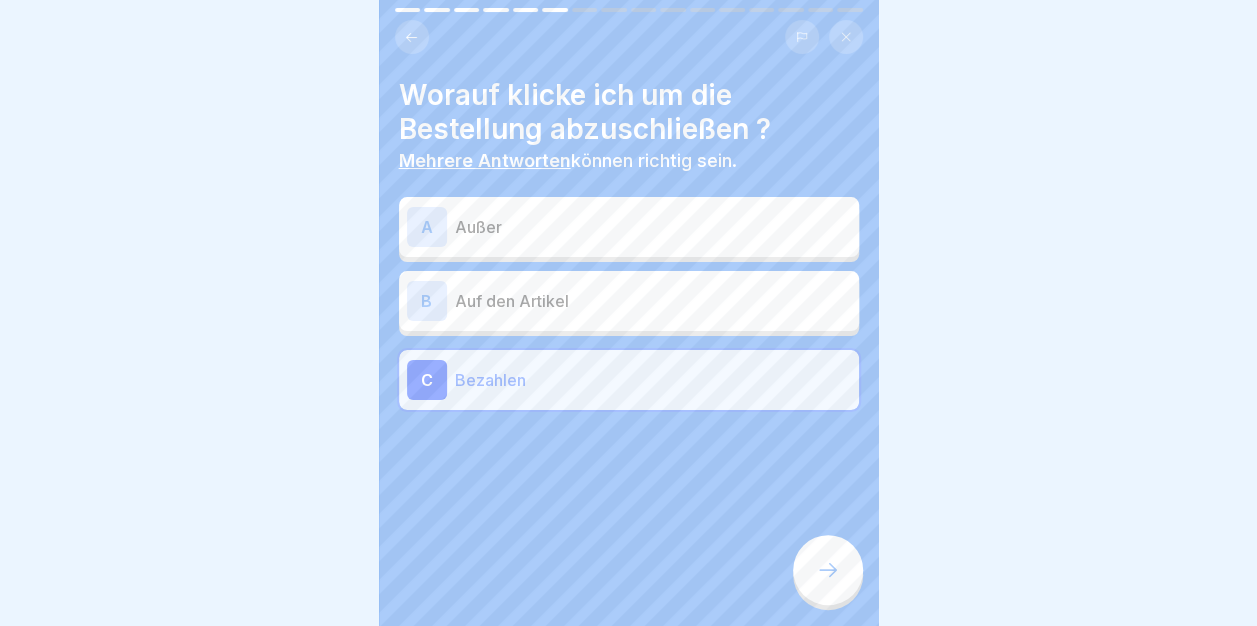 click 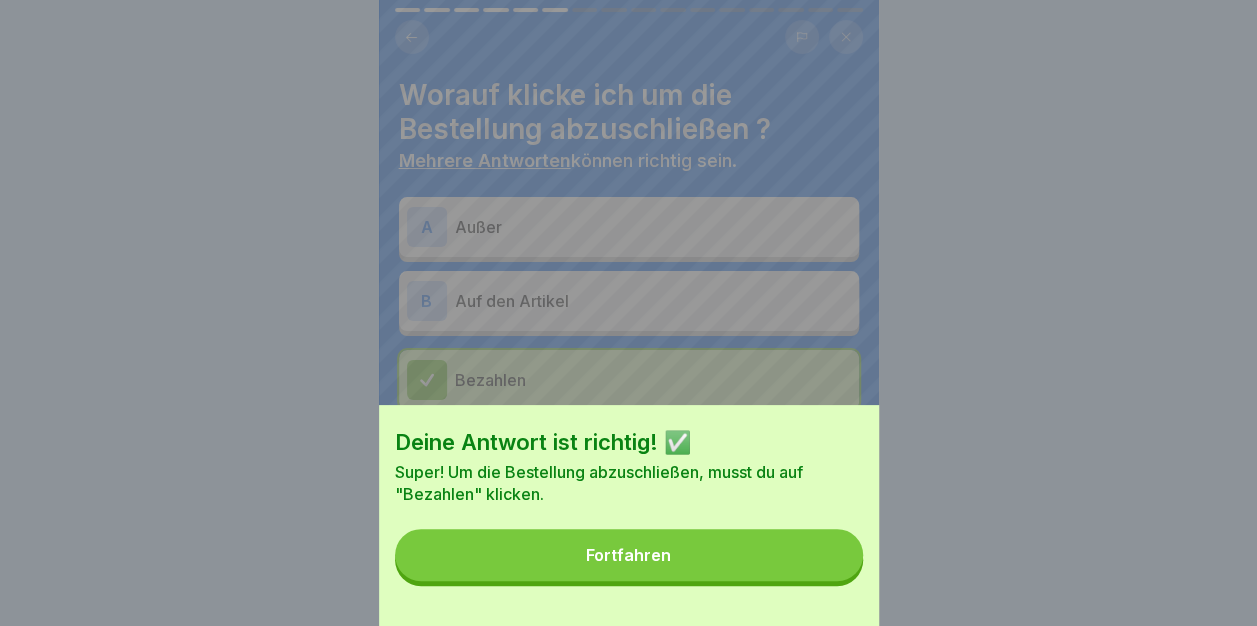 click on "Fortfahren" at bounding box center (629, 555) 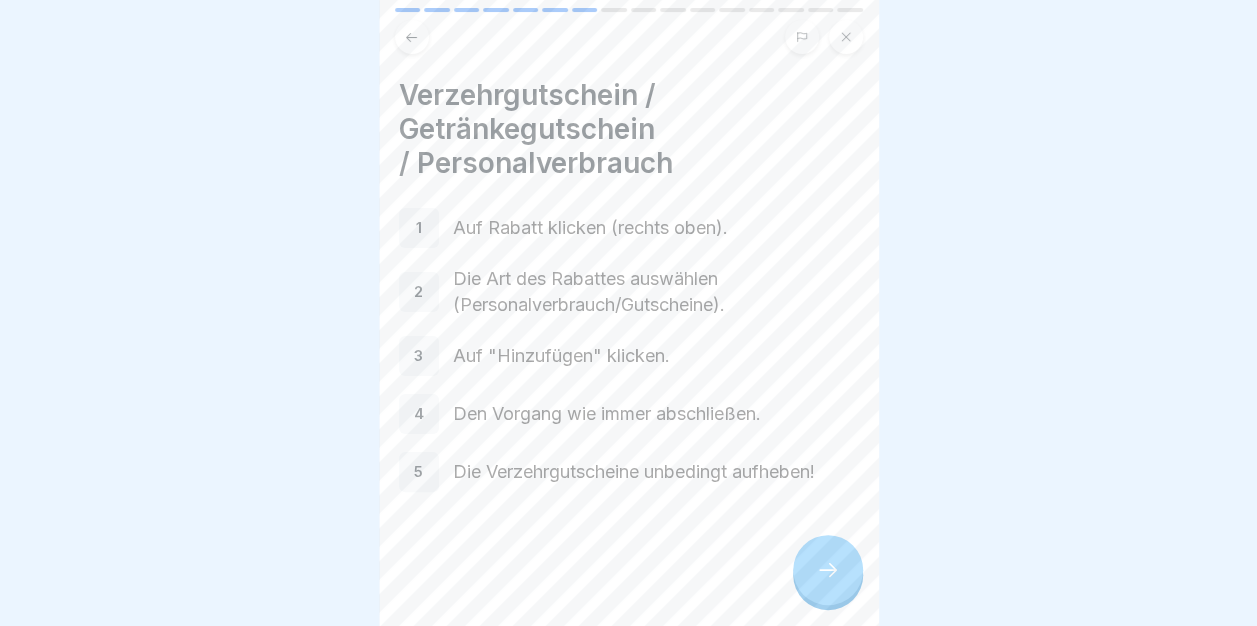 click 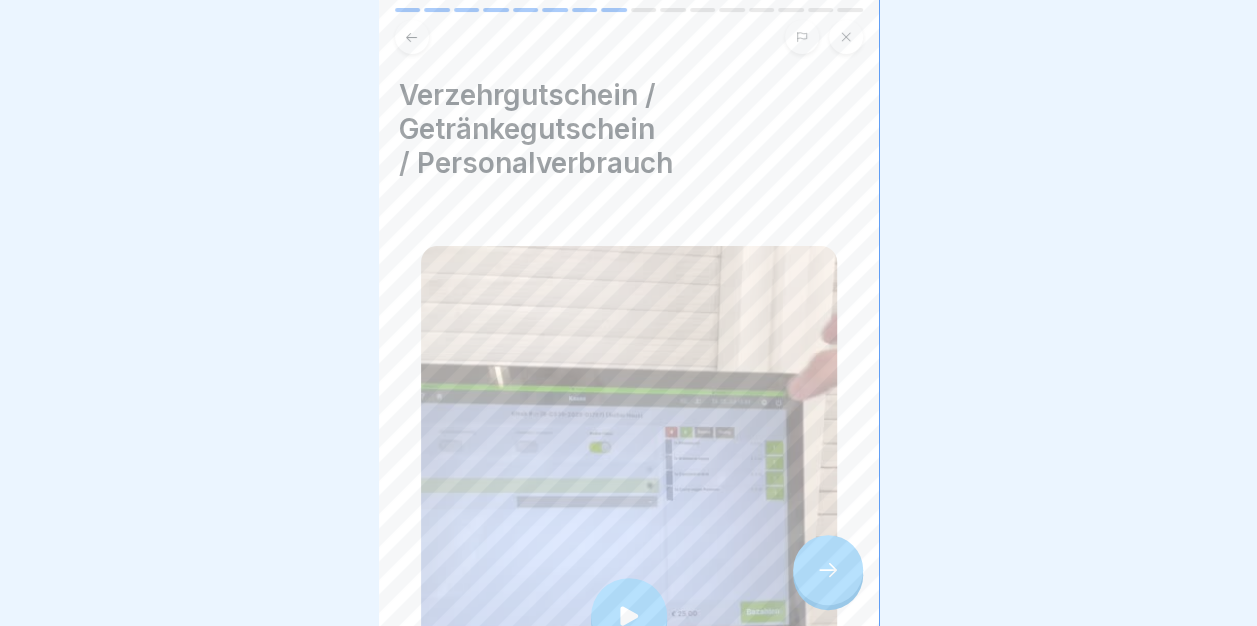 click at bounding box center (629, 616) 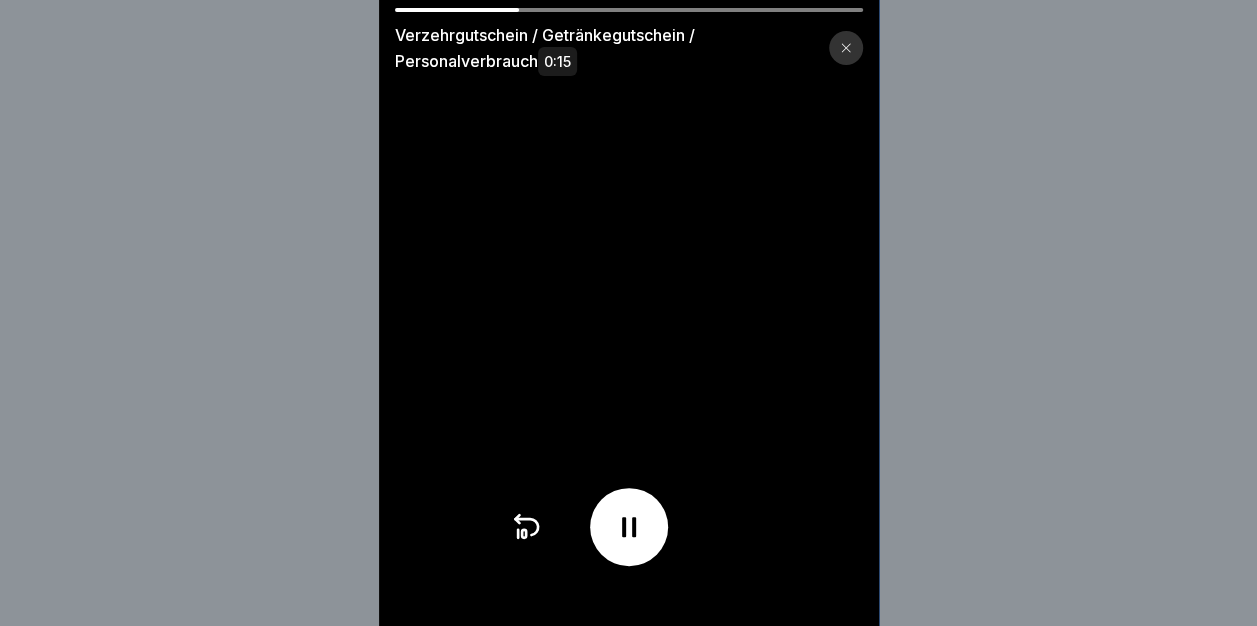scroll, scrollTop: 15, scrollLeft: 0, axis: vertical 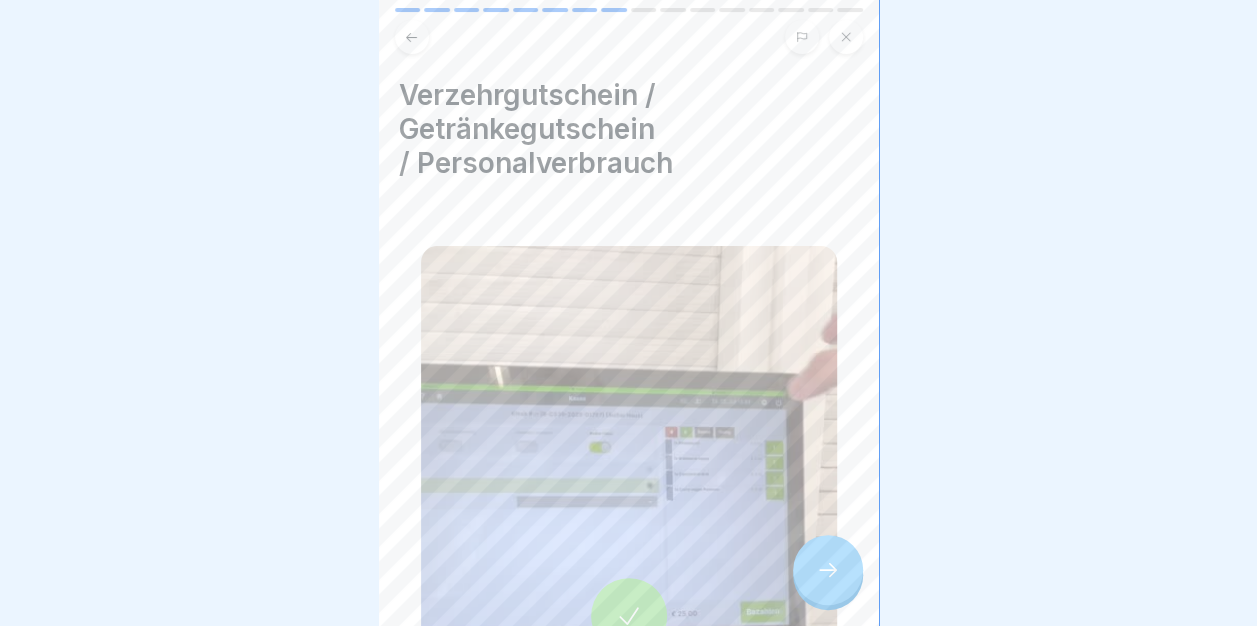 click at bounding box center [828, 570] 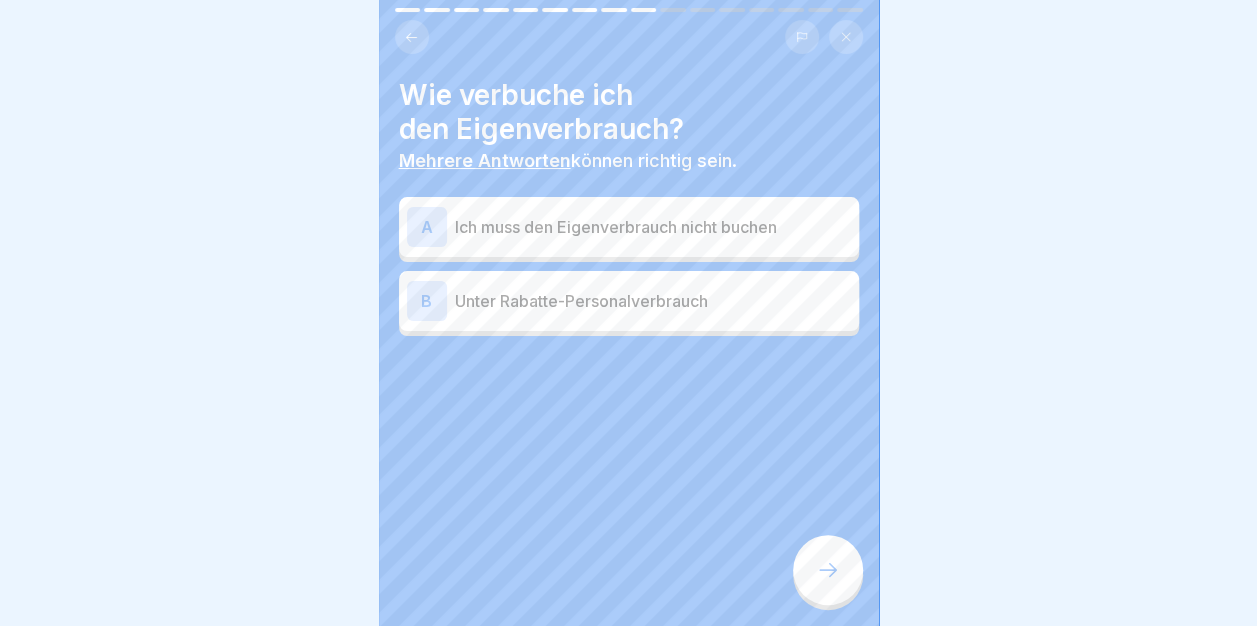 click on "Unter Rabatte-Personalverbrauch" at bounding box center (653, 301) 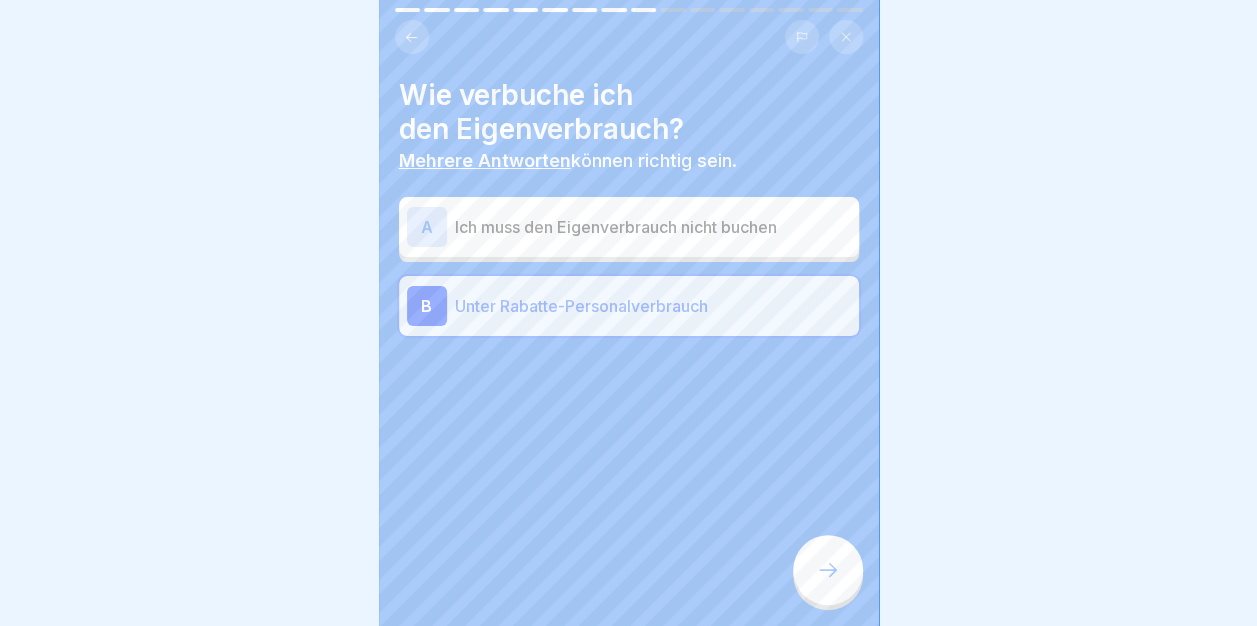click 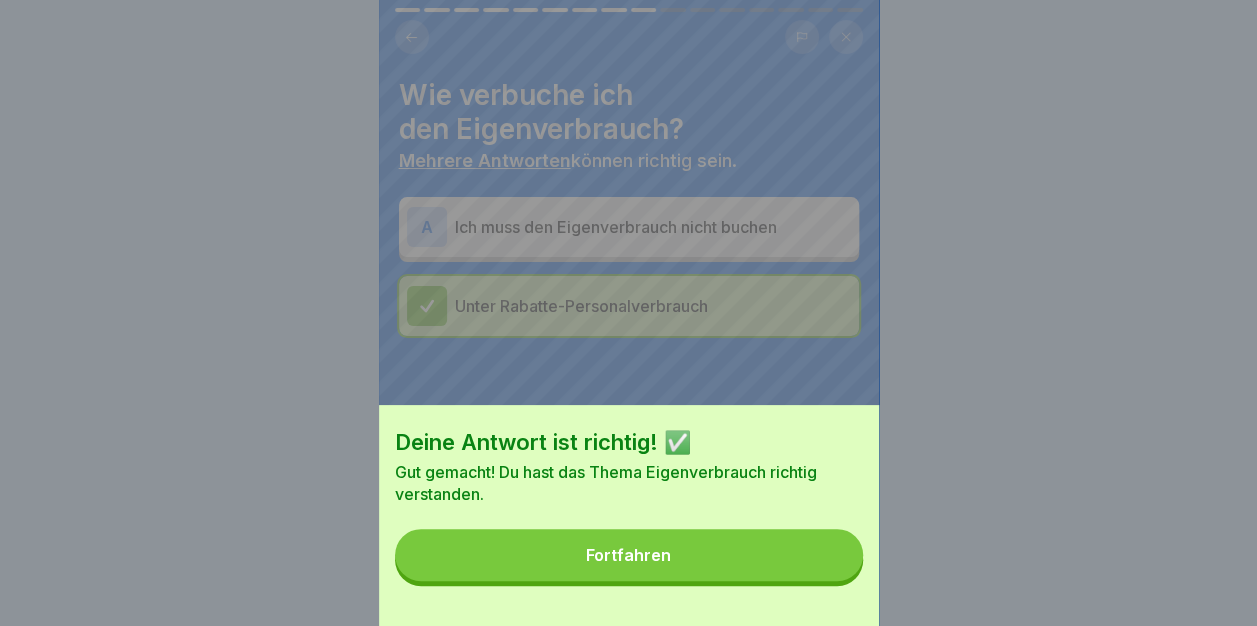 click on "Fortfahren" at bounding box center [629, 555] 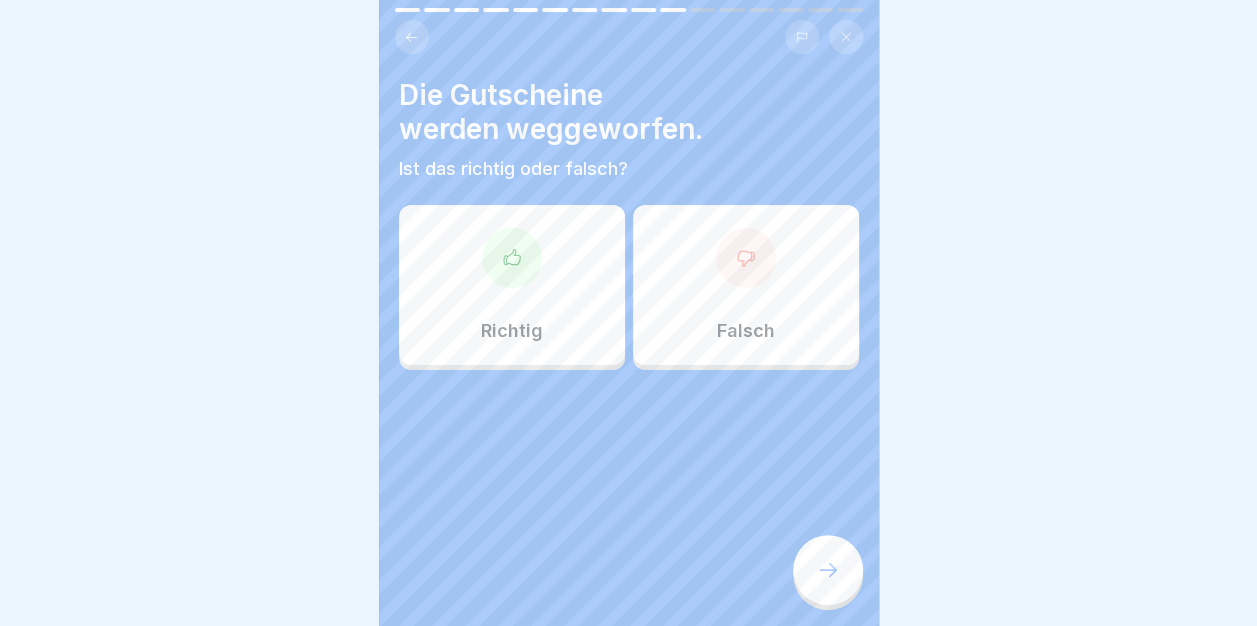 click on "Falsch" at bounding box center (746, 331) 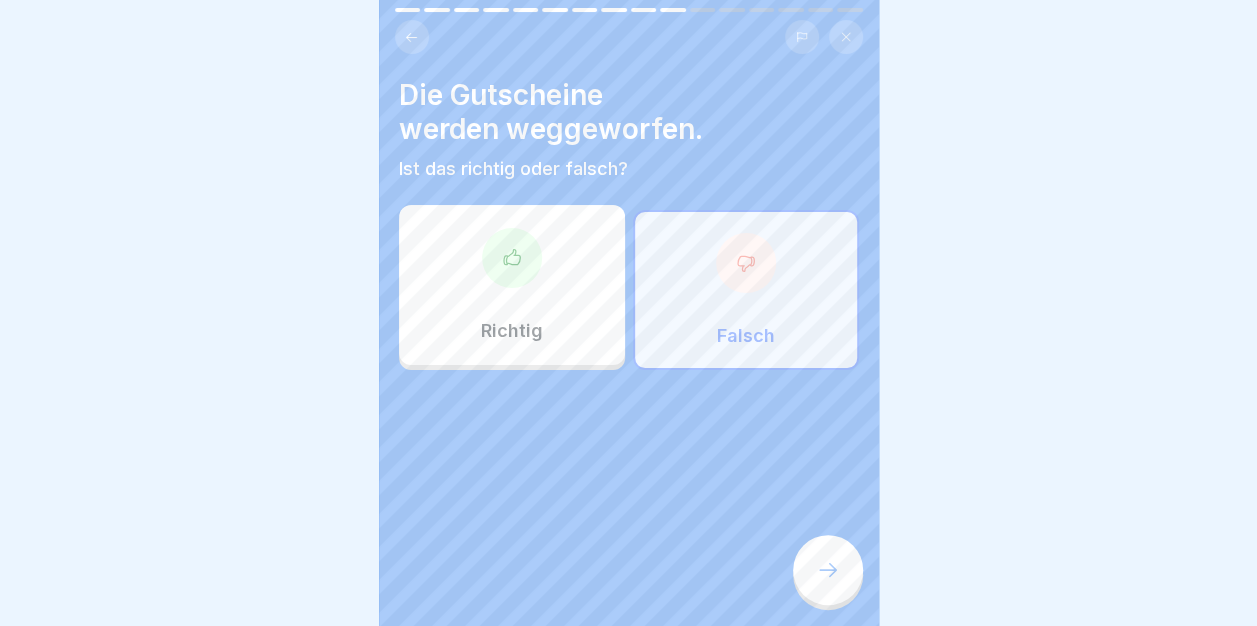 click at bounding box center [828, 570] 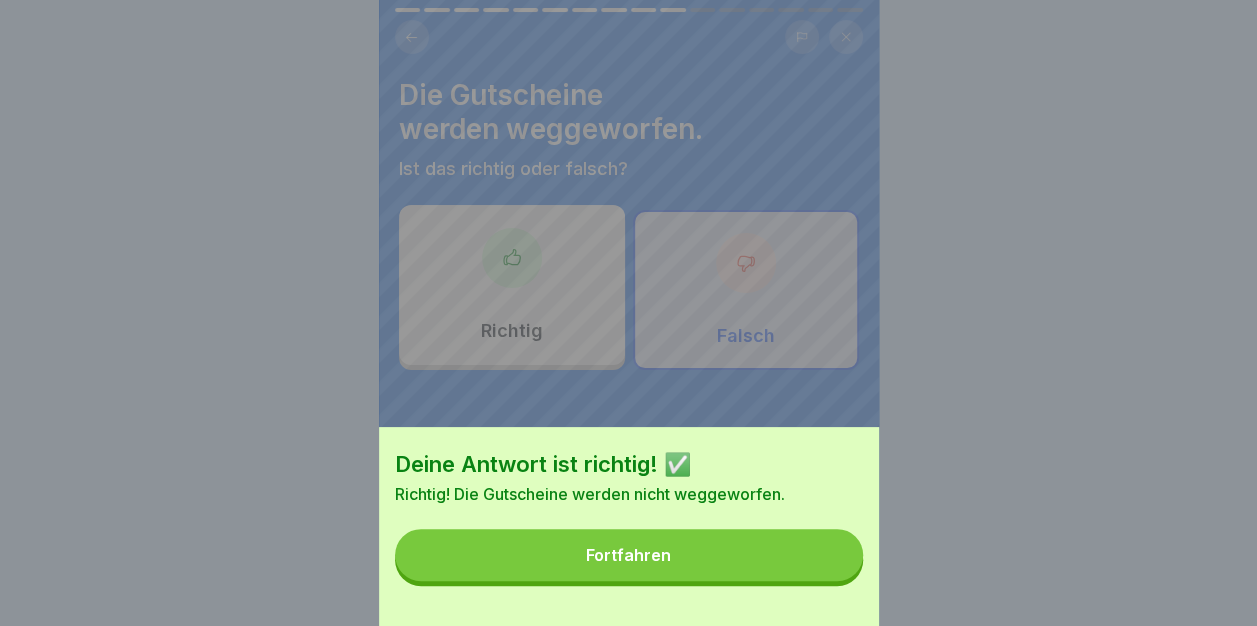 click on "Fortfahren" at bounding box center [629, 555] 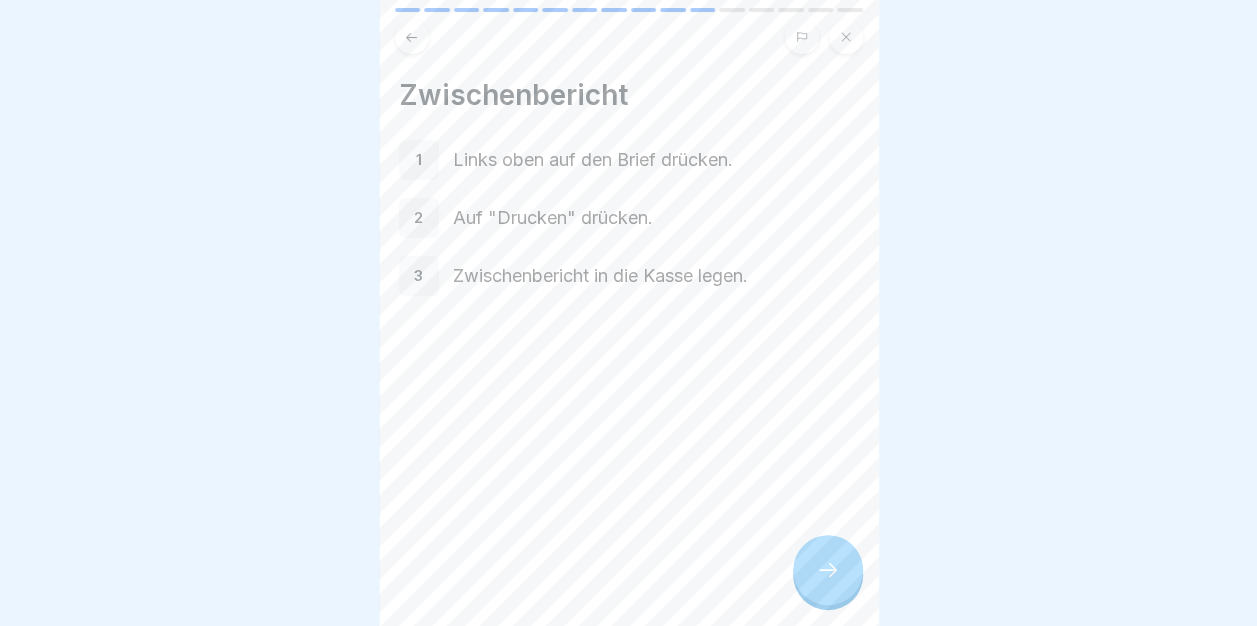 click 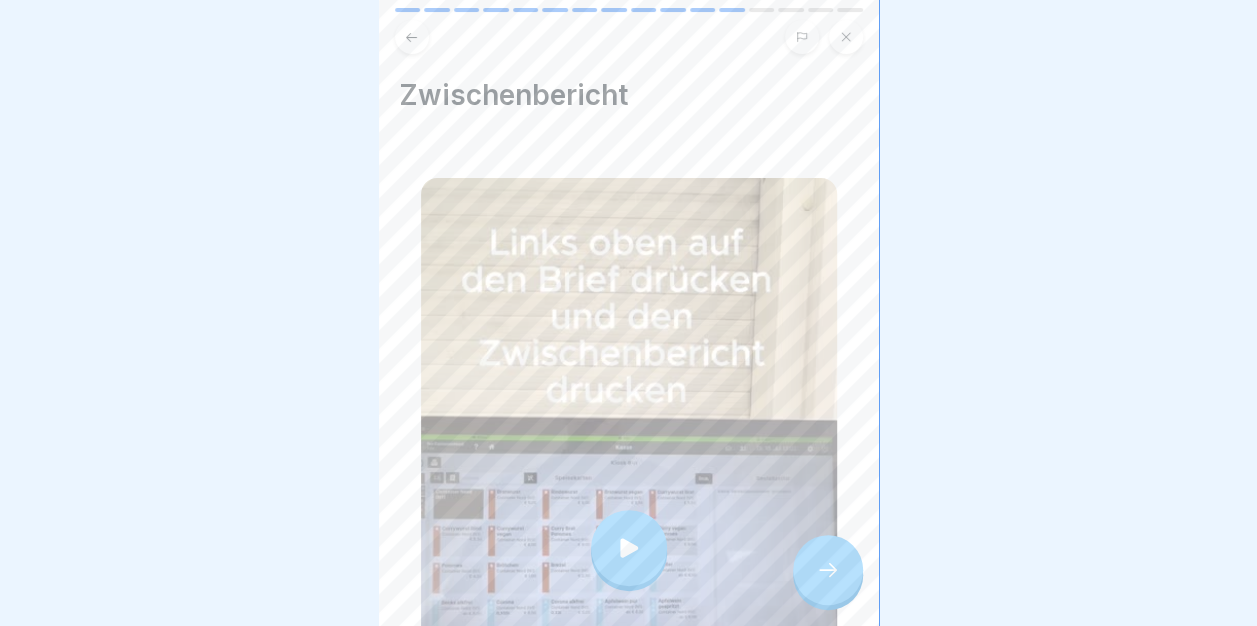 click at bounding box center (629, 548) 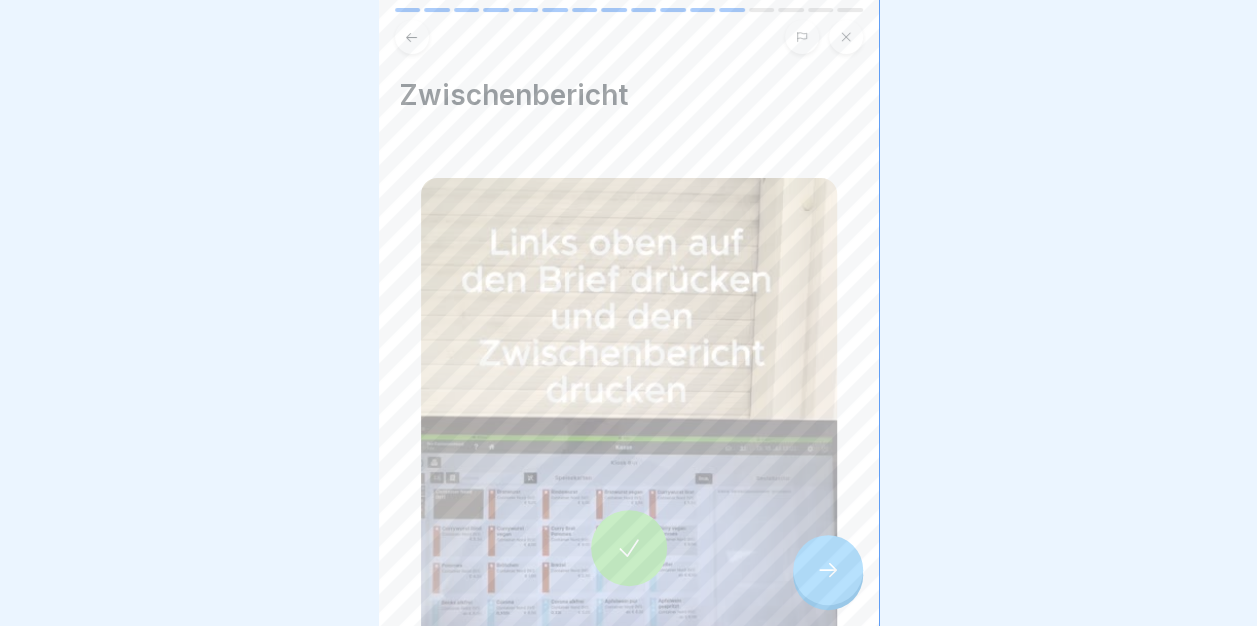 click at bounding box center [828, 570] 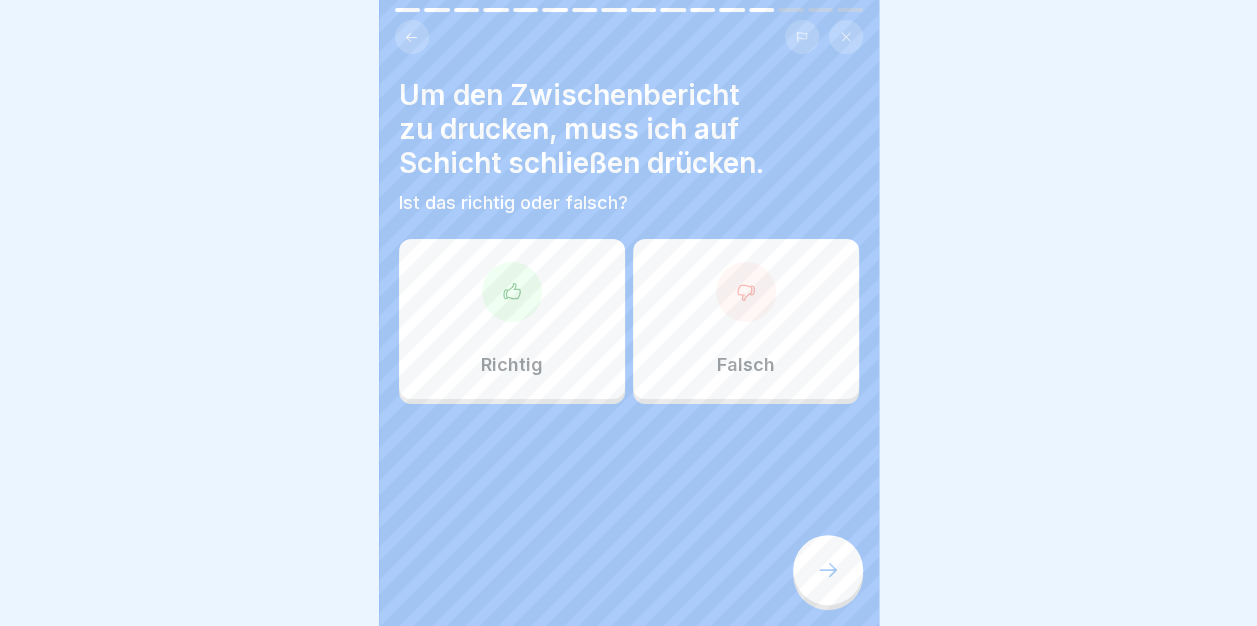 click on "Falsch" at bounding box center [746, 319] 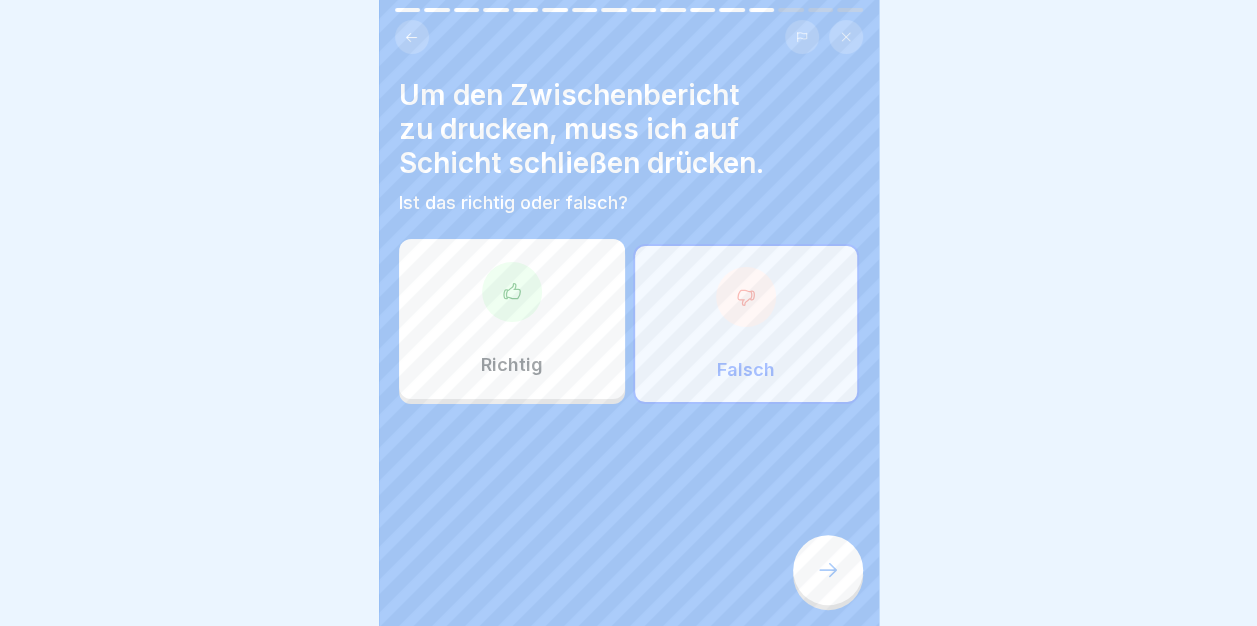 click 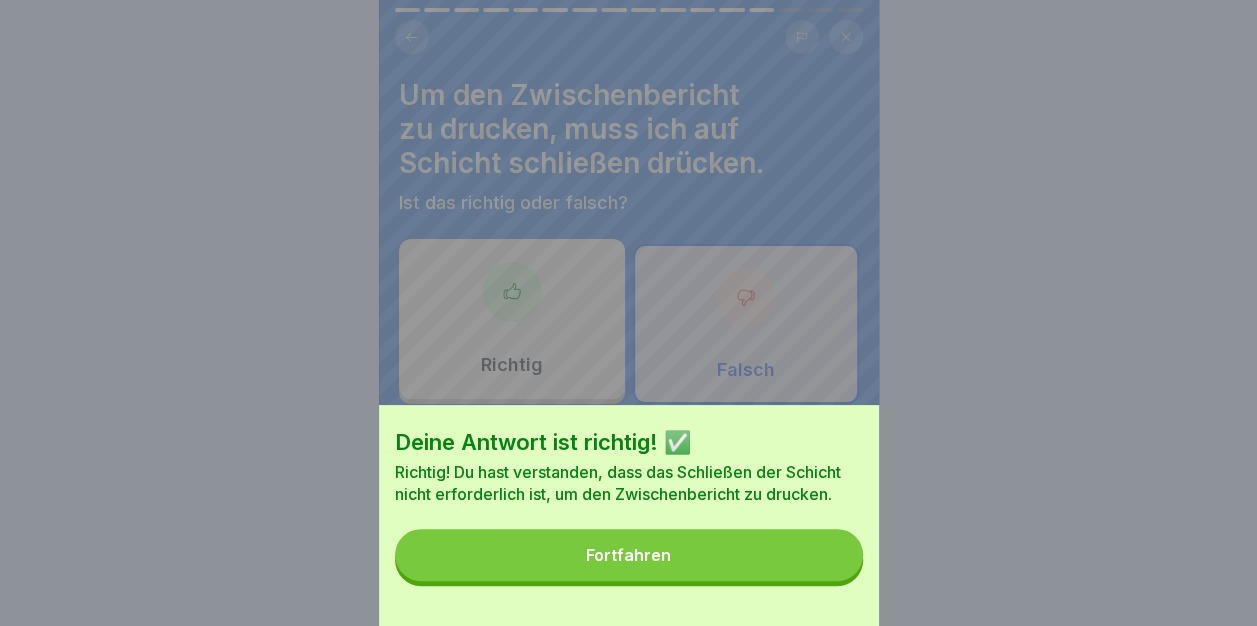 click on "Fortfahren" at bounding box center [629, 555] 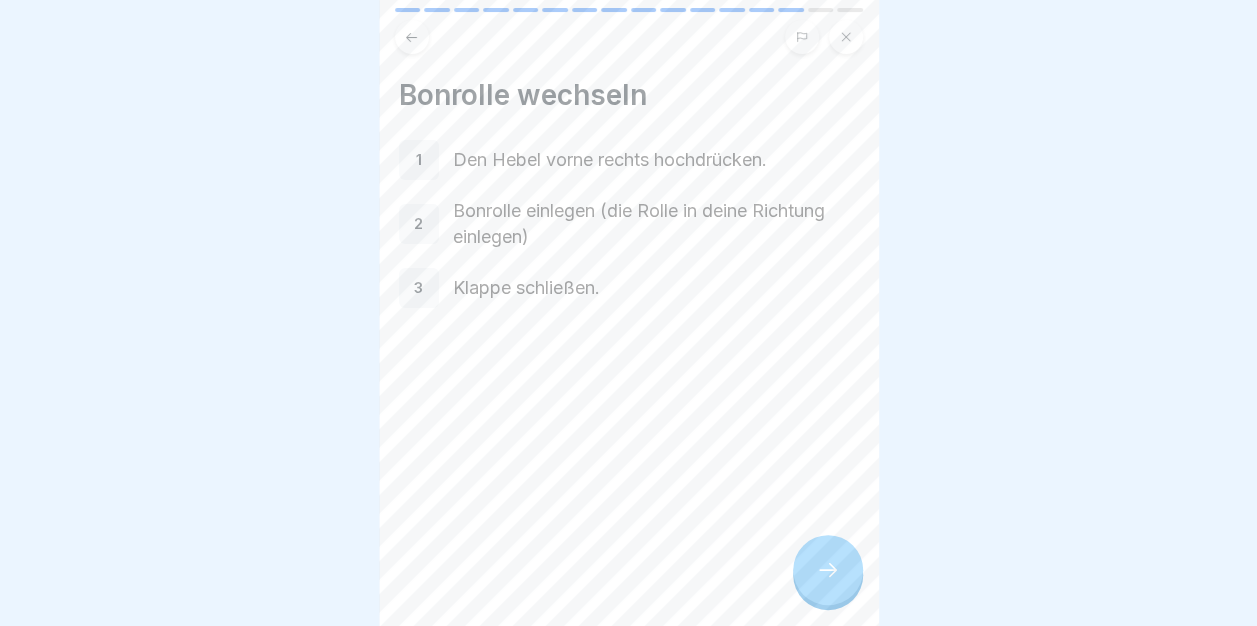 click 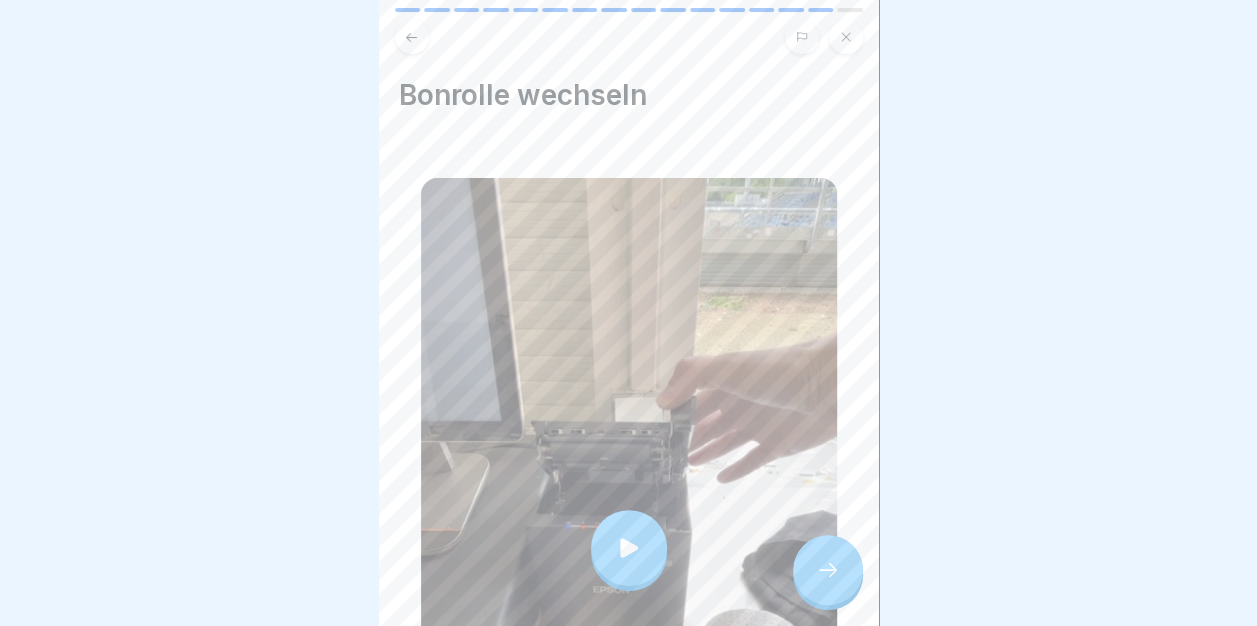 click at bounding box center (629, 548) 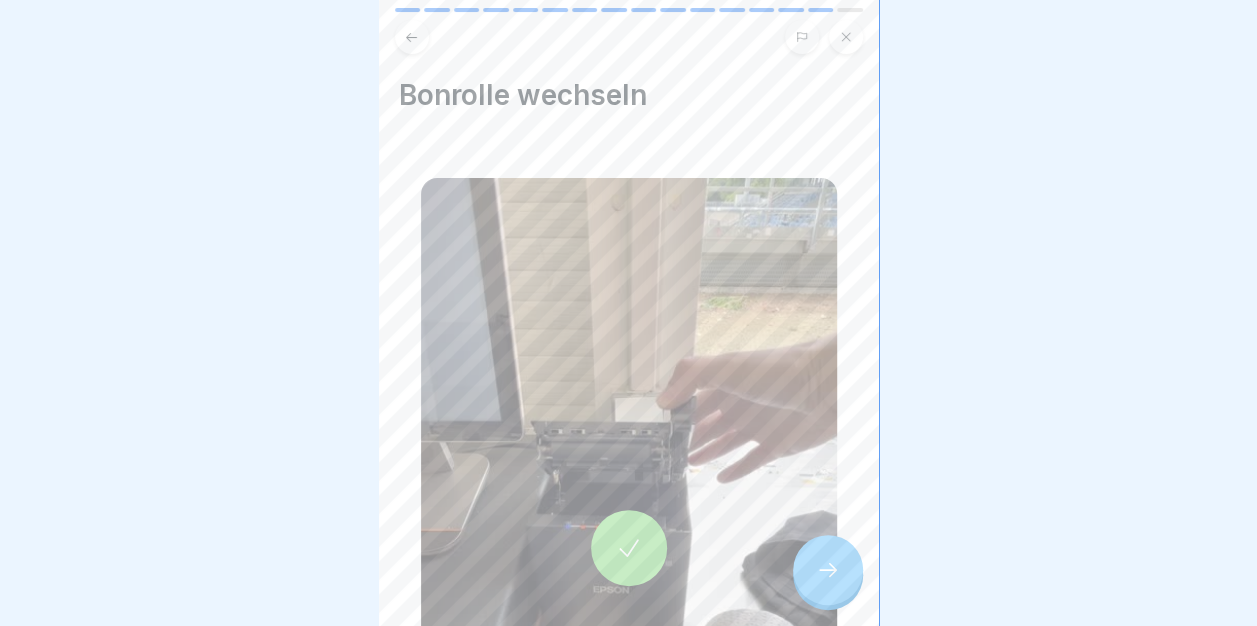 click 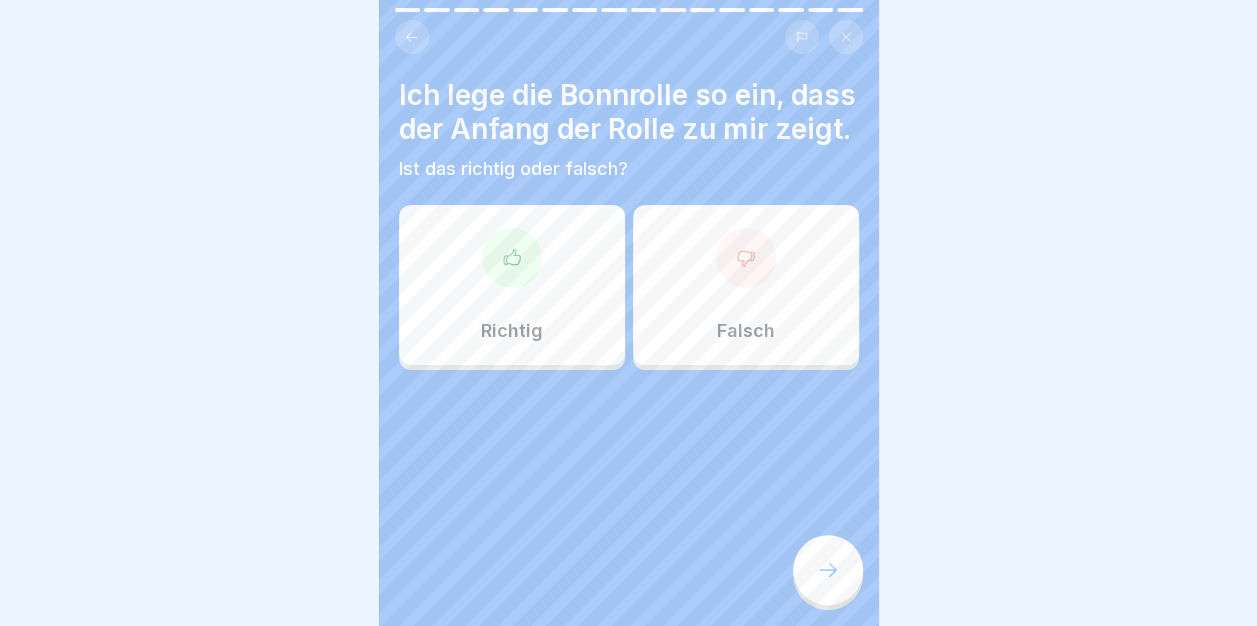 click on "Richtig" at bounding box center (512, 285) 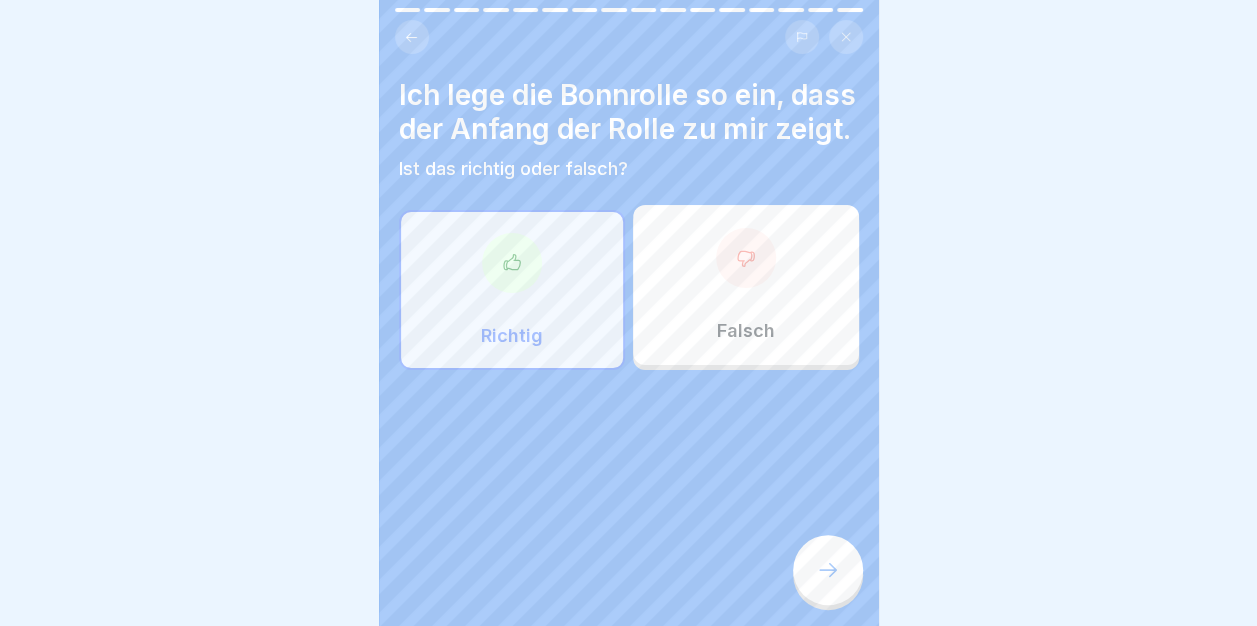 click 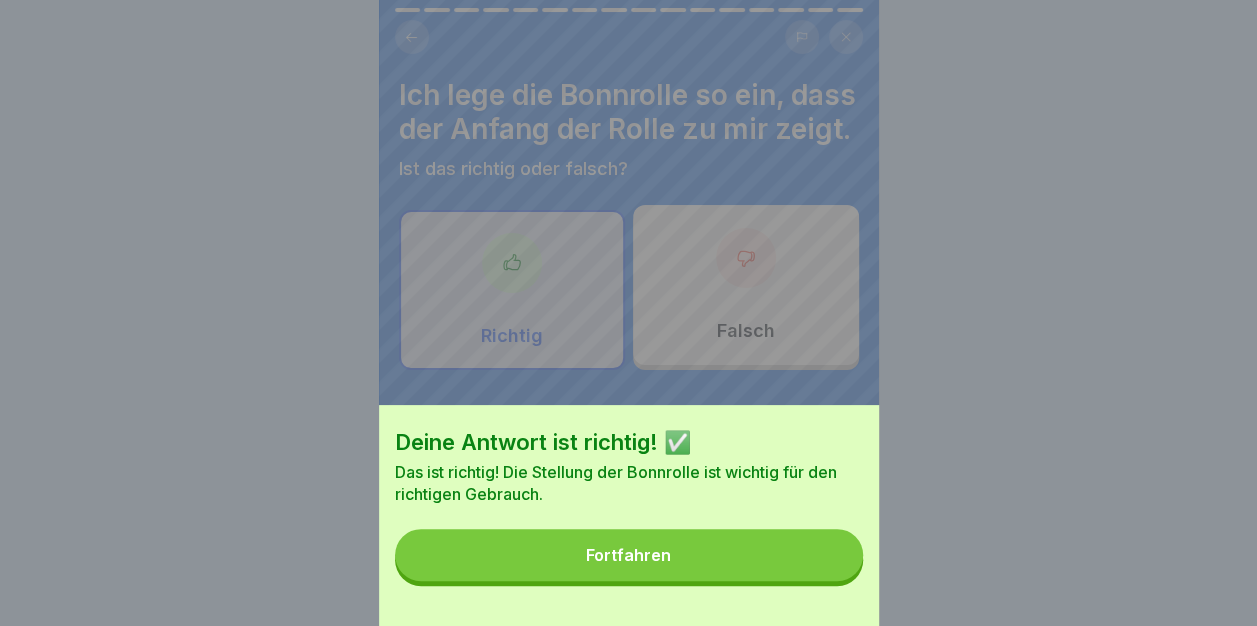 click on "Fortfahren" at bounding box center (629, 555) 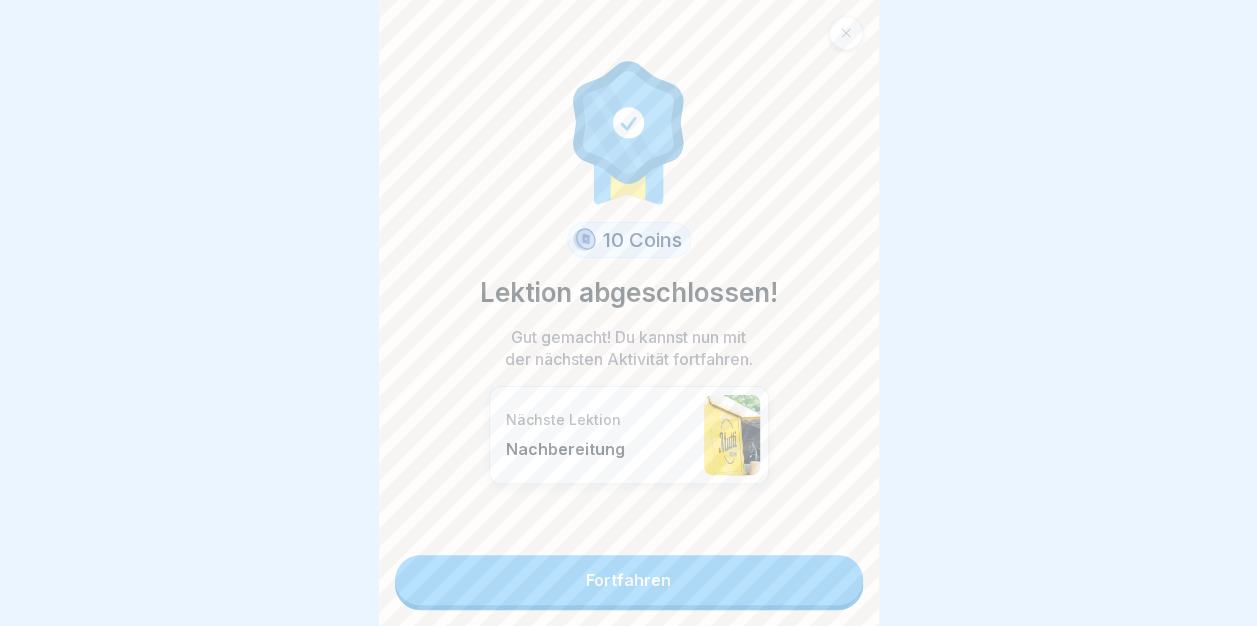 click on "Fortfahren" at bounding box center (629, 580) 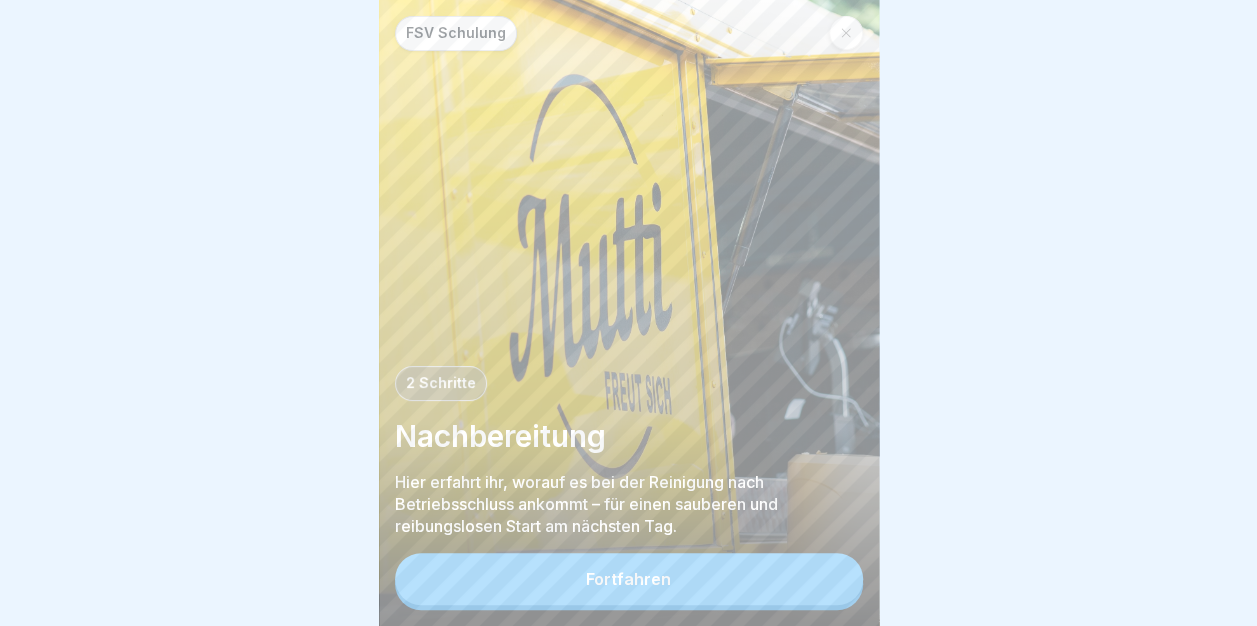 scroll, scrollTop: 0, scrollLeft: 0, axis: both 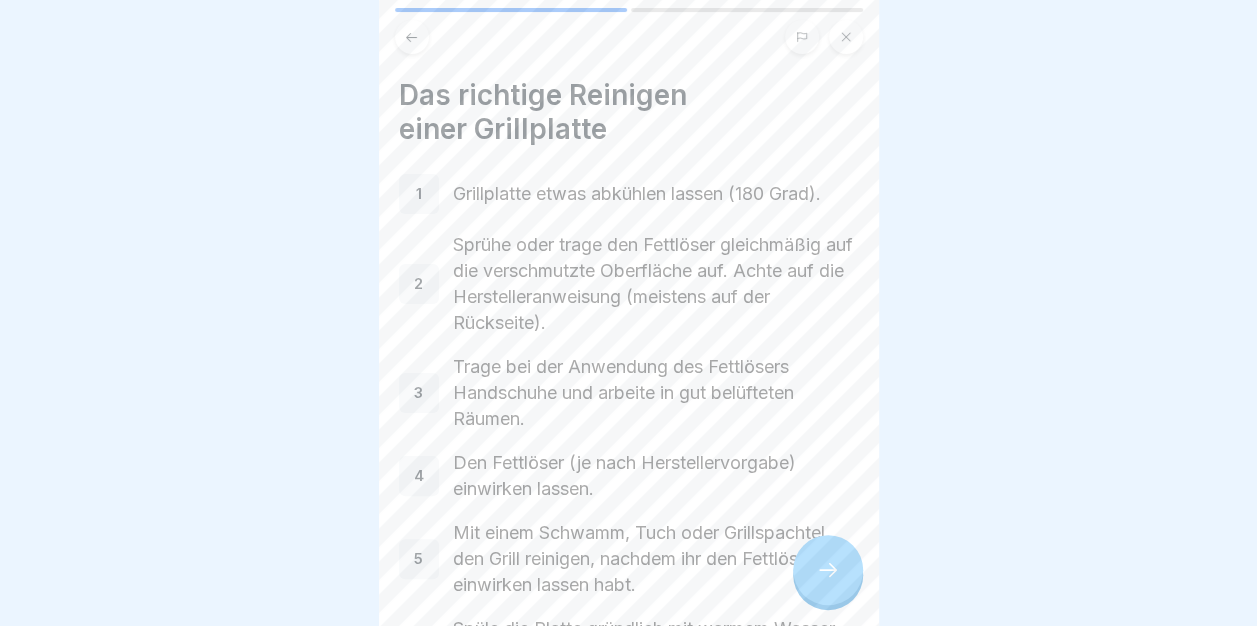click at bounding box center [828, 570] 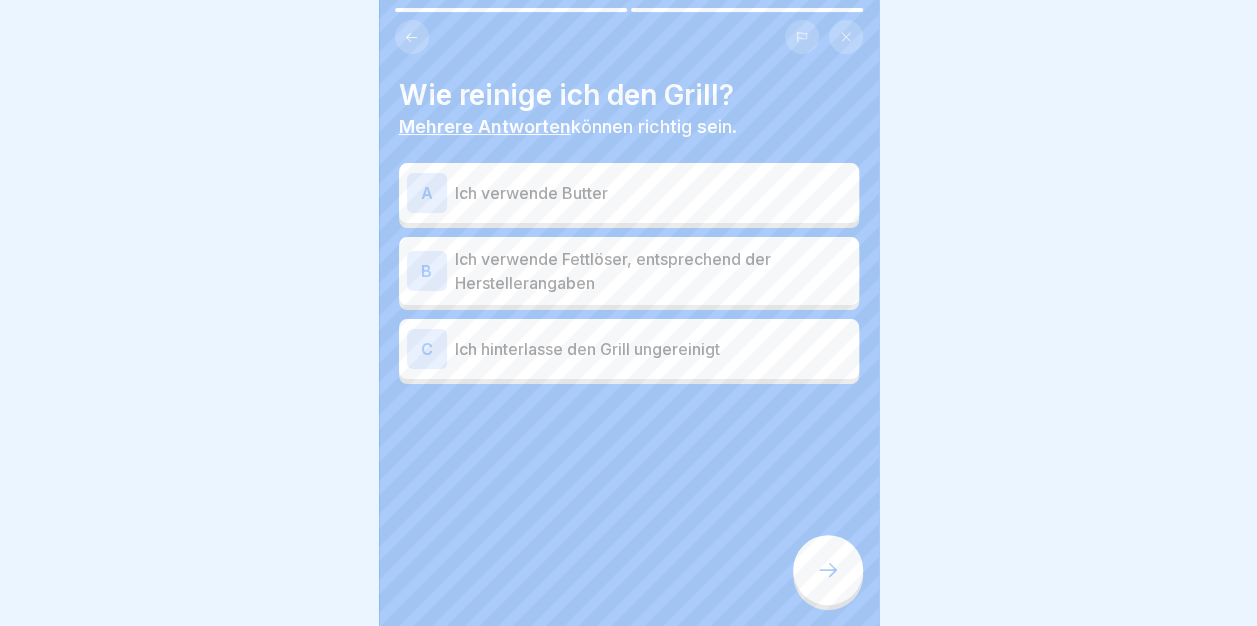 click on "B" at bounding box center [427, 271] 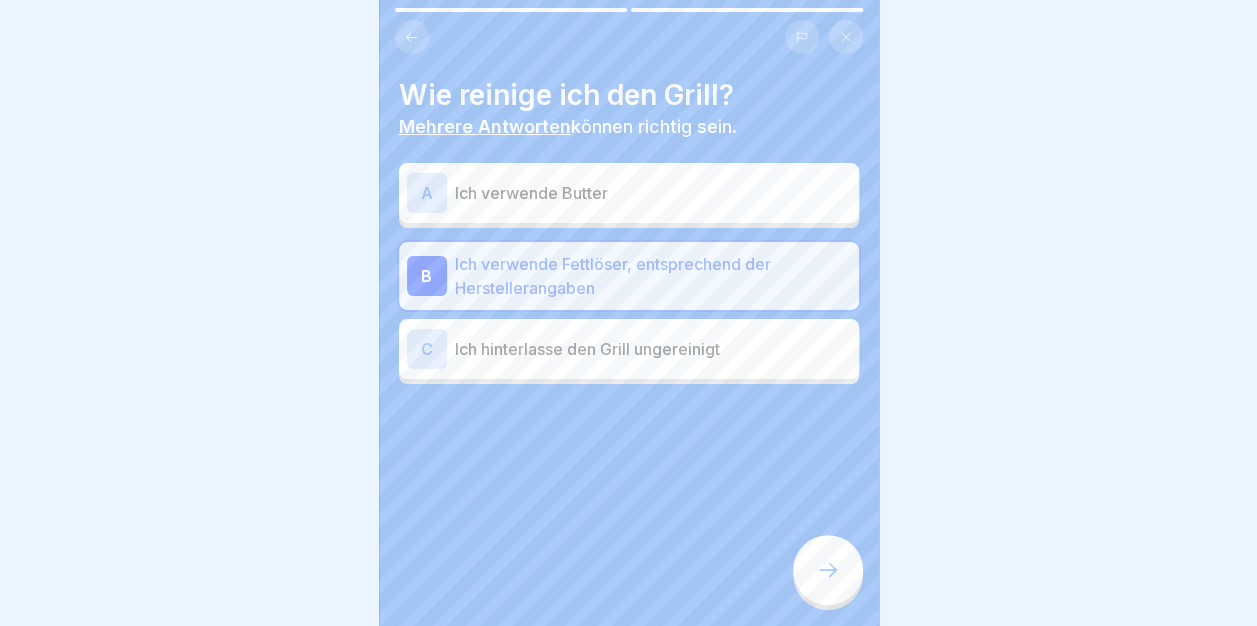 click 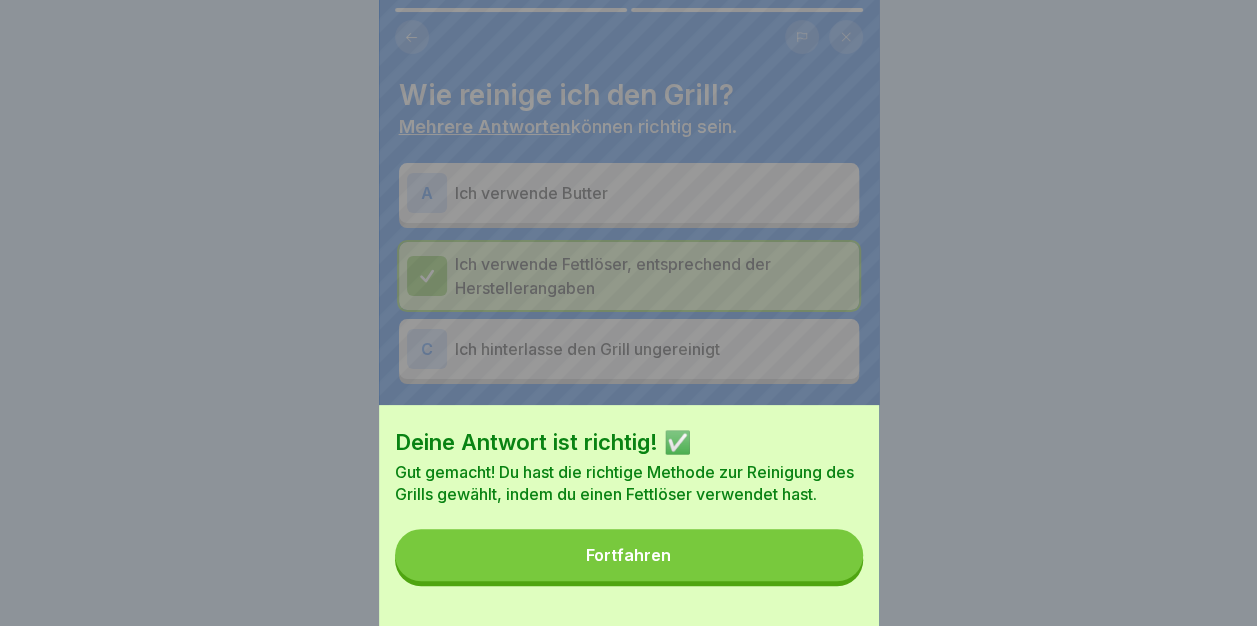 click on "Fortfahren" at bounding box center (629, 555) 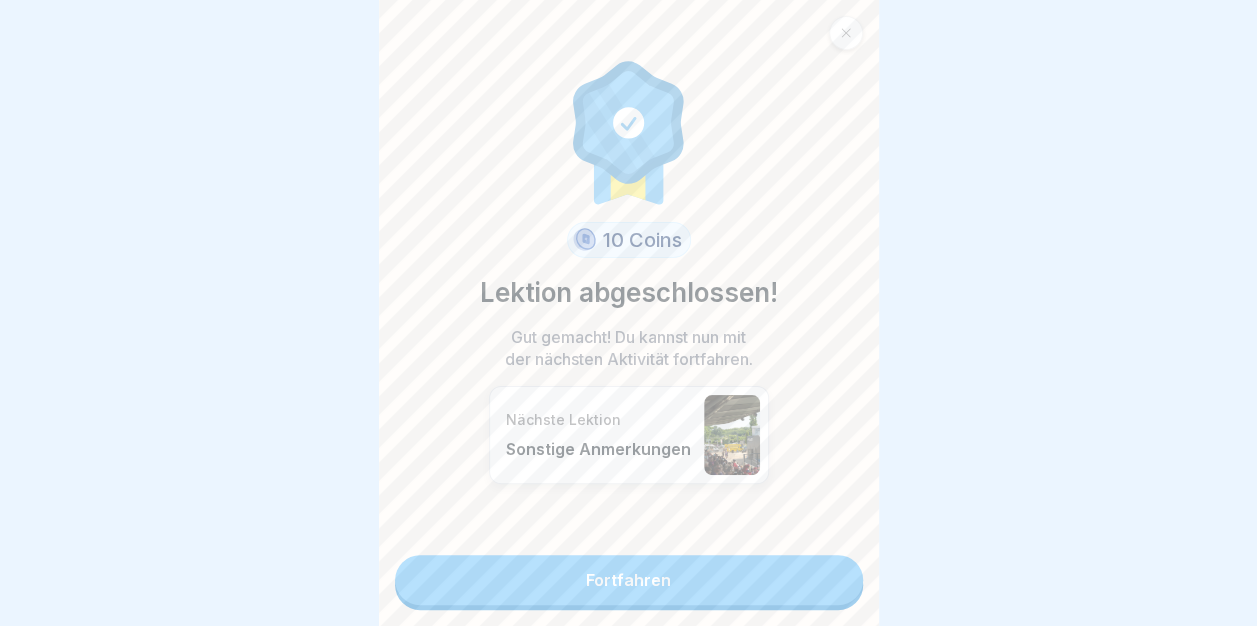 click on "Fortfahren" at bounding box center [629, 580] 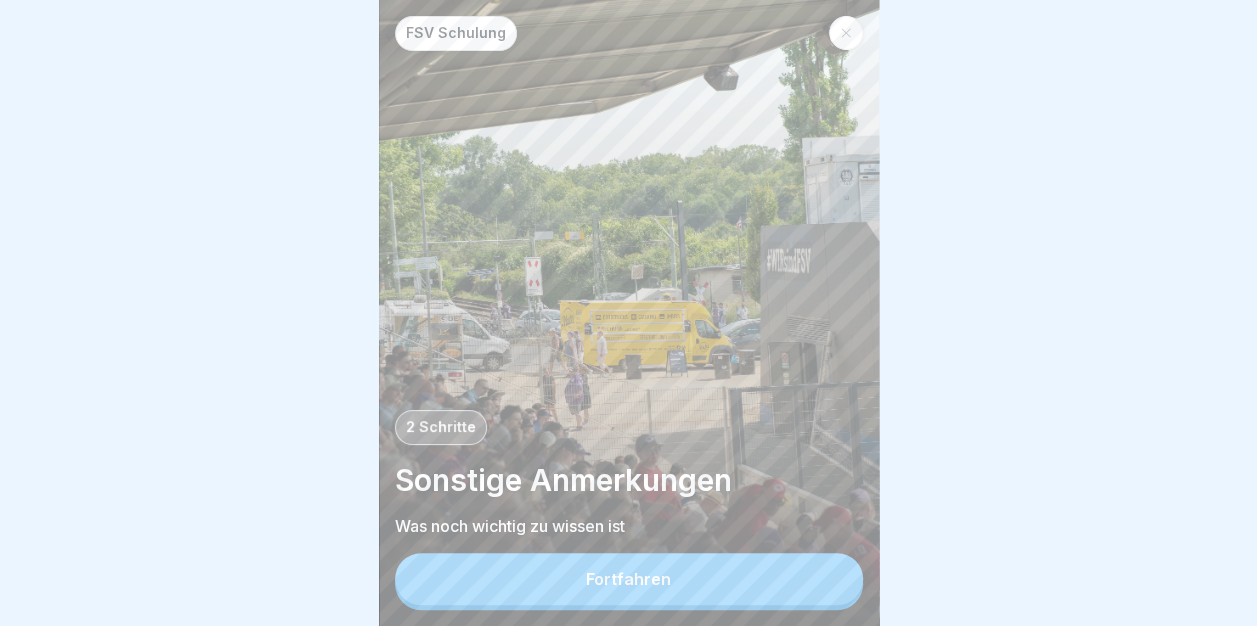 click on "Fortfahren" at bounding box center [629, 579] 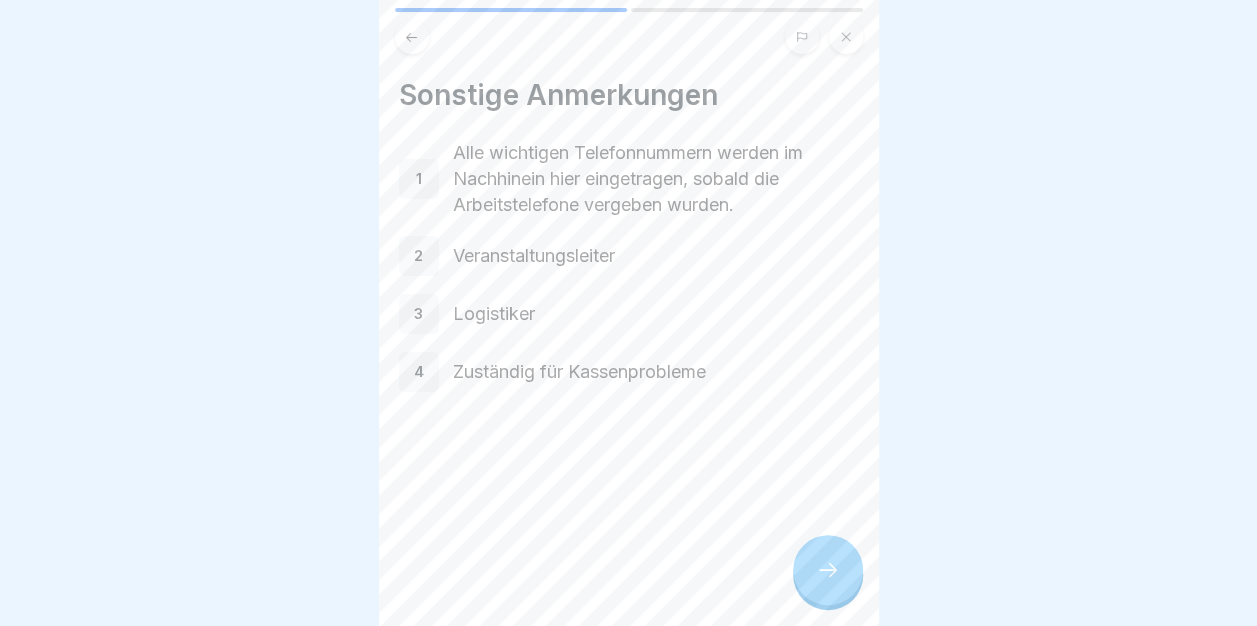 click 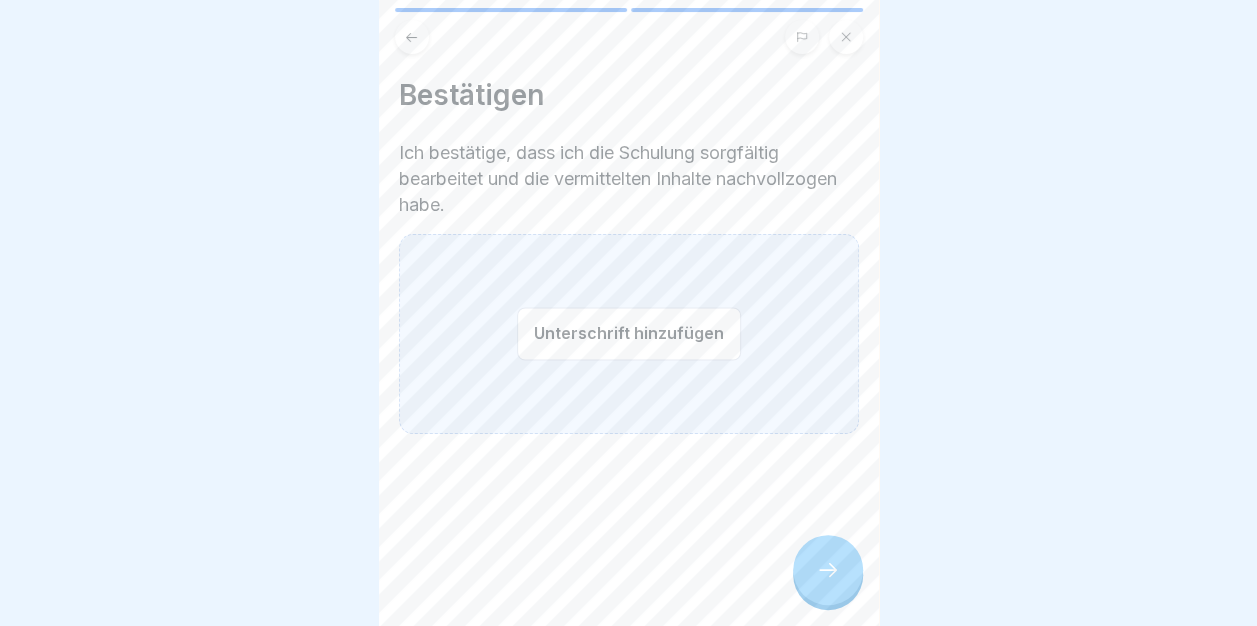 click on "Unterschrift hinzufügen" at bounding box center [629, 333] 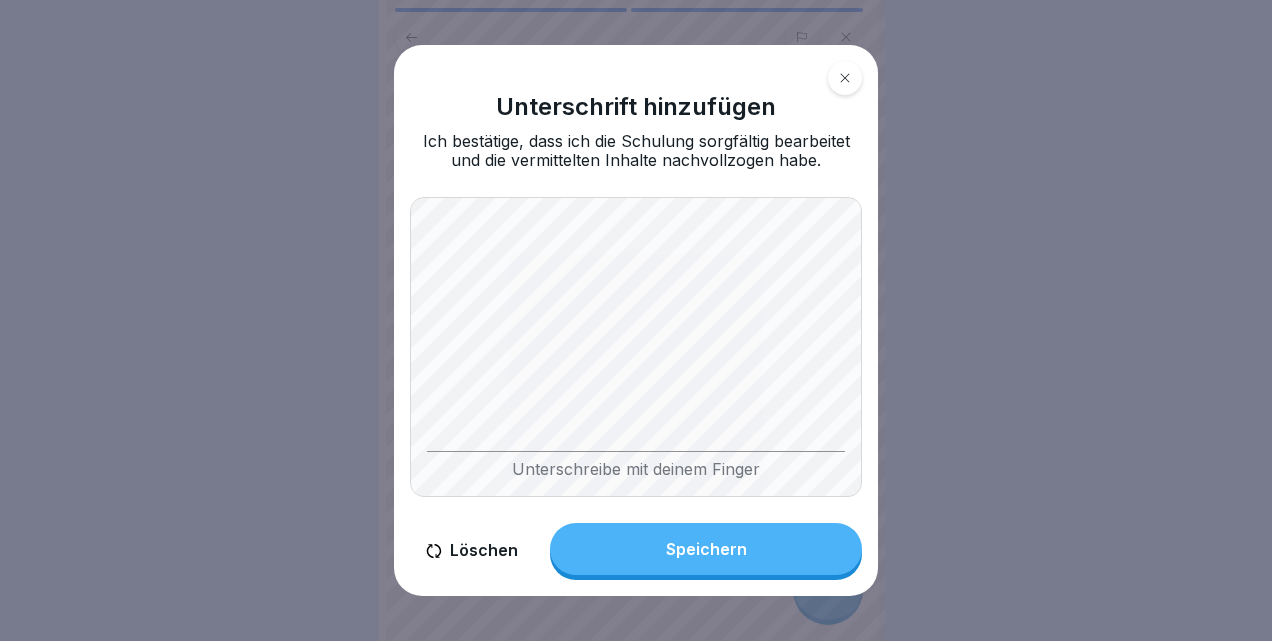 click on "Speichern" at bounding box center (706, 549) 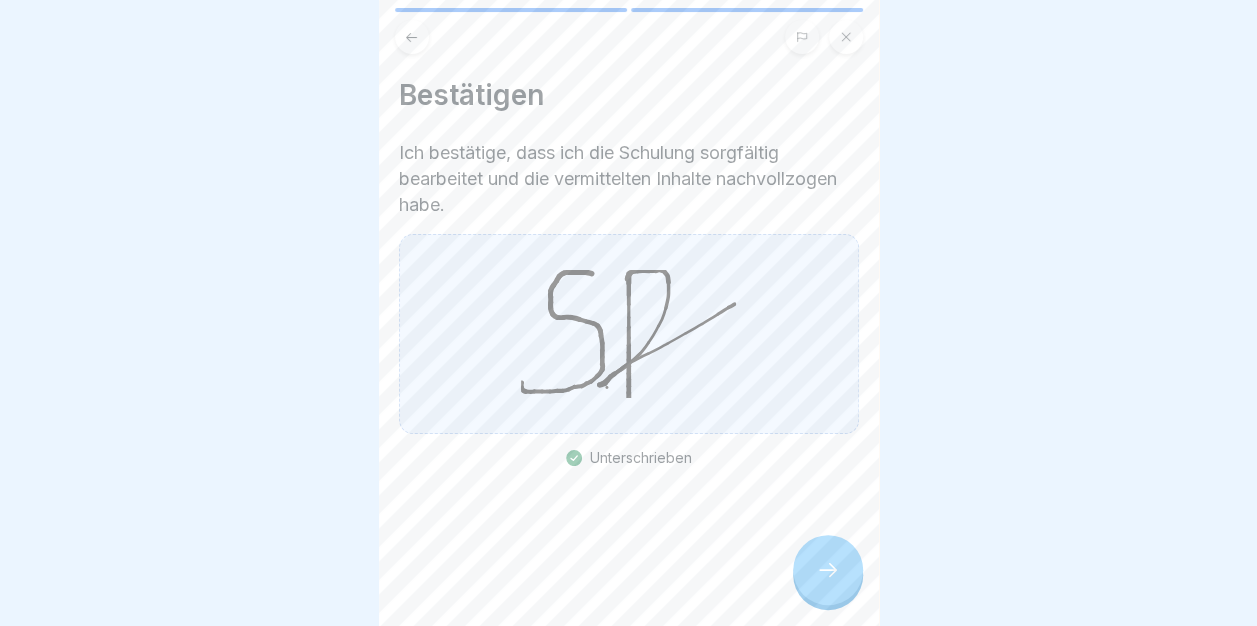 click at bounding box center (828, 570) 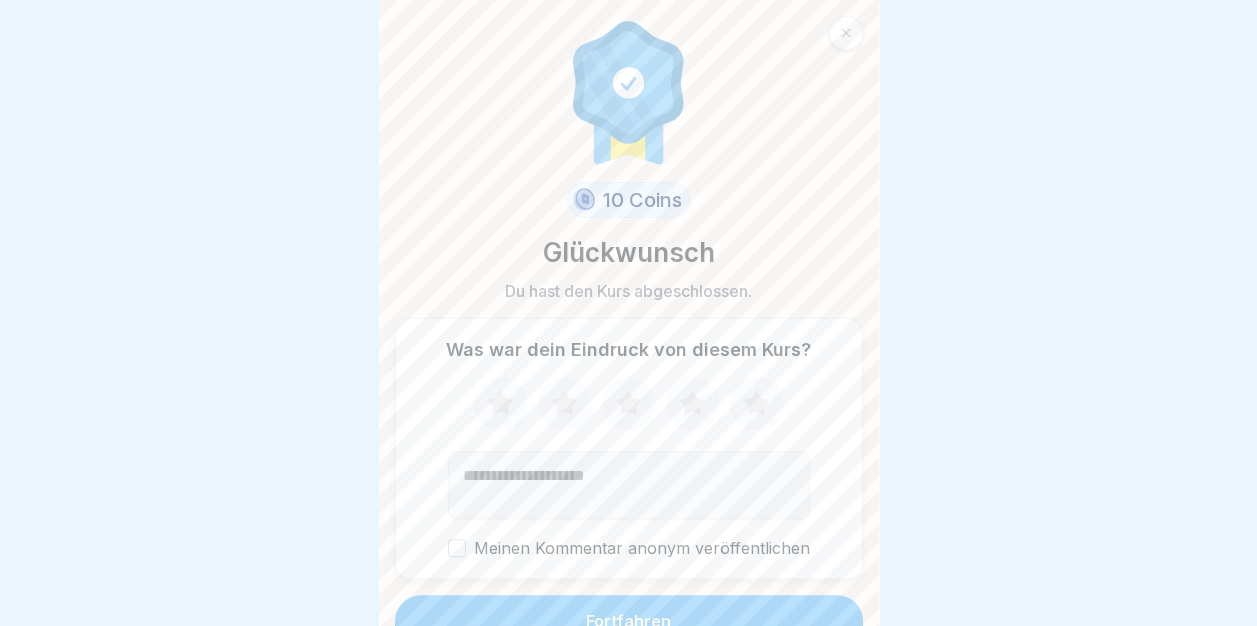 scroll, scrollTop: 24, scrollLeft: 0, axis: vertical 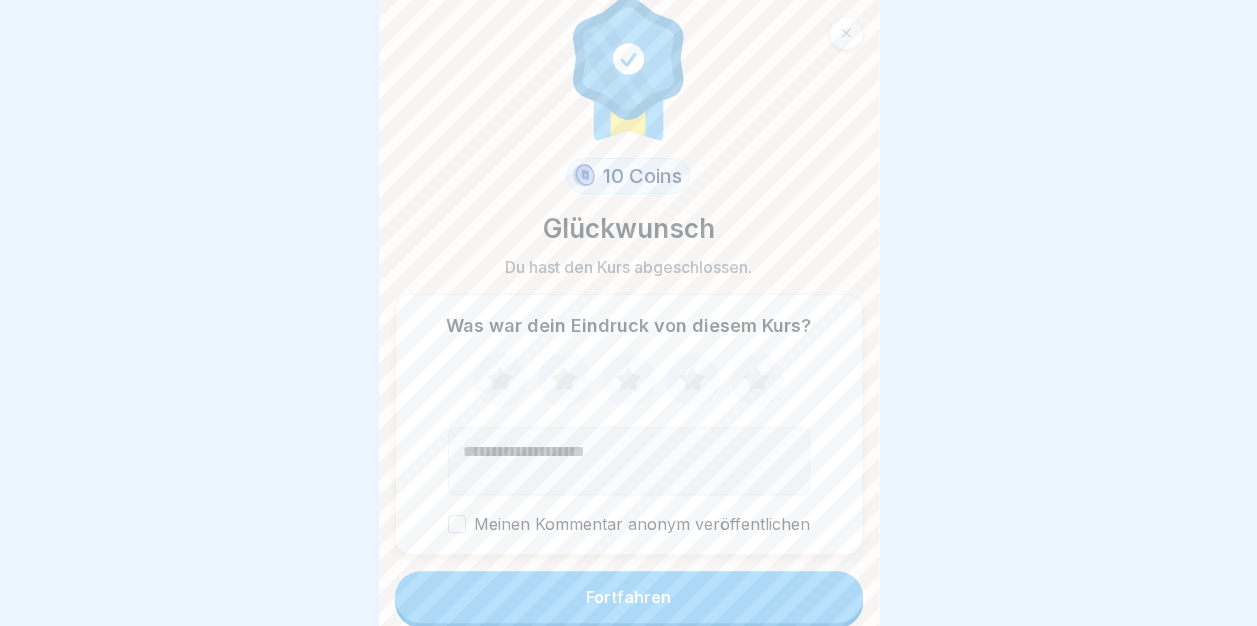 click 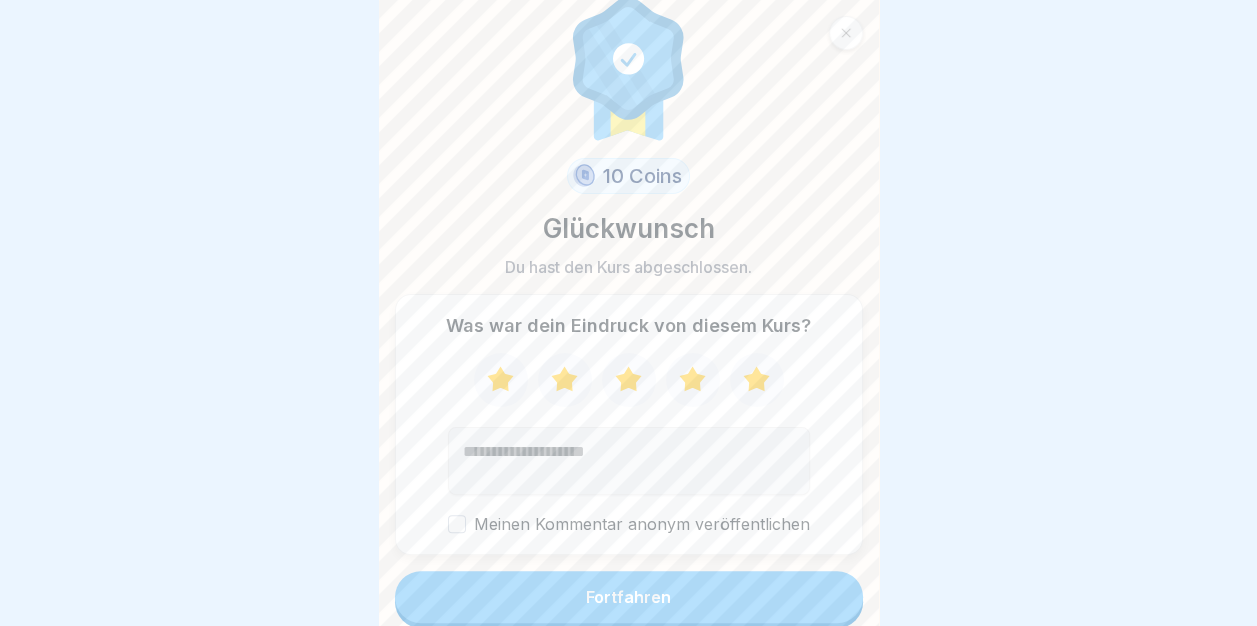scroll, scrollTop: 15, scrollLeft: 0, axis: vertical 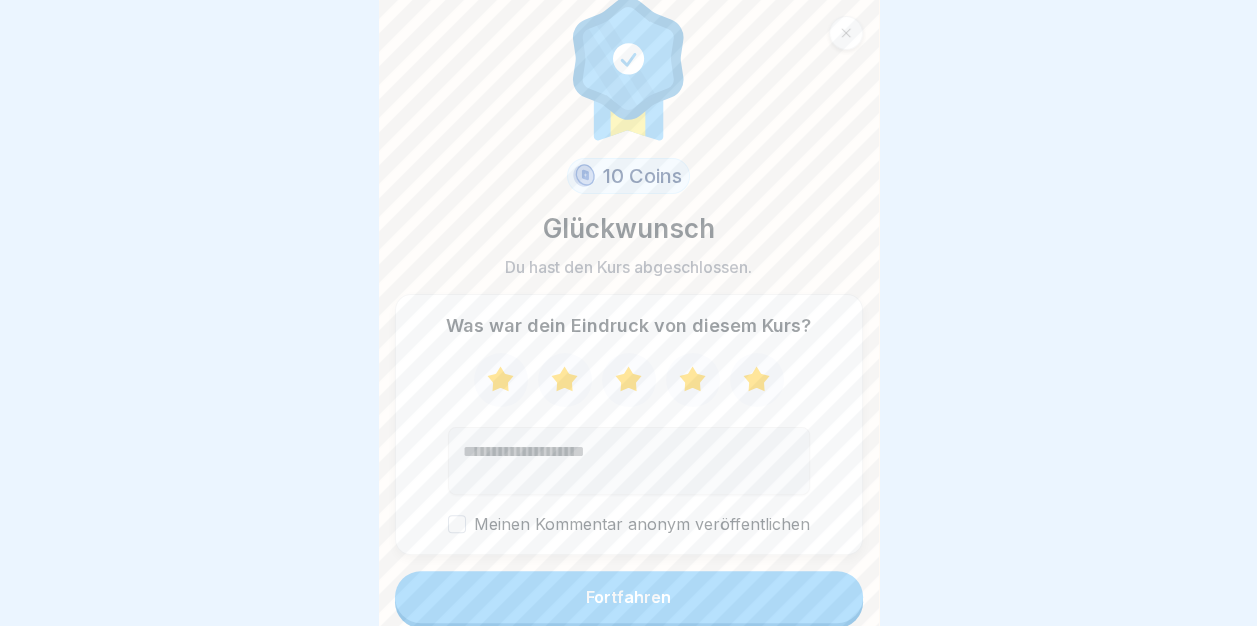 click on "Fortfahren" at bounding box center (628, 597) 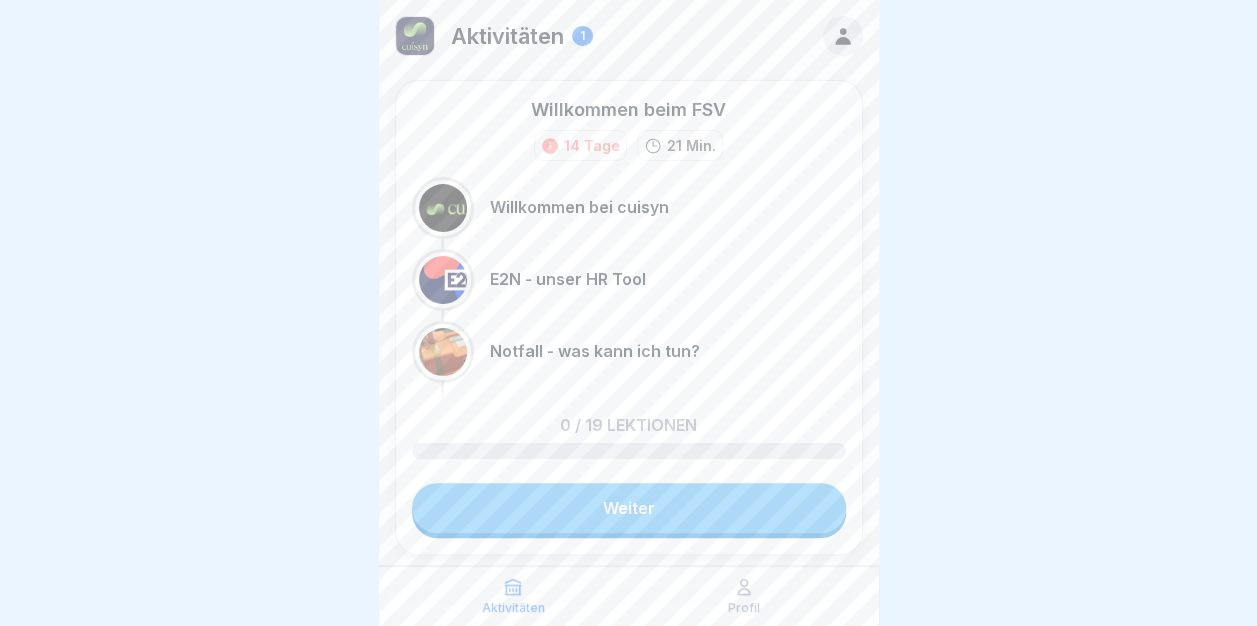 scroll, scrollTop: 0, scrollLeft: 0, axis: both 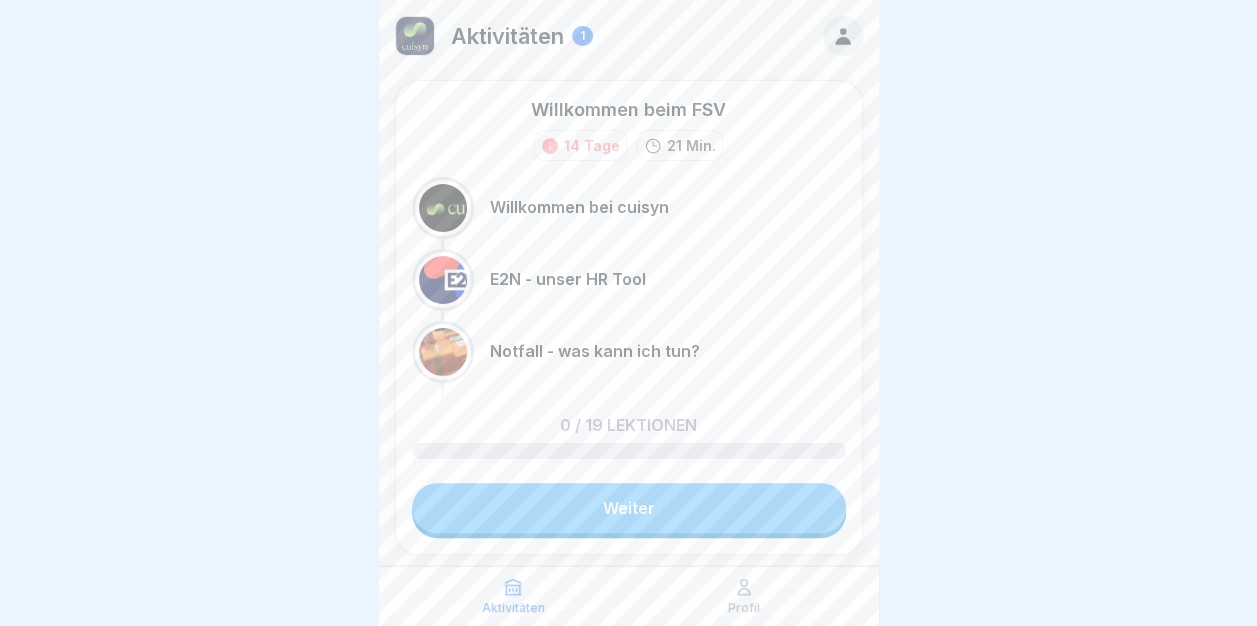 click on "Weiter" at bounding box center [629, 508] 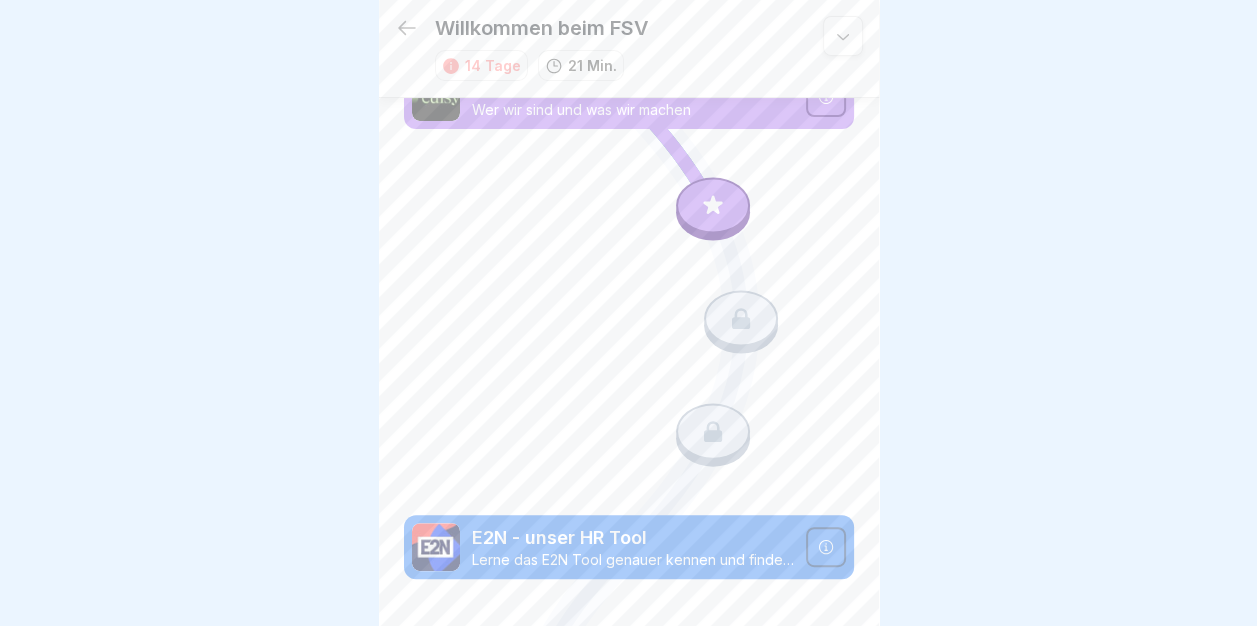 scroll, scrollTop: 0, scrollLeft: 0, axis: both 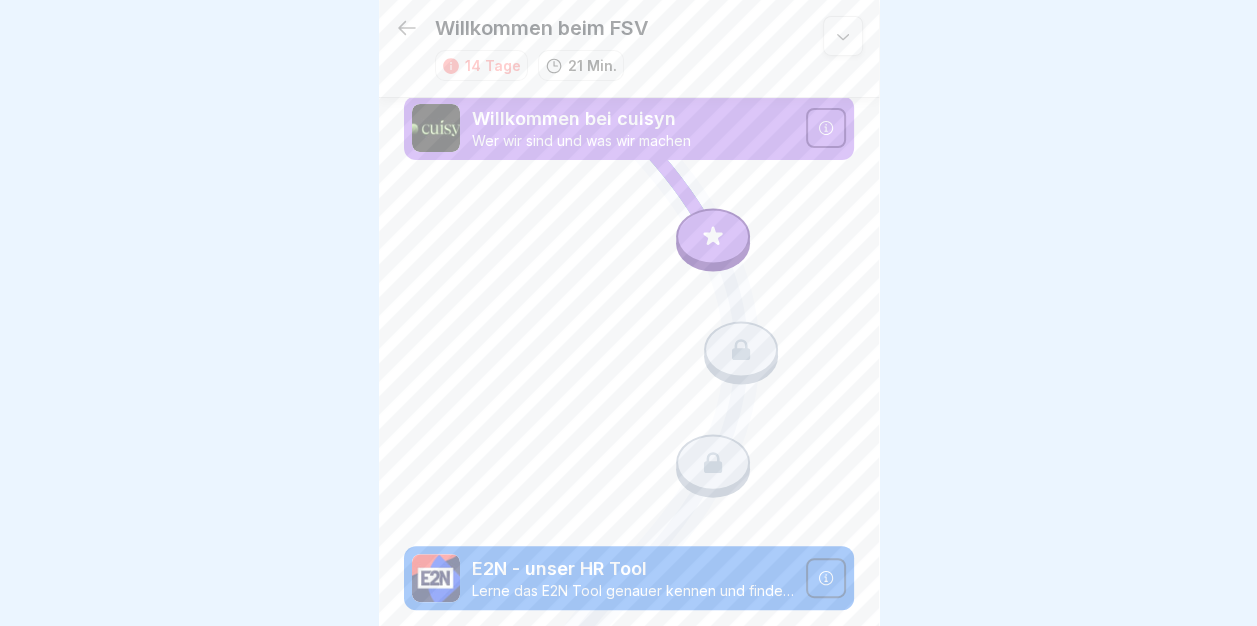 click at bounding box center [713, 237] 